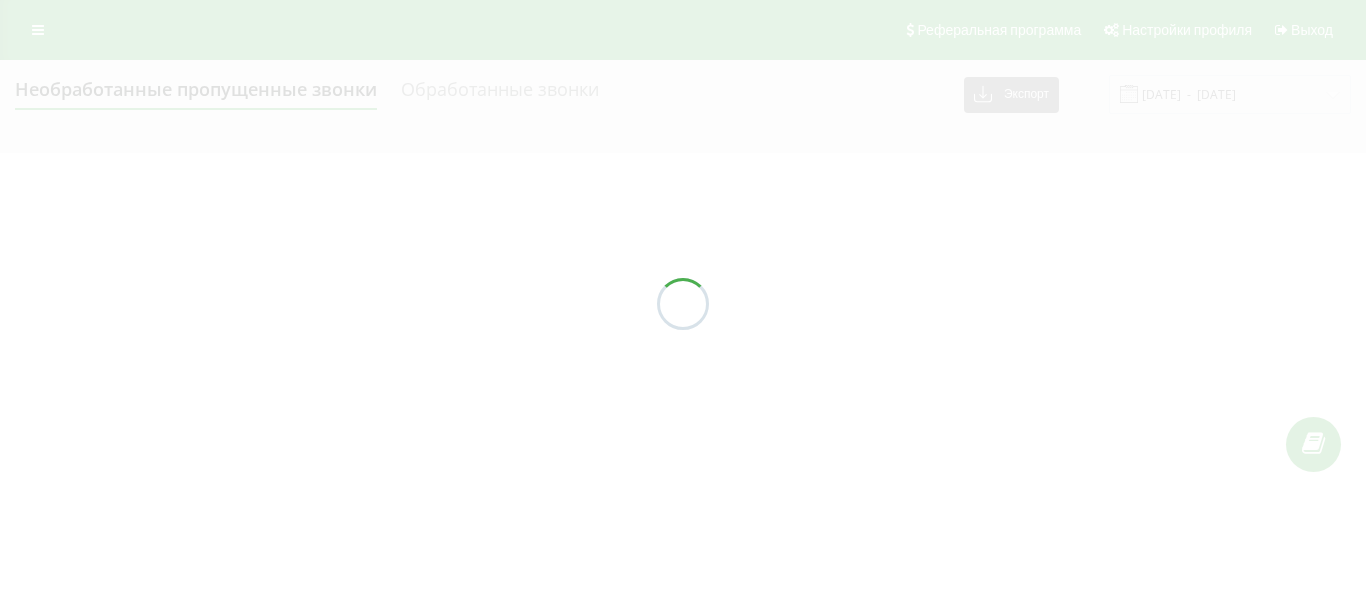 scroll, scrollTop: 0, scrollLeft: 0, axis: both 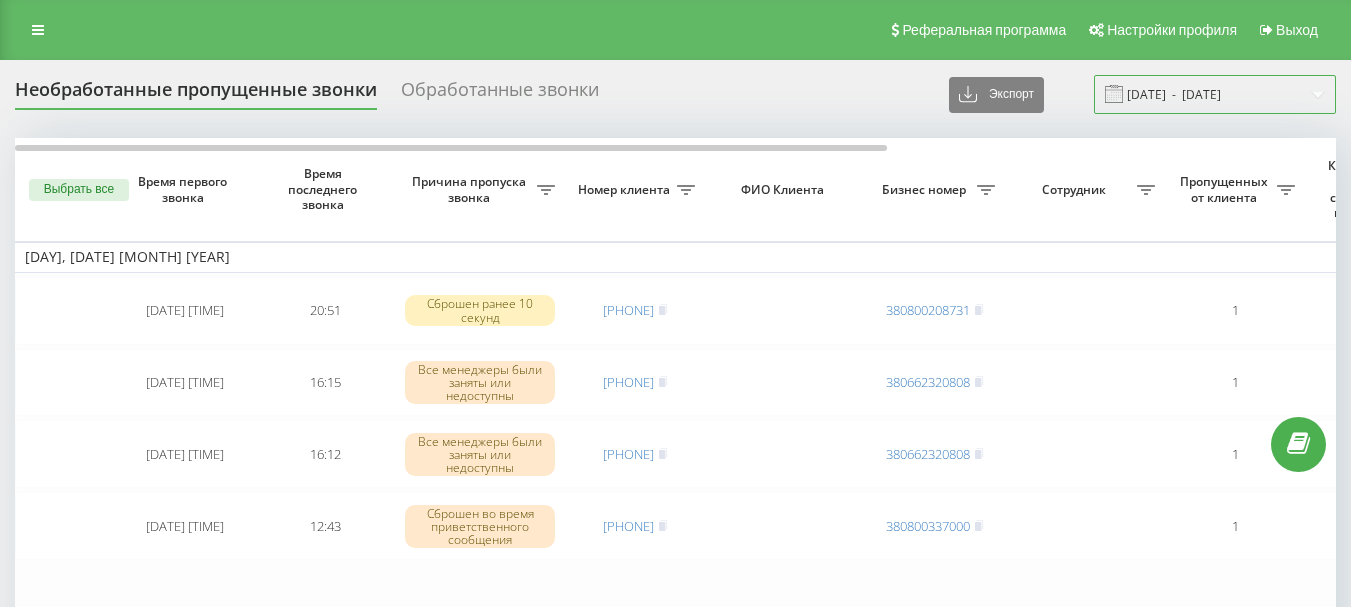 click on "25.04.2025  -  25.04.2025" at bounding box center (1215, 94) 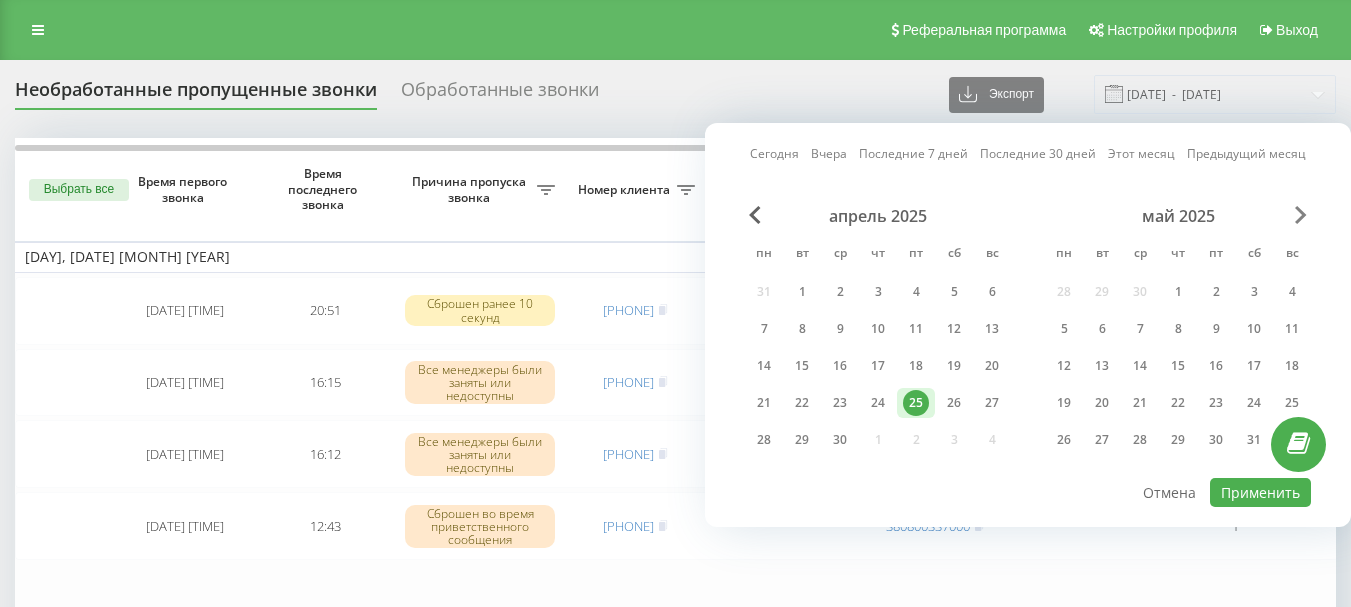 click at bounding box center [1301, 215] 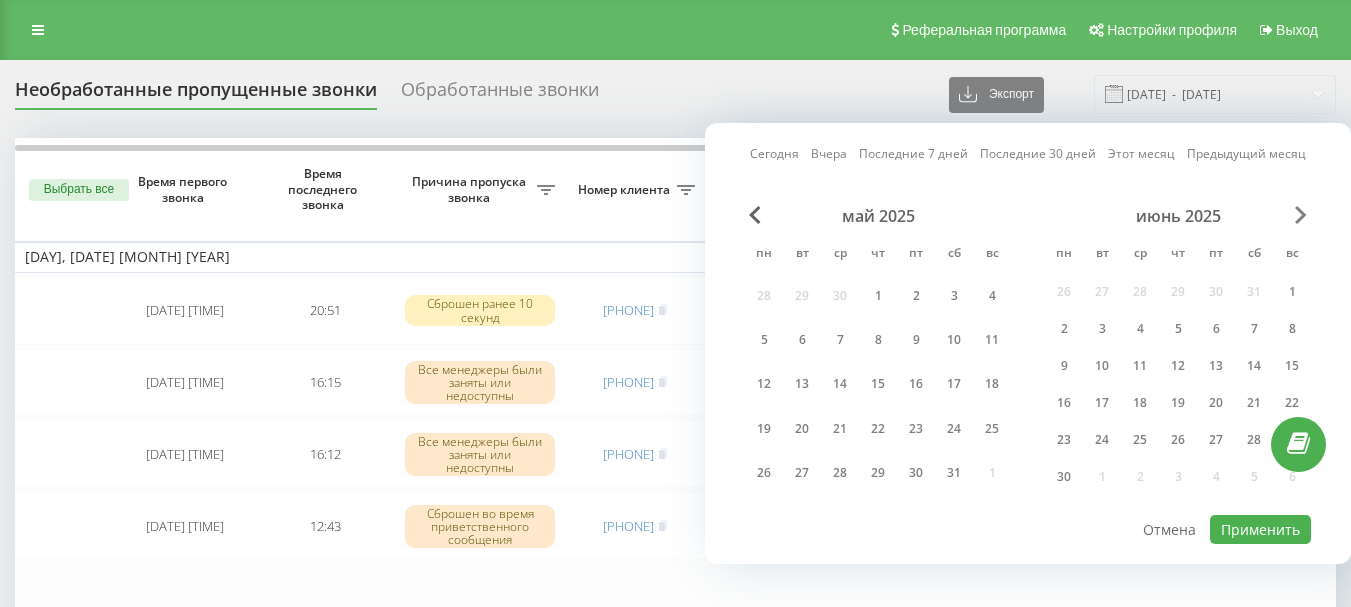 click at bounding box center (1301, 215) 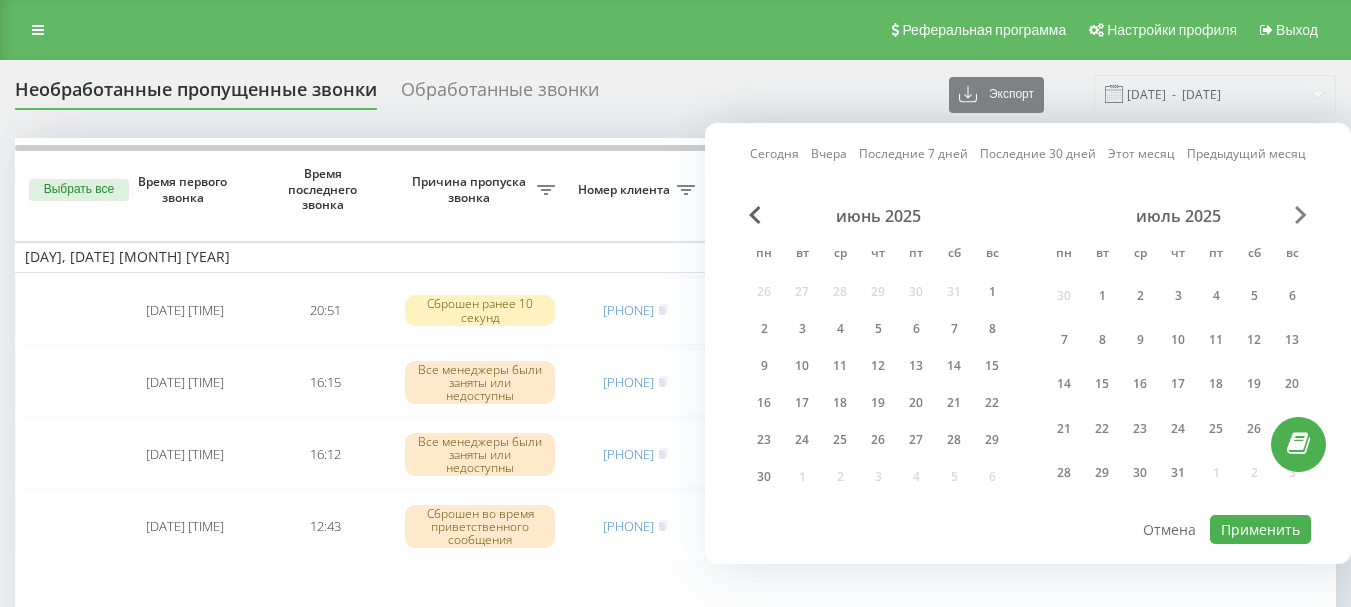 click at bounding box center (1301, 215) 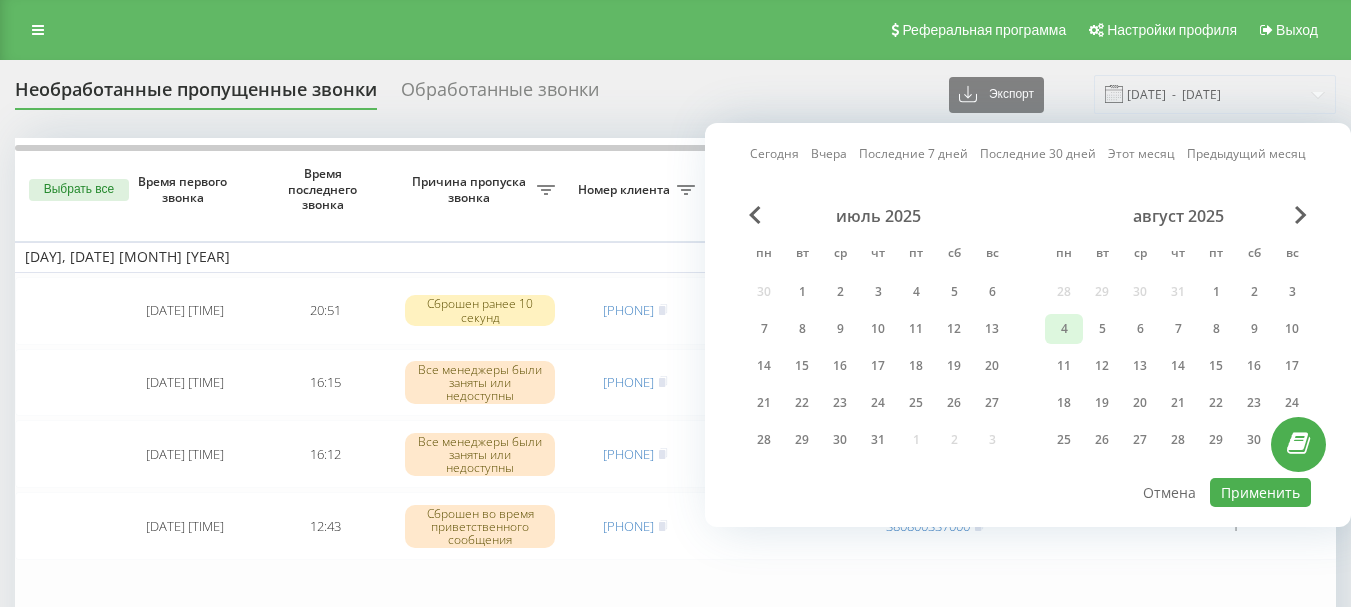 click on "4" at bounding box center [1064, 329] 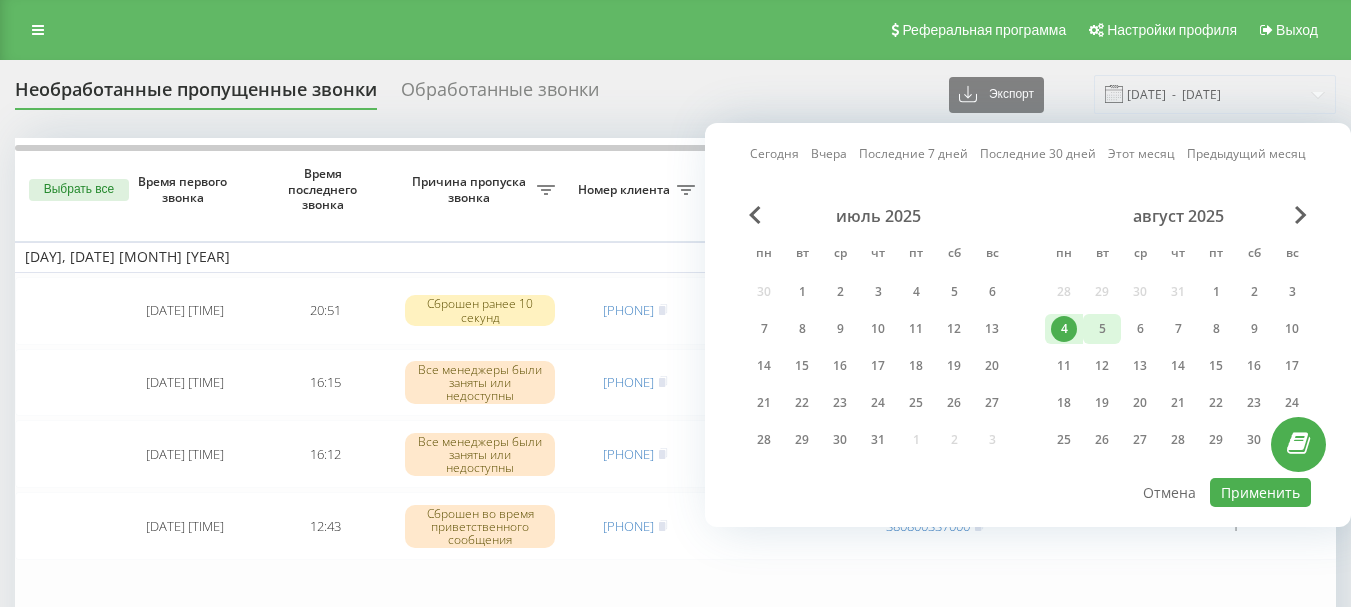 click on "5" at bounding box center (1102, 329) 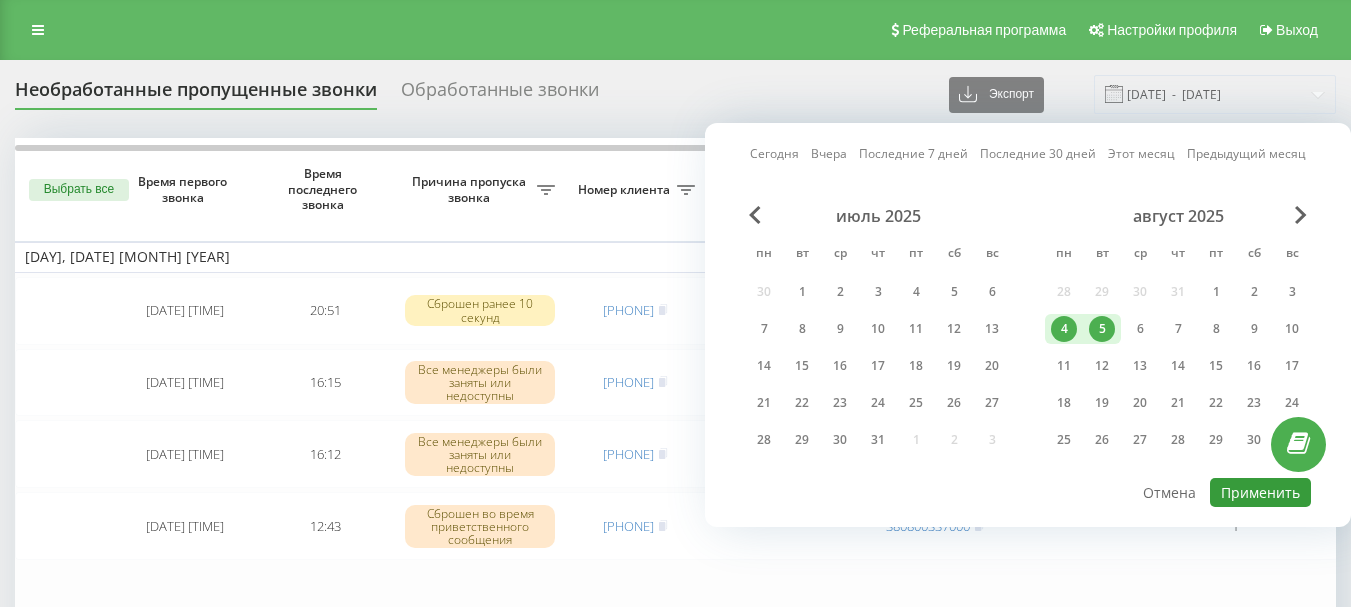 click on "Применить" at bounding box center (1260, 492) 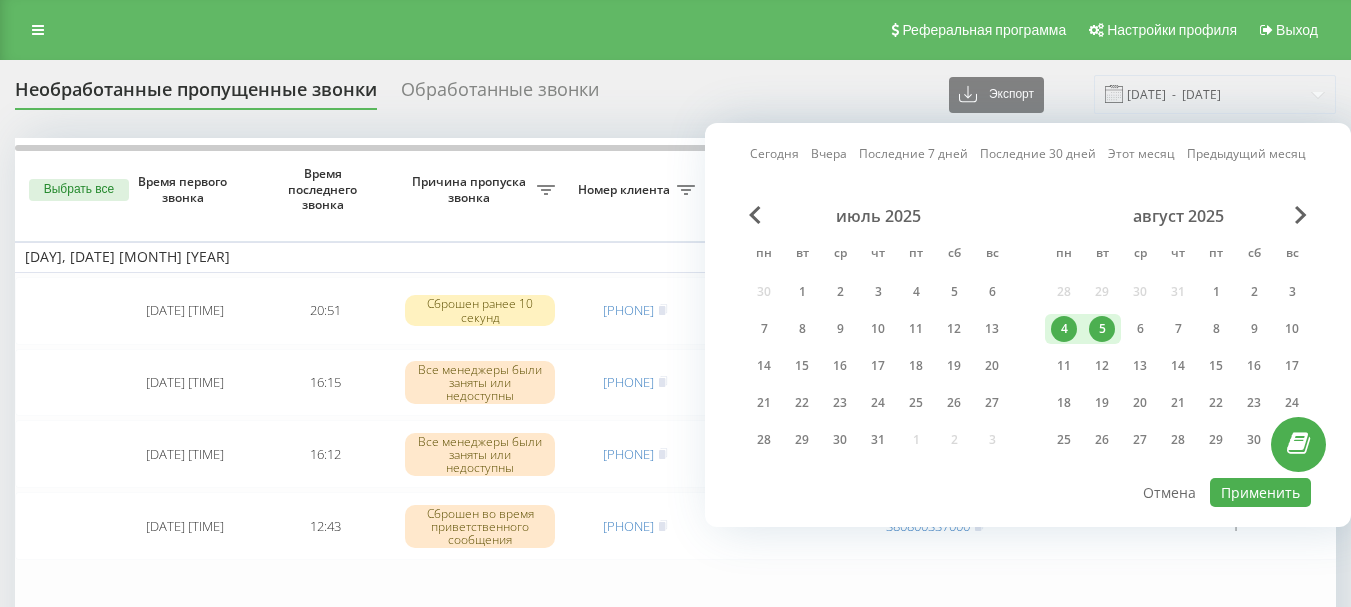 type on "04.08.2025  -  05.08.2025" 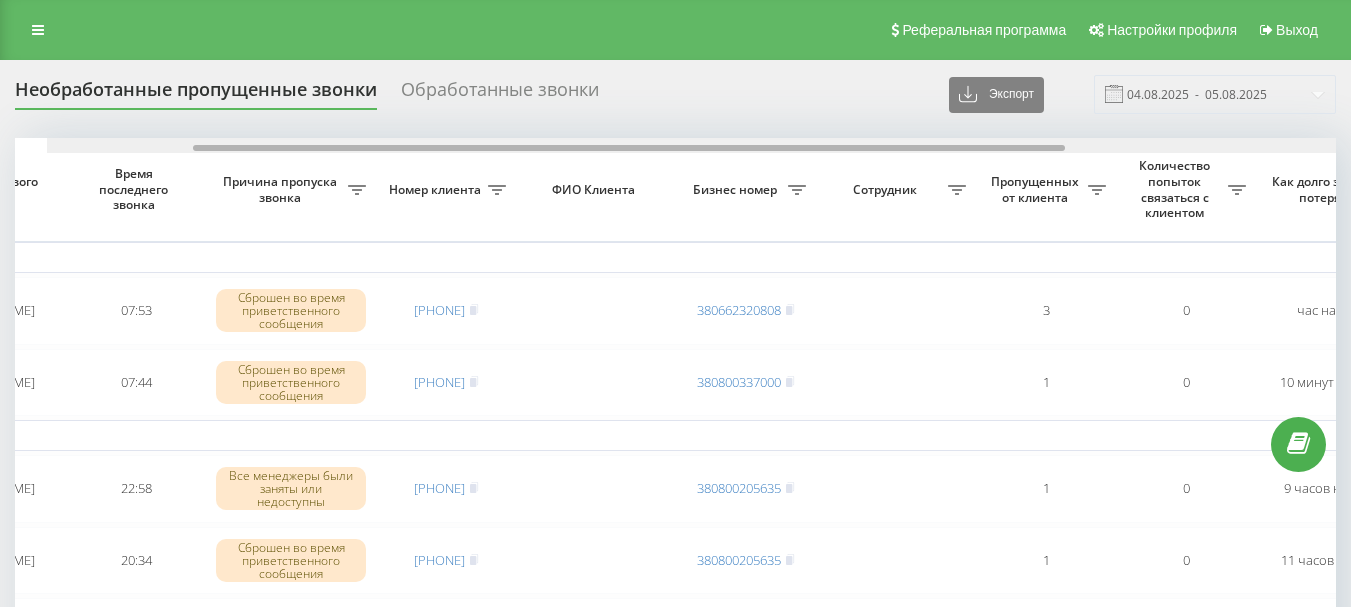 scroll, scrollTop: 0, scrollLeft: 224, axis: horizontal 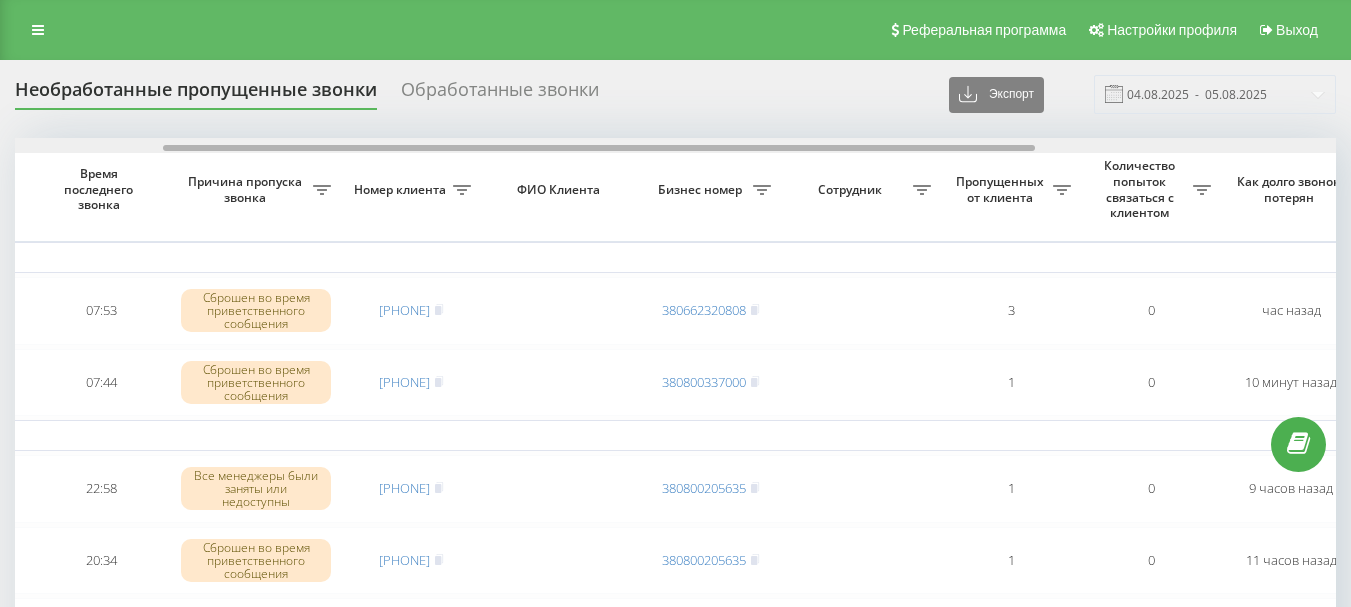 drag, startPoint x: 768, startPoint y: 148, endPoint x: 916, endPoint y: 154, distance: 148.12157 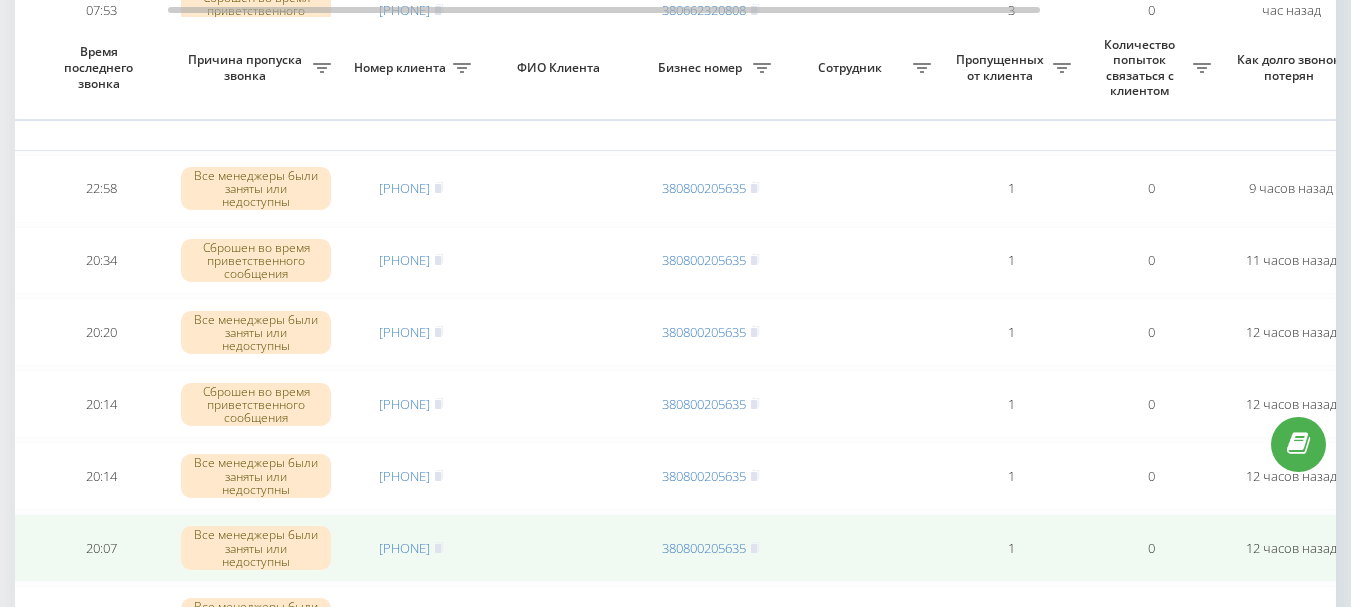 scroll, scrollTop: 400, scrollLeft: 0, axis: vertical 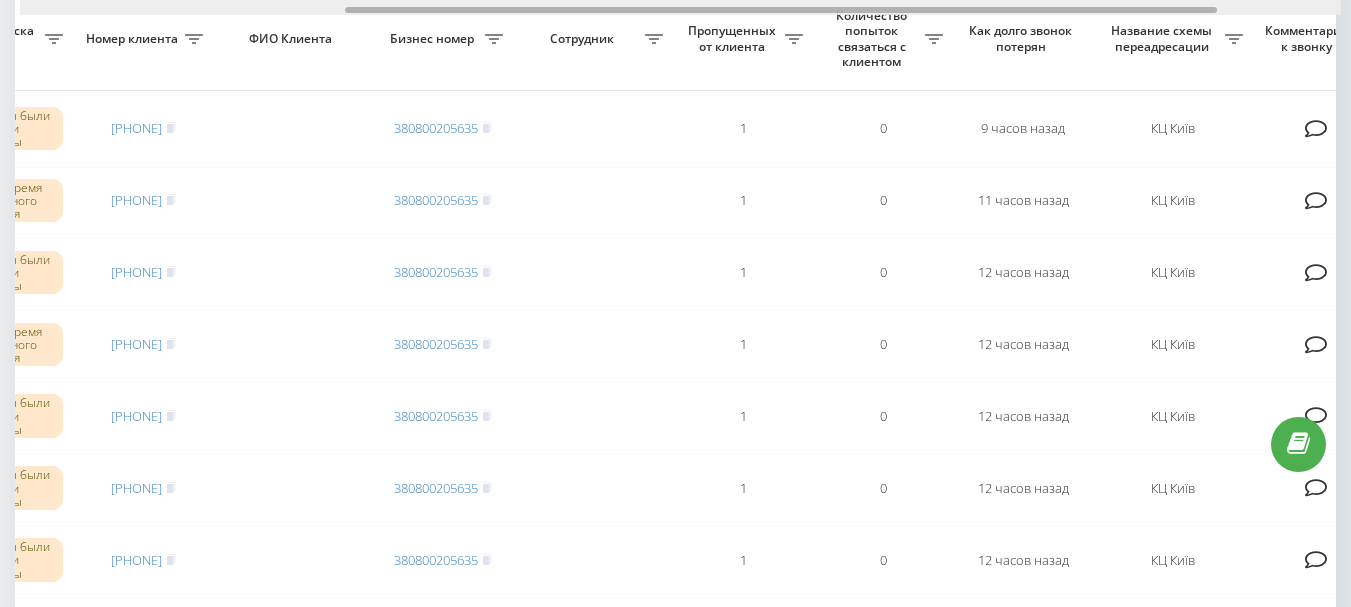 drag, startPoint x: 796, startPoint y: 7, endPoint x: 973, endPoint y: 16, distance: 177.22867 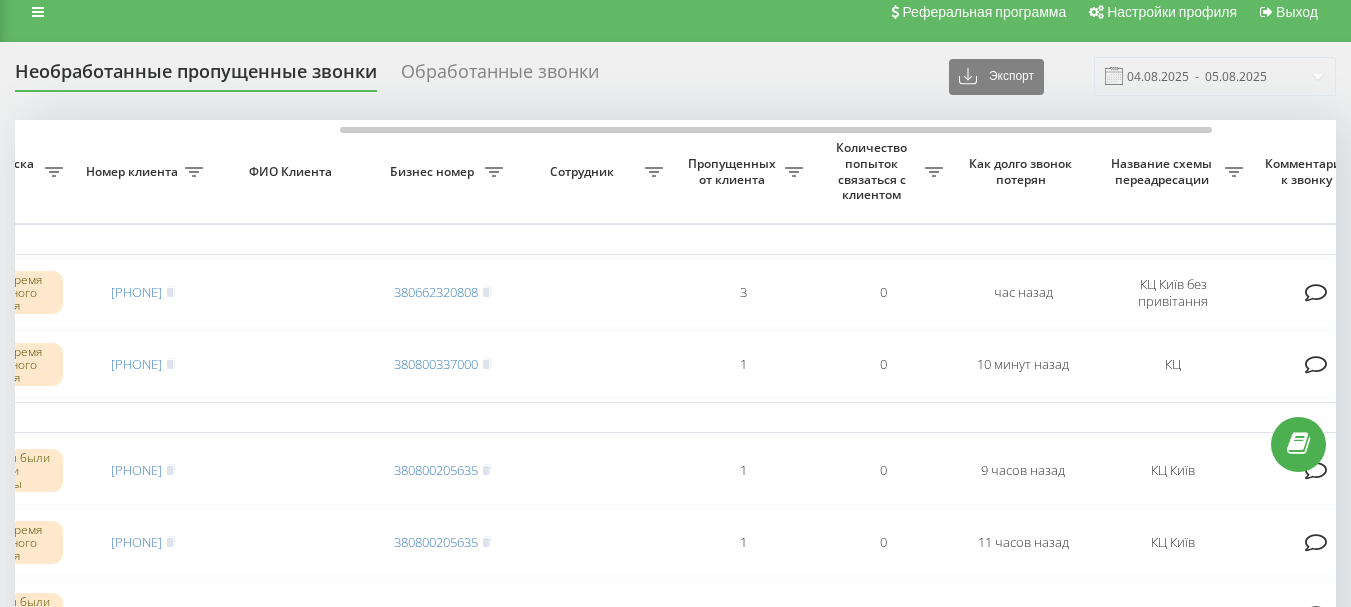 scroll, scrollTop: 0, scrollLeft: 0, axis: both 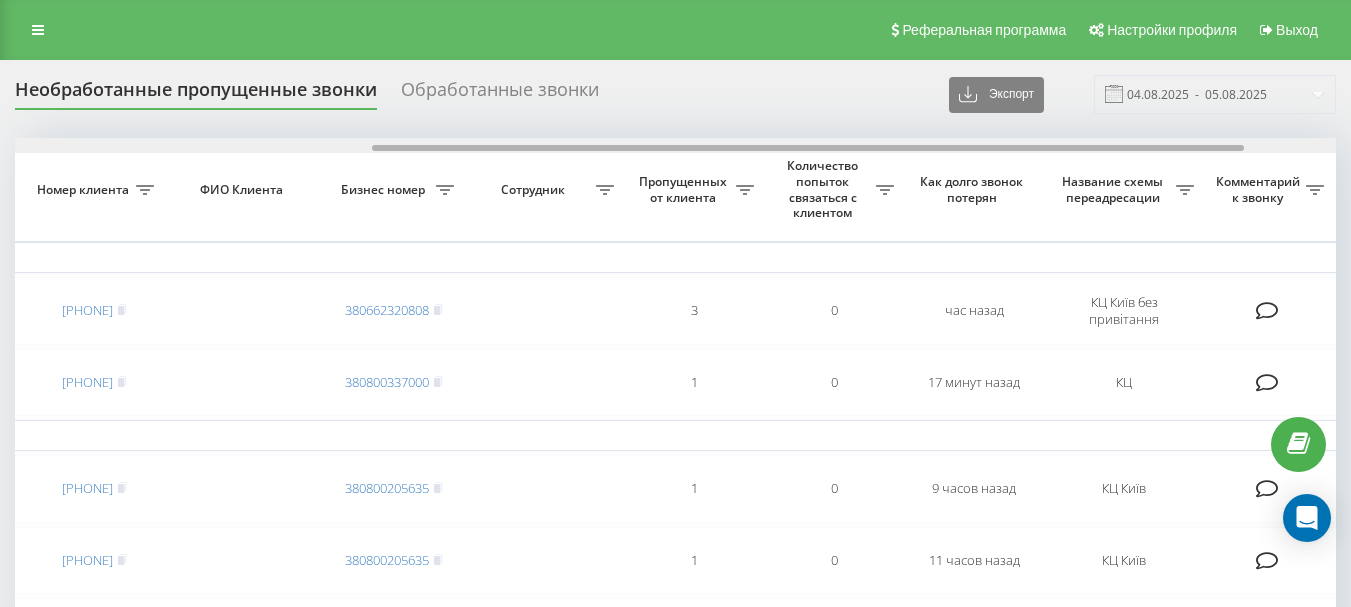 drag, startPoint x: 671, startPoint y: 150, endPoint x: 1029, endPoint y: 152, distance: 358.00558 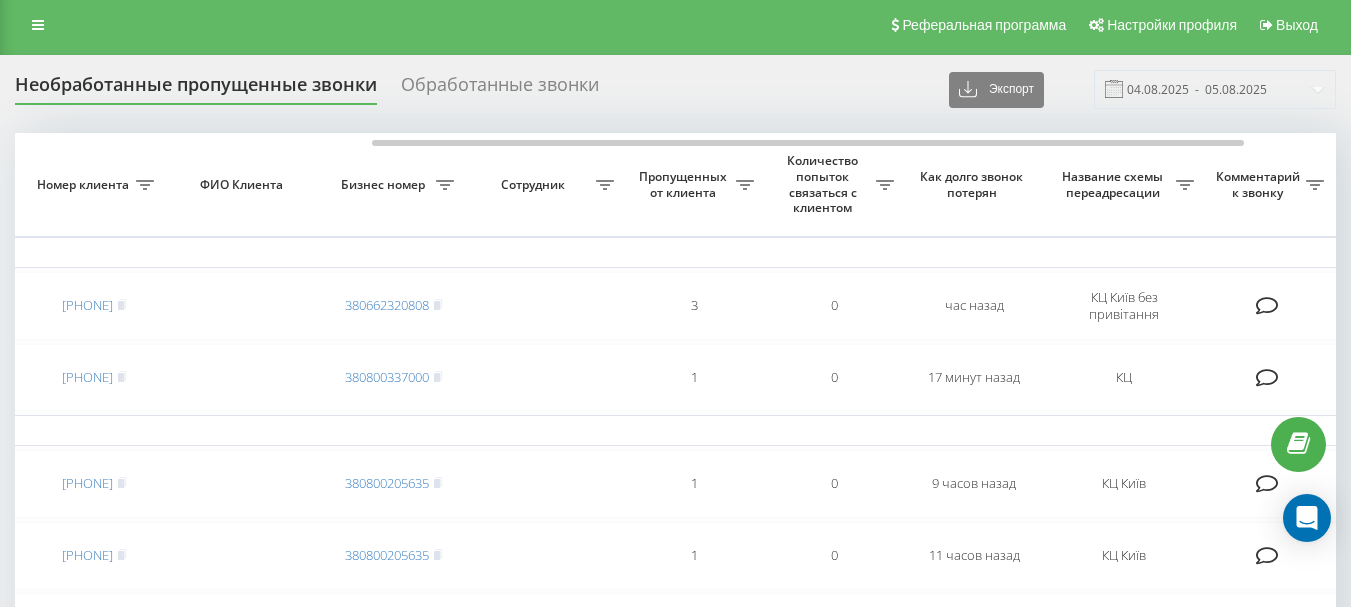 scroll, scrollTop: 0, scrollLeft: 0, axis: both 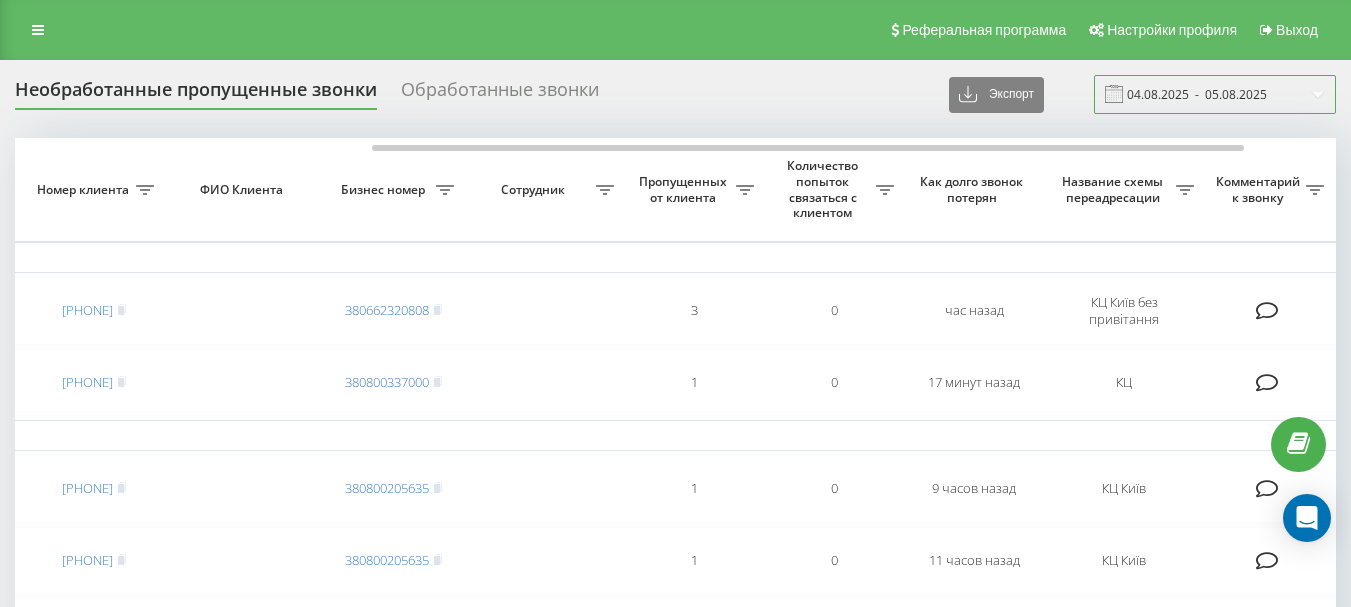 click on "04.08.2025  -  05.08.2025" at bounding box center (1215, 94) 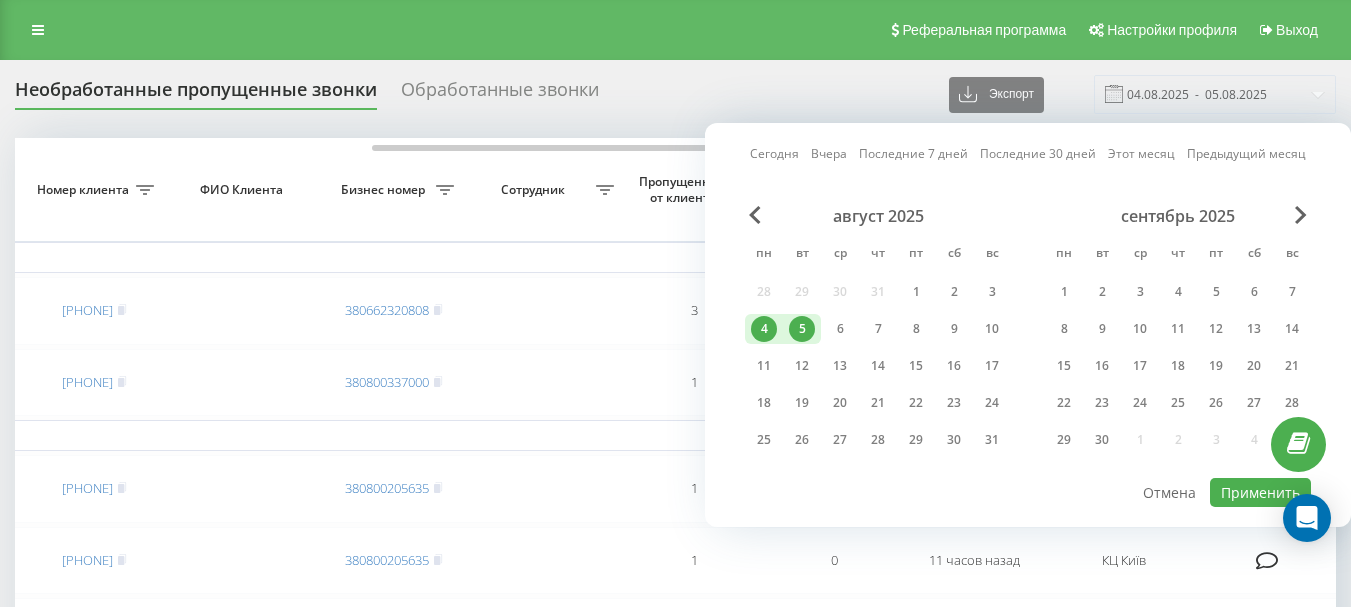 click on "5" at bounding box center (802, 329) 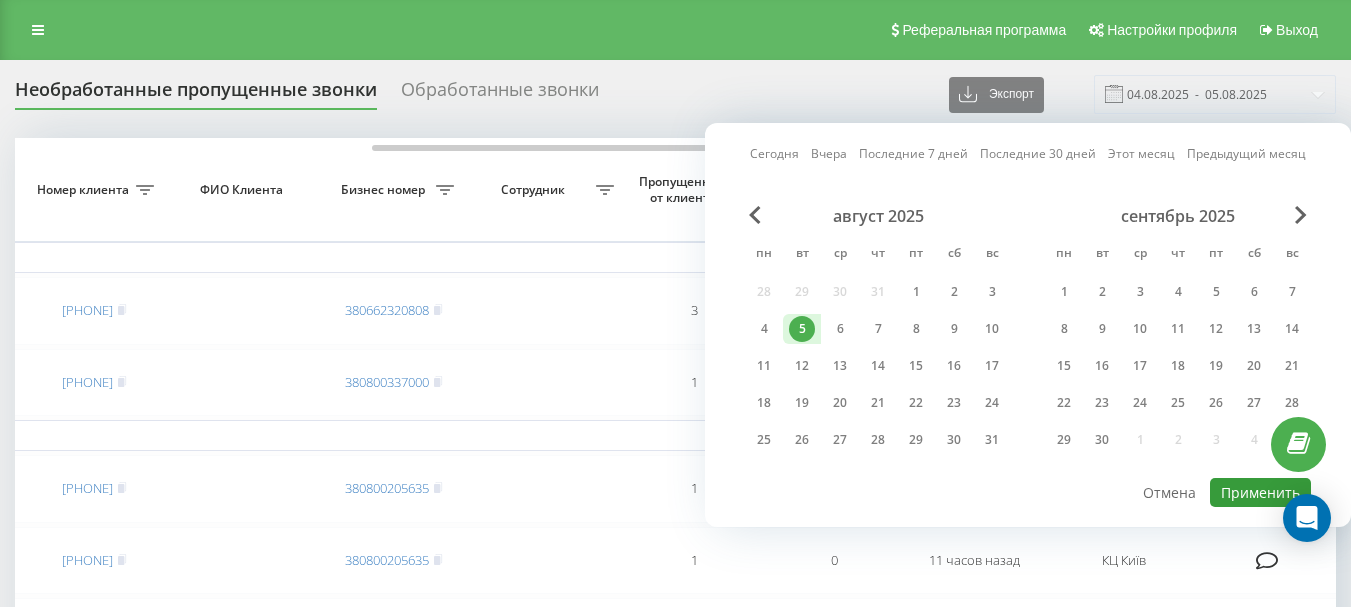 click on "Применить" at bounding box center [1260, 492] 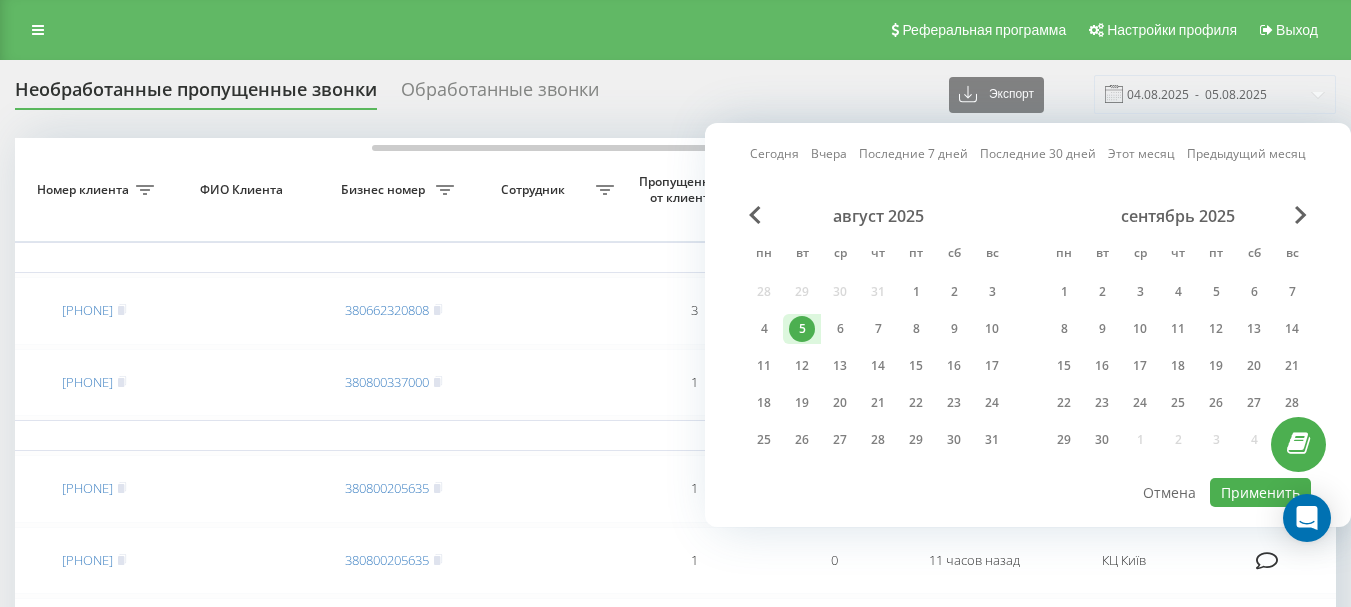 type on "05.08.2025  -  05.08.2025" 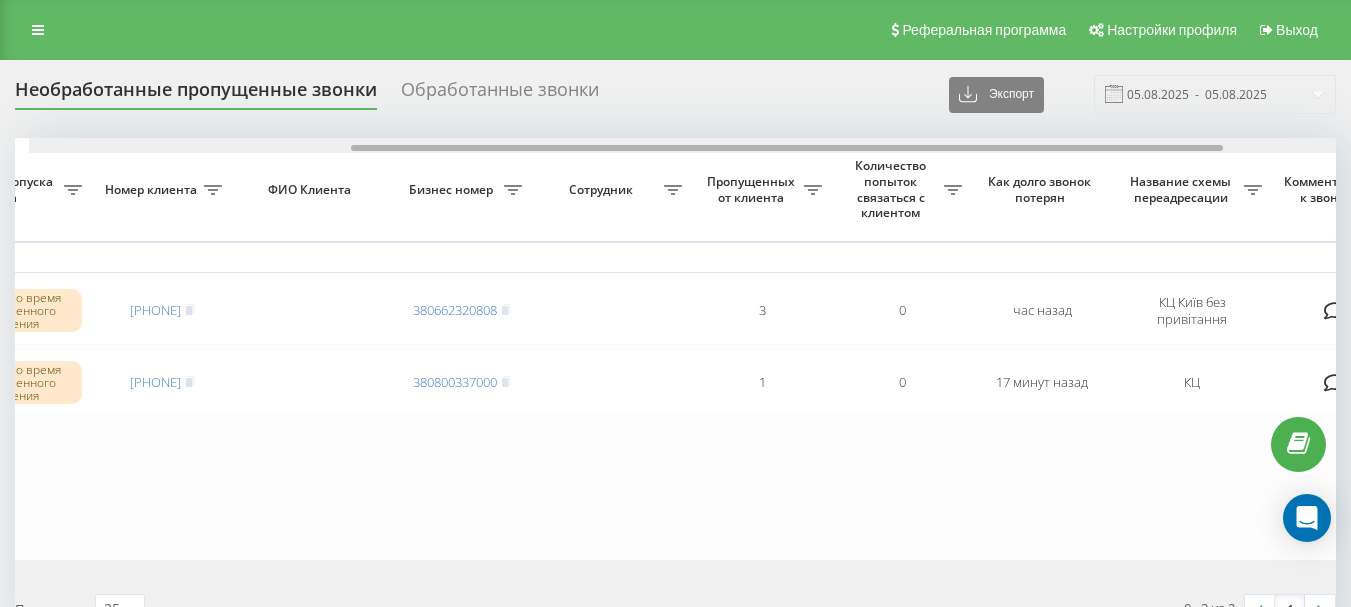 scroll, scrollTop: 0, scrollLeft: 488, axis: horizontal 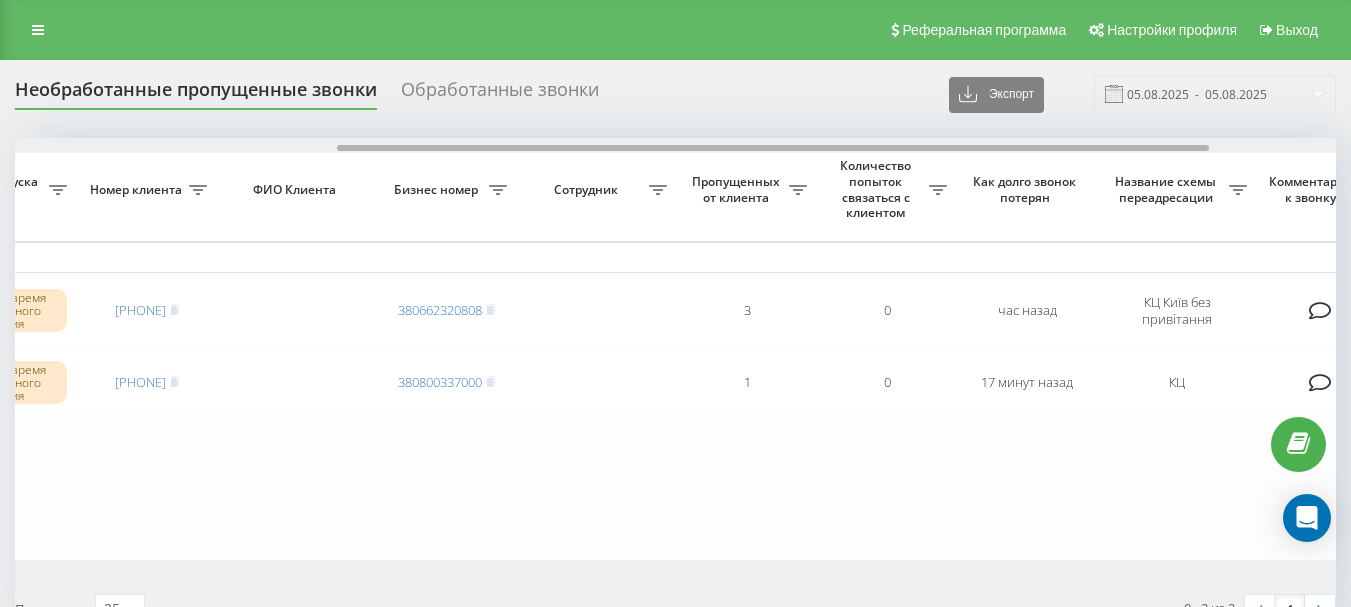 drag, startPoint x: 411, startPoint y: 147, endPoint x: 733, endPoint y: 158, distance: 322.18784 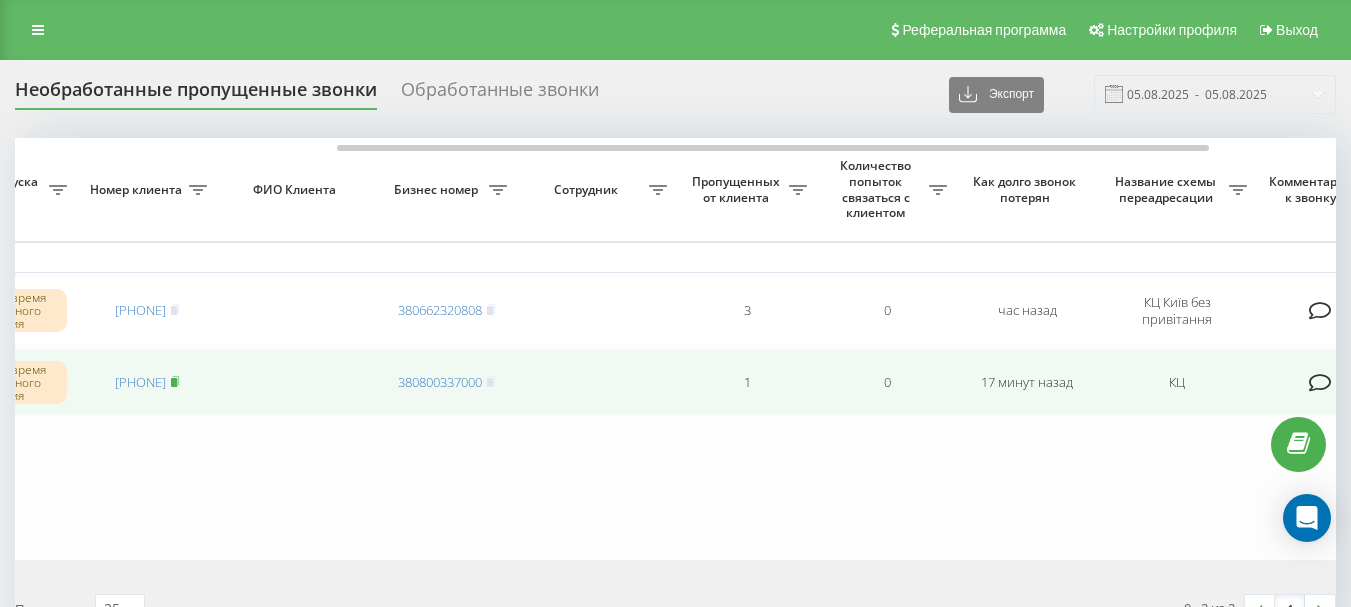 click 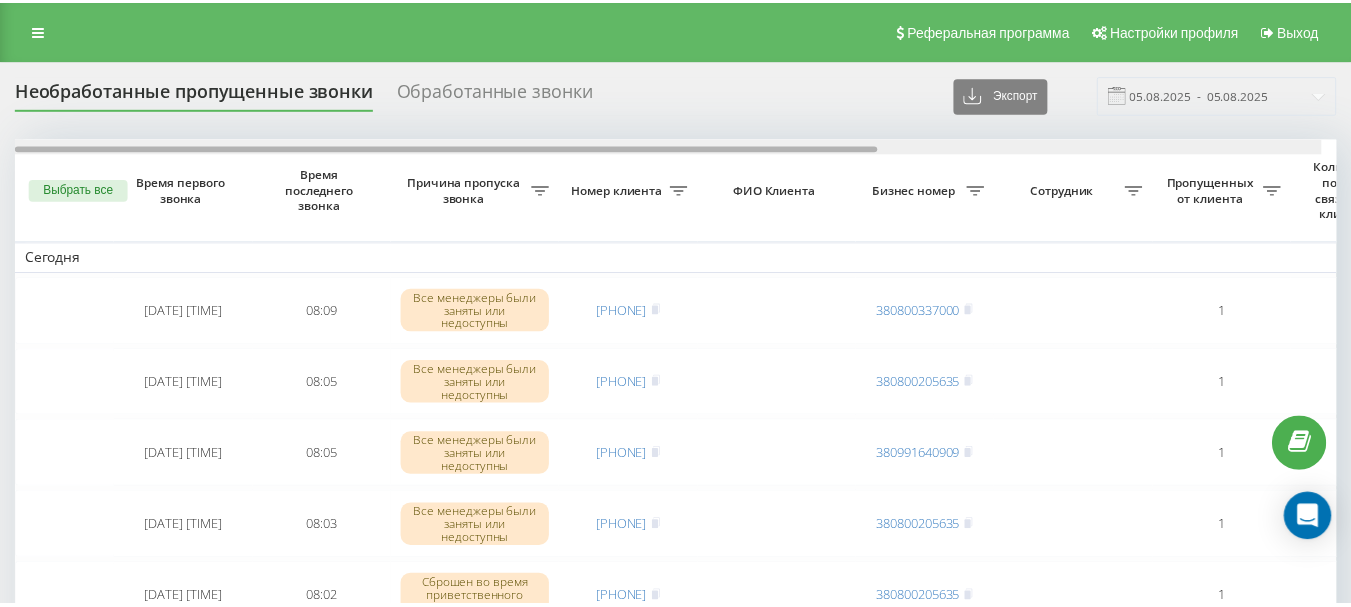 scroll, scrollTop: 0, scrollLeft: 0, axis: both 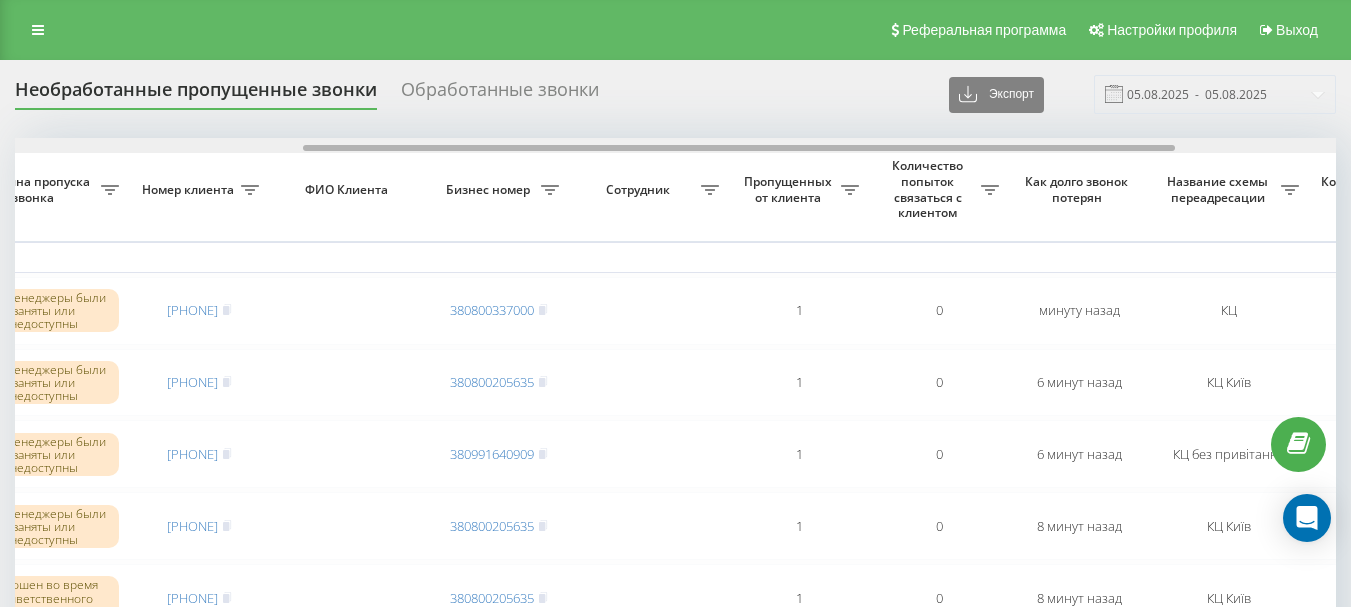 drag, startPoint x: 377, startPoint y: 148, endPoint x: 665, endPoint y: 179, distance: 289.6636 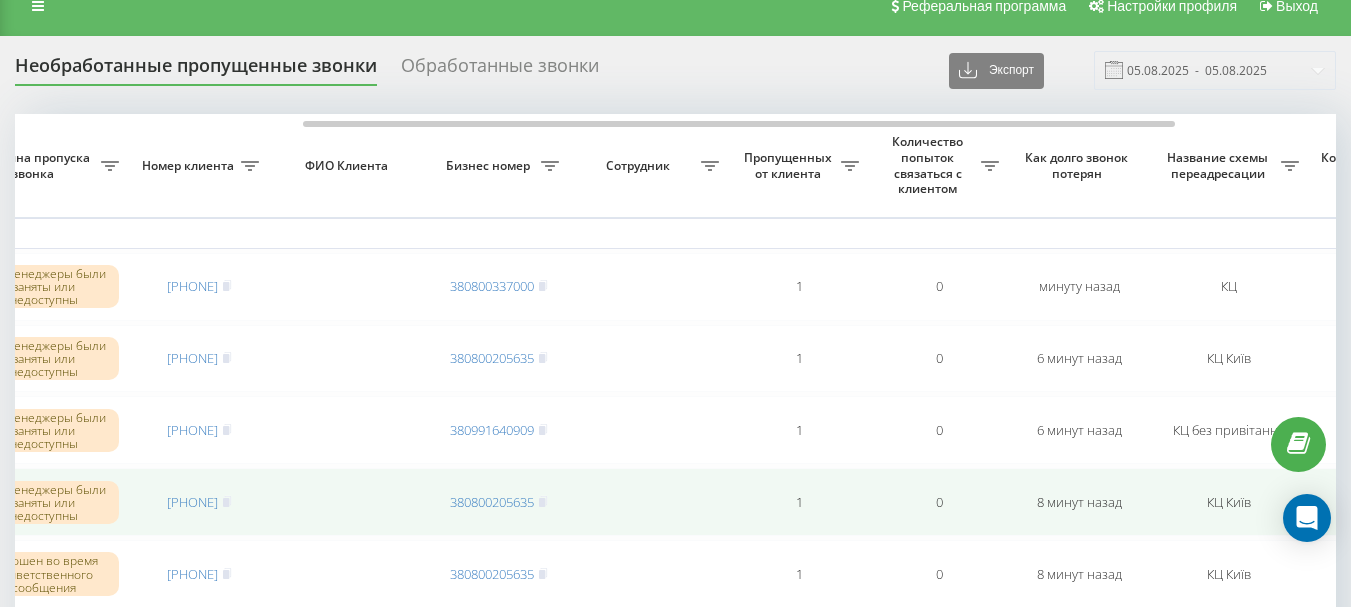 scroll, scrollTop: 0, scrollLeft: 0, axis: both 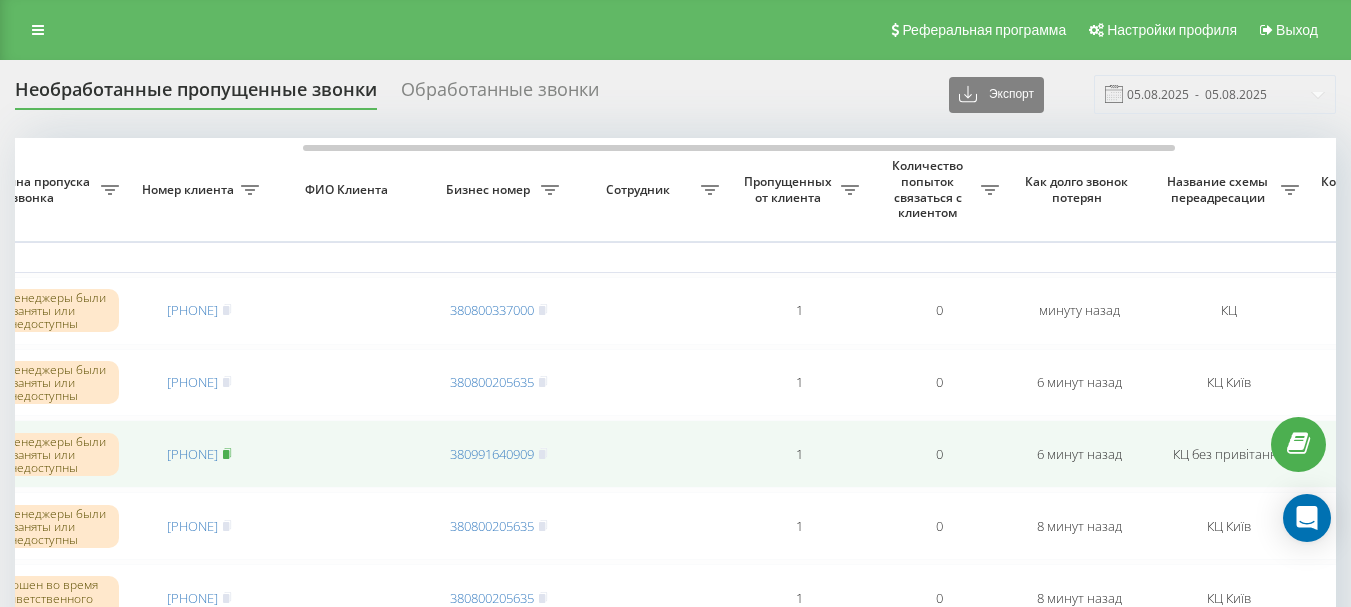 click 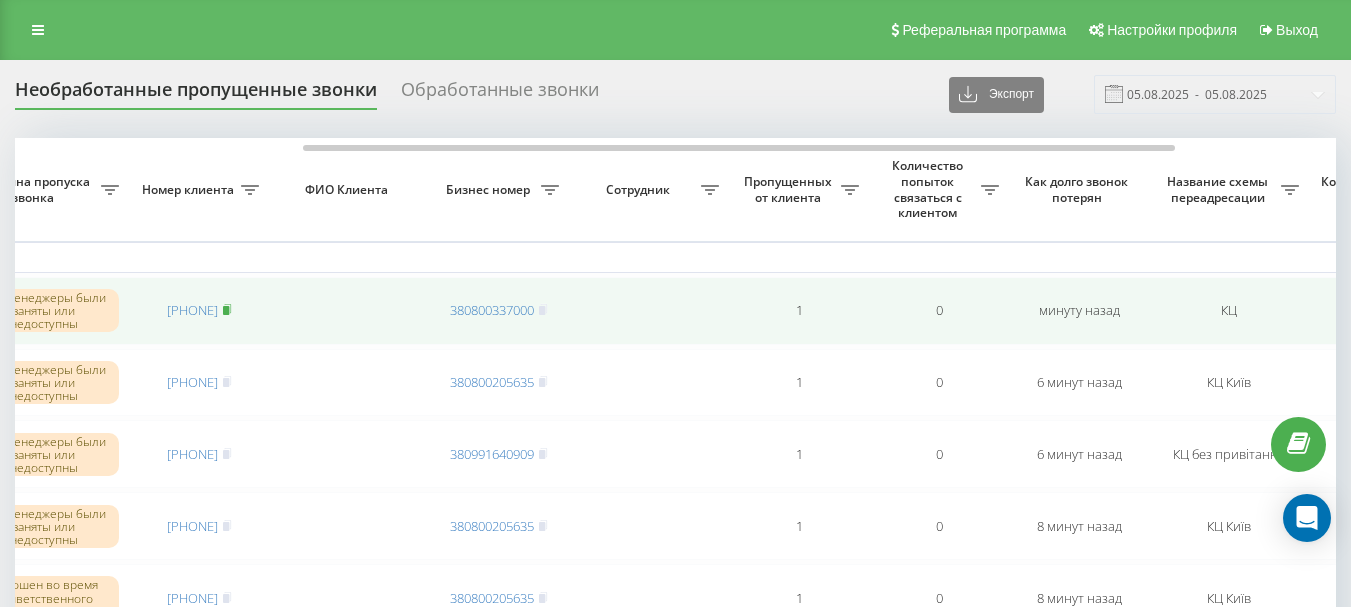 drag, startPoint x: 246, startPoint y: 311, endPoint x: 386, endPoint y: 237, distance: 158.35403 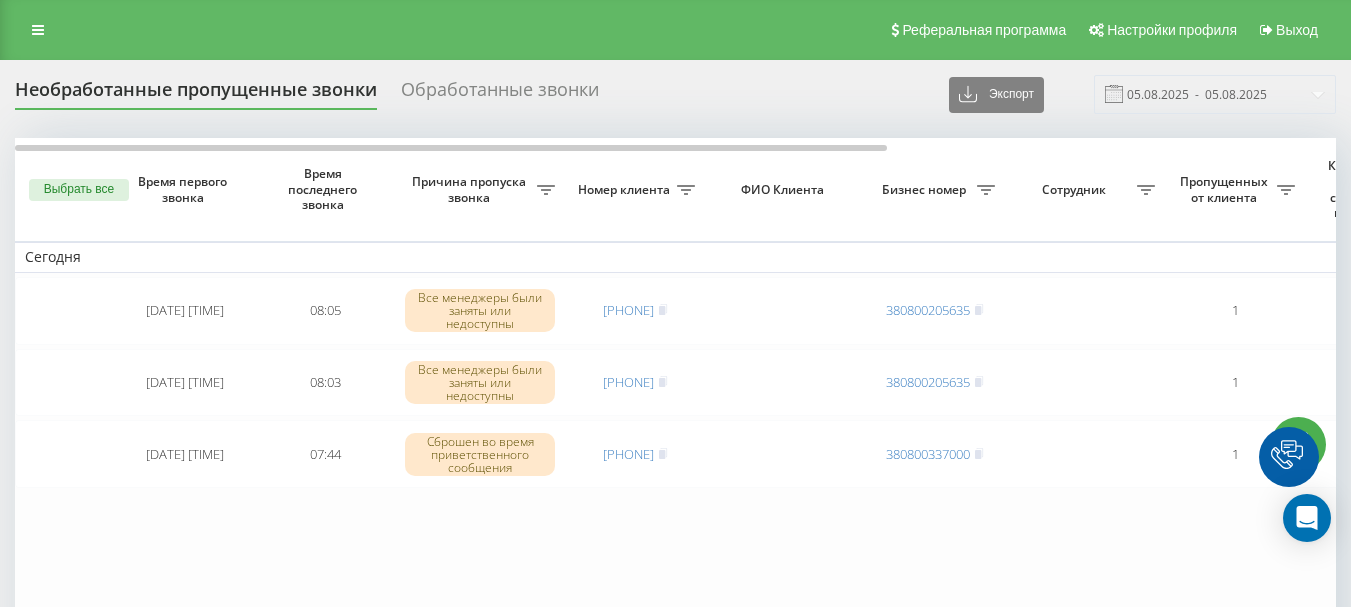 scroll, scrollTop: 0, scrollLeft: 0, axis: both 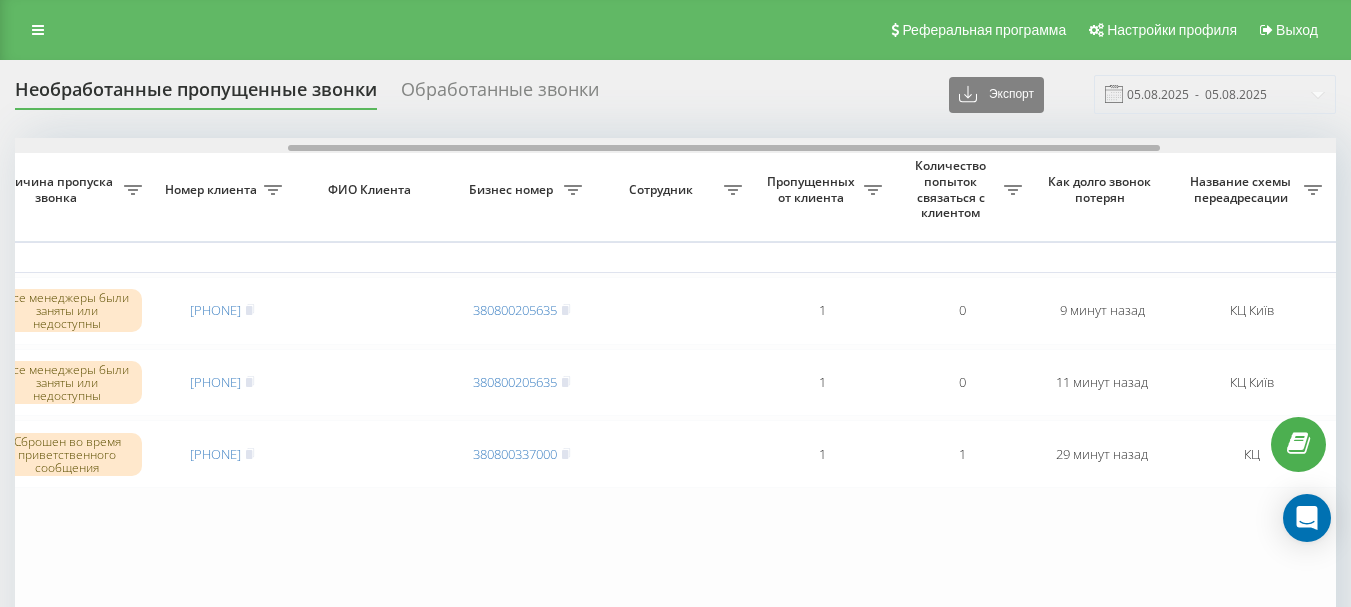drag, startPoint x: 617, startPoint y: 151, endPoint x: 890, endPoint y: 161, distance: 273.18307 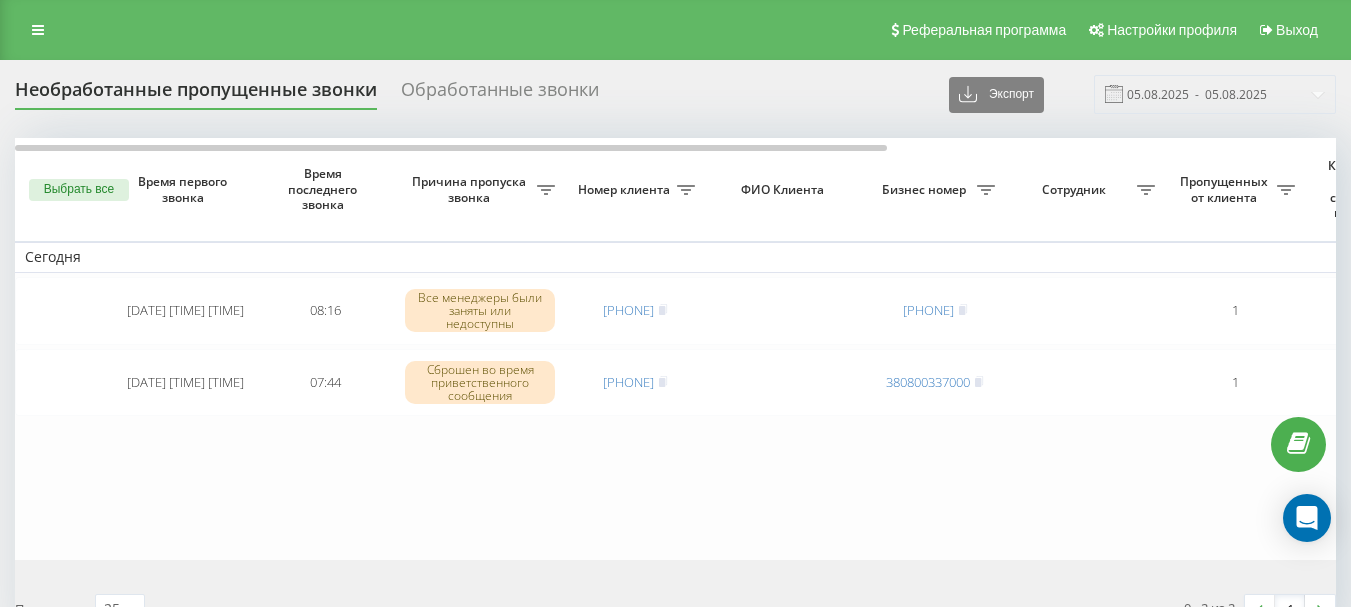 scroll, scrollTop: 0, scrollLeft: 0, axis: both 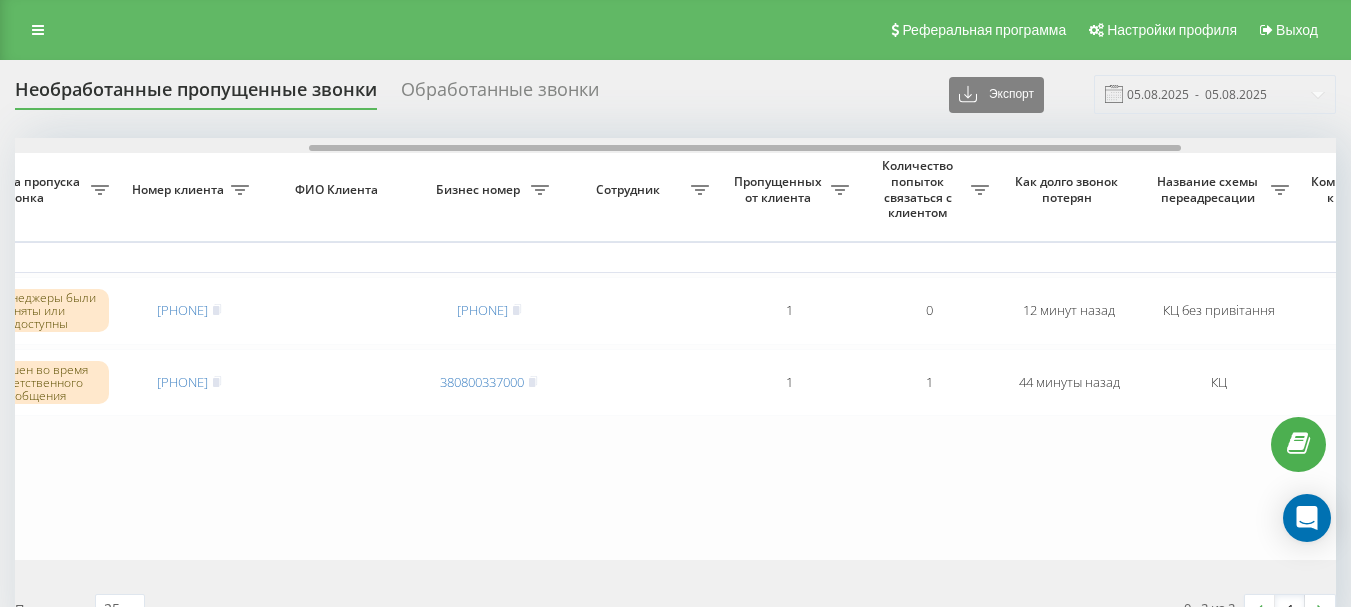 drag, startPoint x: 551, startPoint y: 151, endPoint x: 846, endPoint y: 167, distance: 295.4336 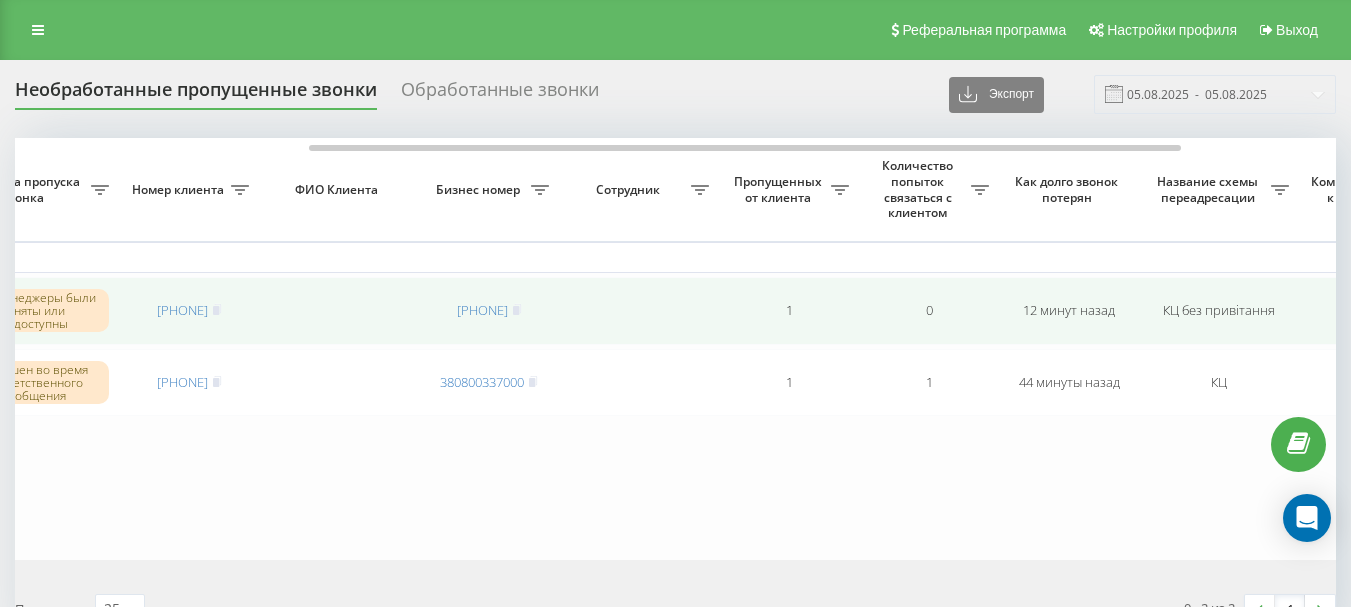 click on "[PHONE]" at bounding box center (189, 310) 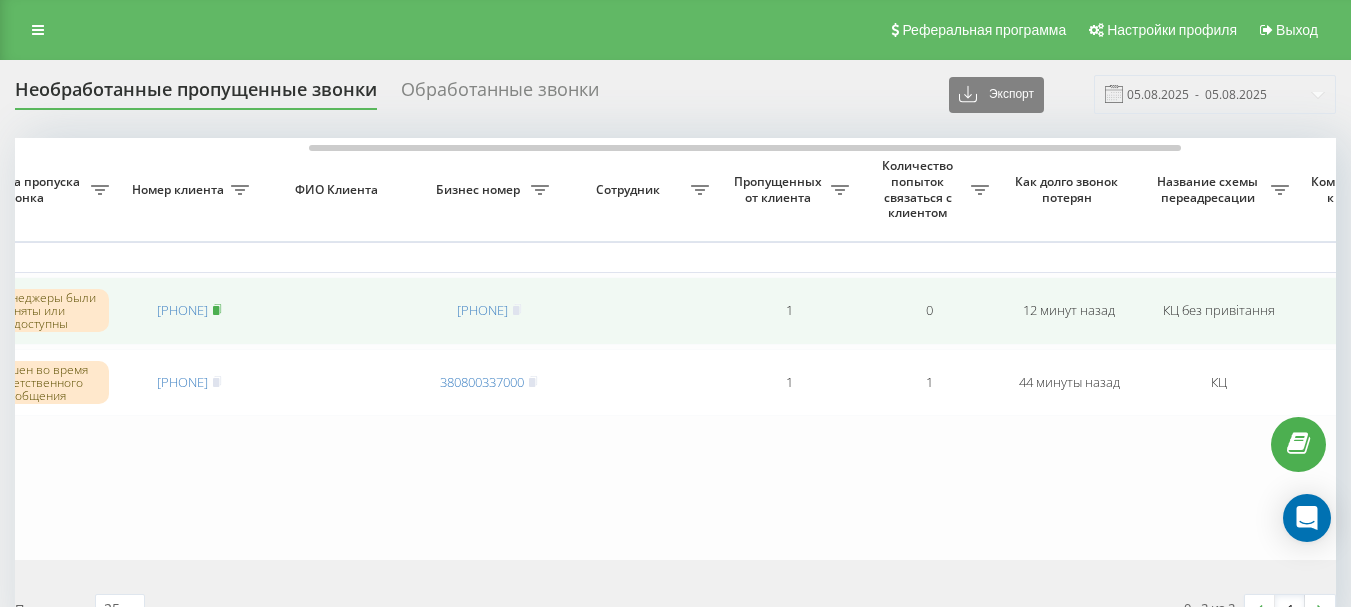 click on "380989164442" at bounding box center [189, 311] 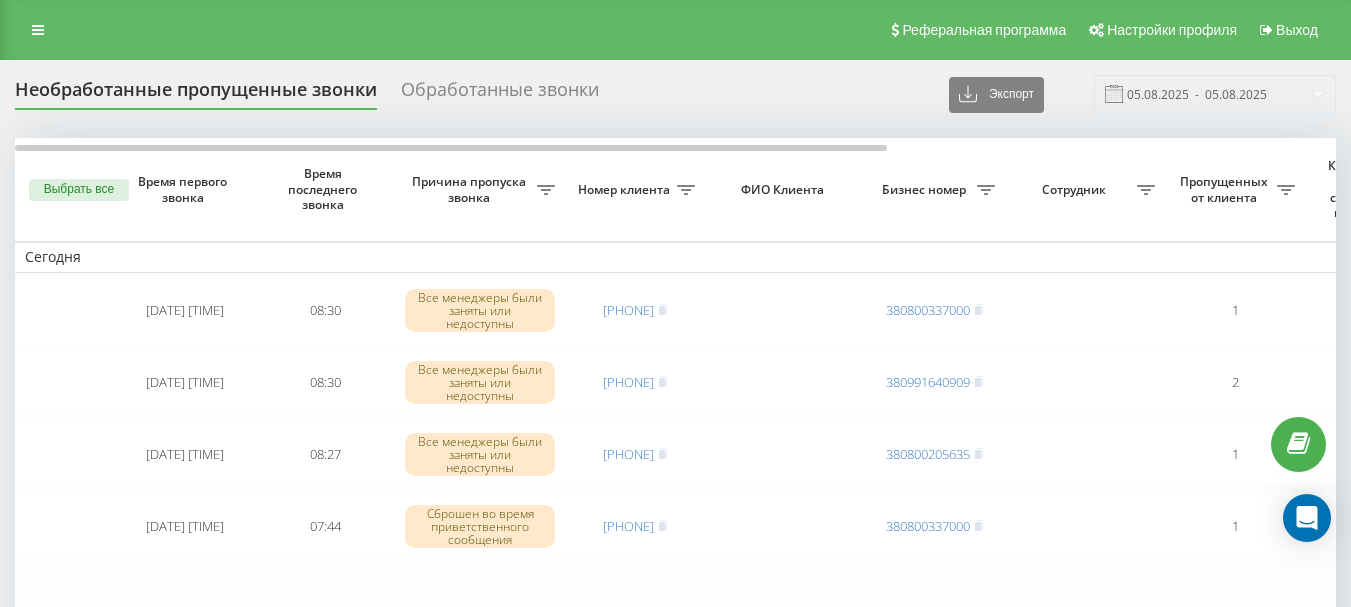 scroll, scrollTop: 0, scrollLeft: 0, axis: both 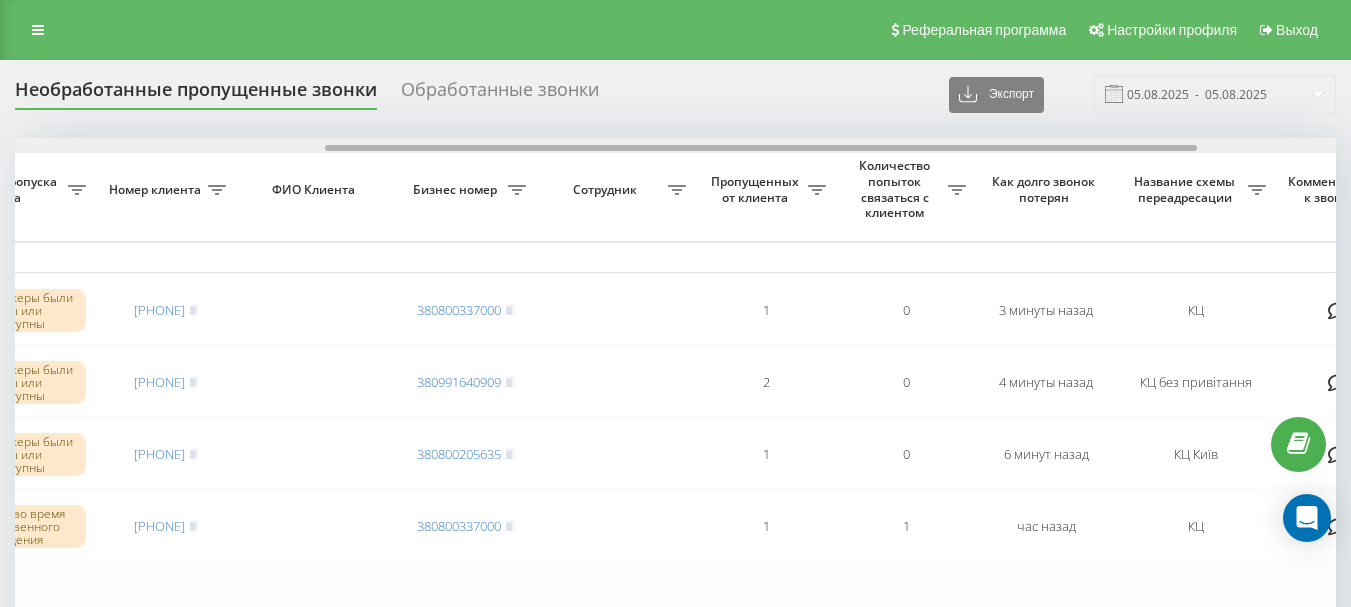 drag, startPoint x: 640, startPoint y: 148, endPoint x: 950, endPoint y: 183, distance: 311.96954 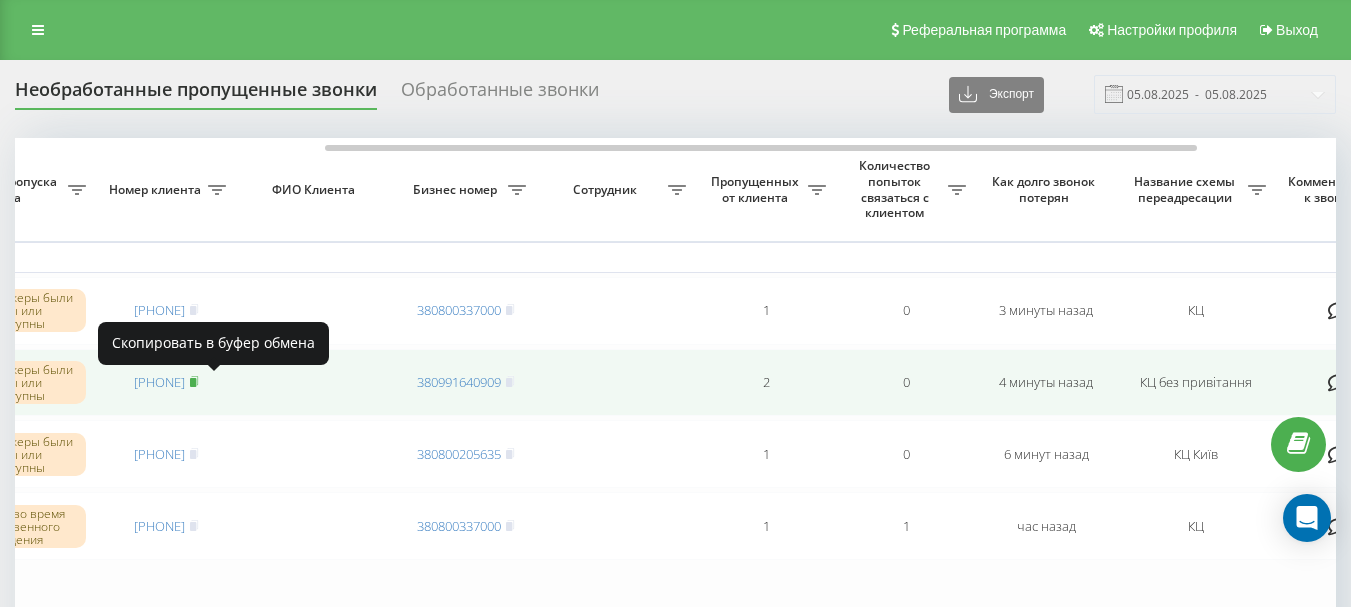 click 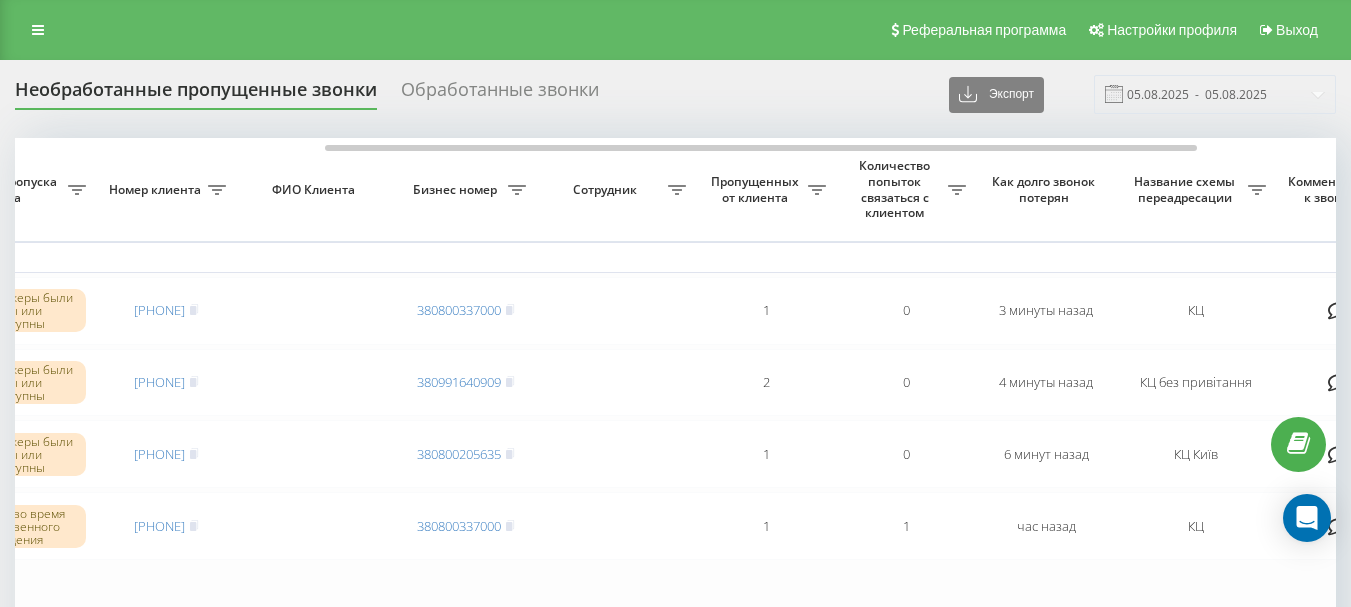 click on "Бизнес номер" at bounding box center (457, 190) 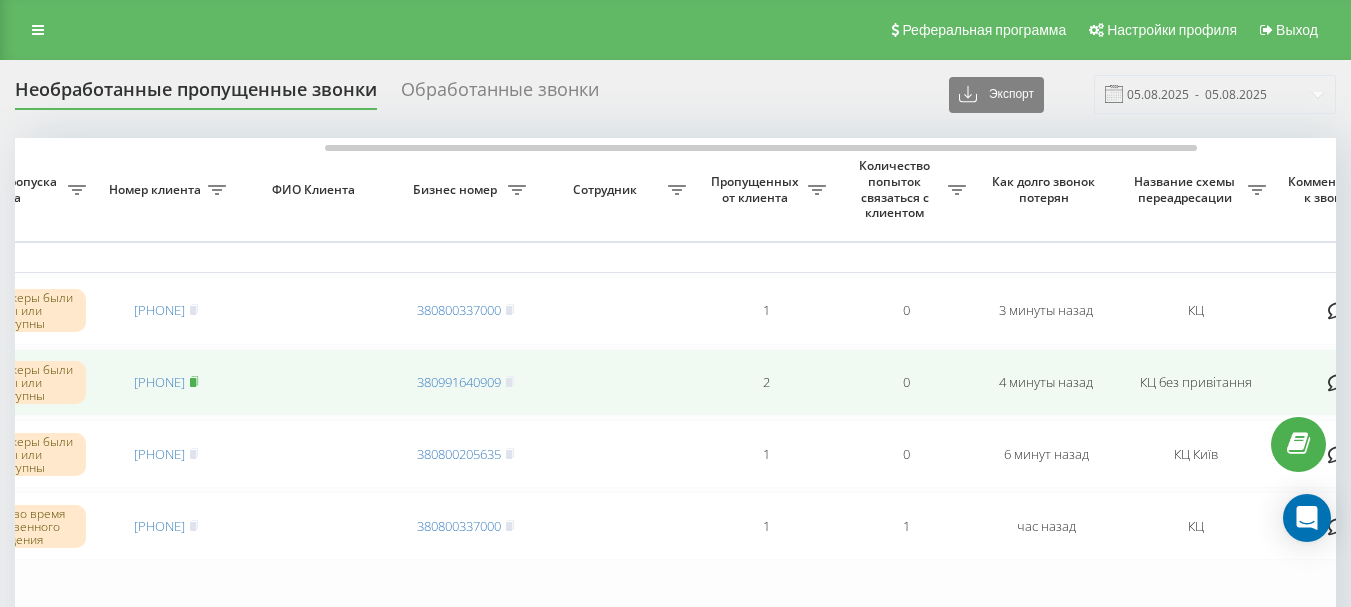 click 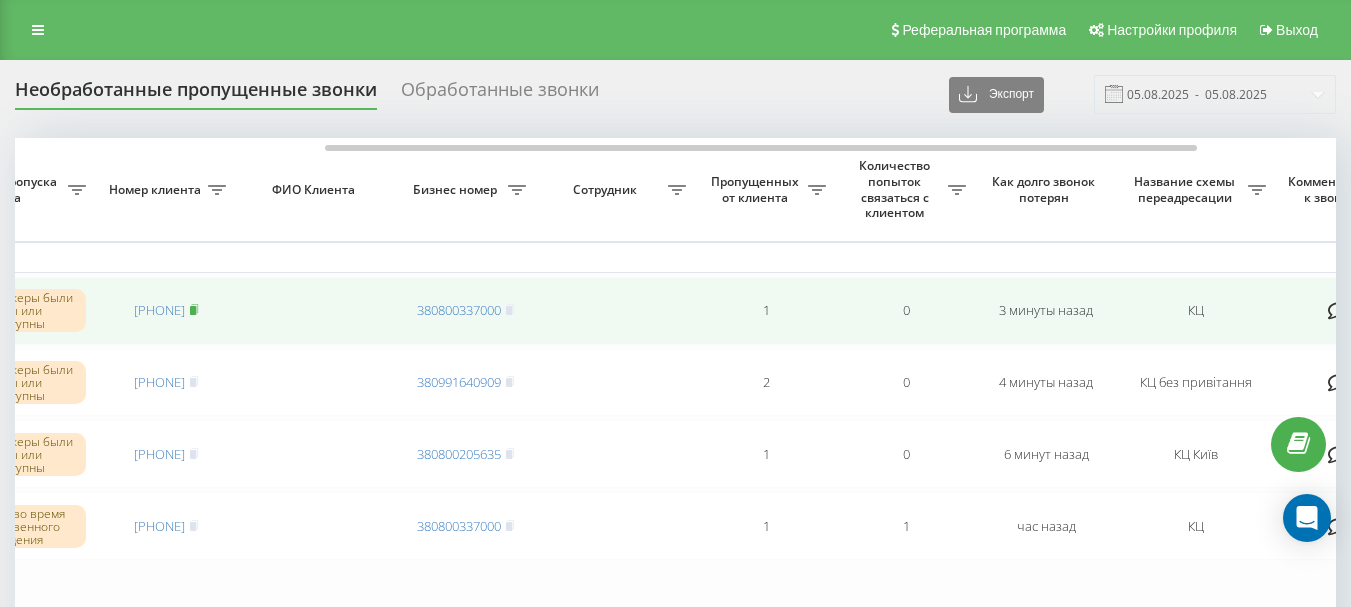 click 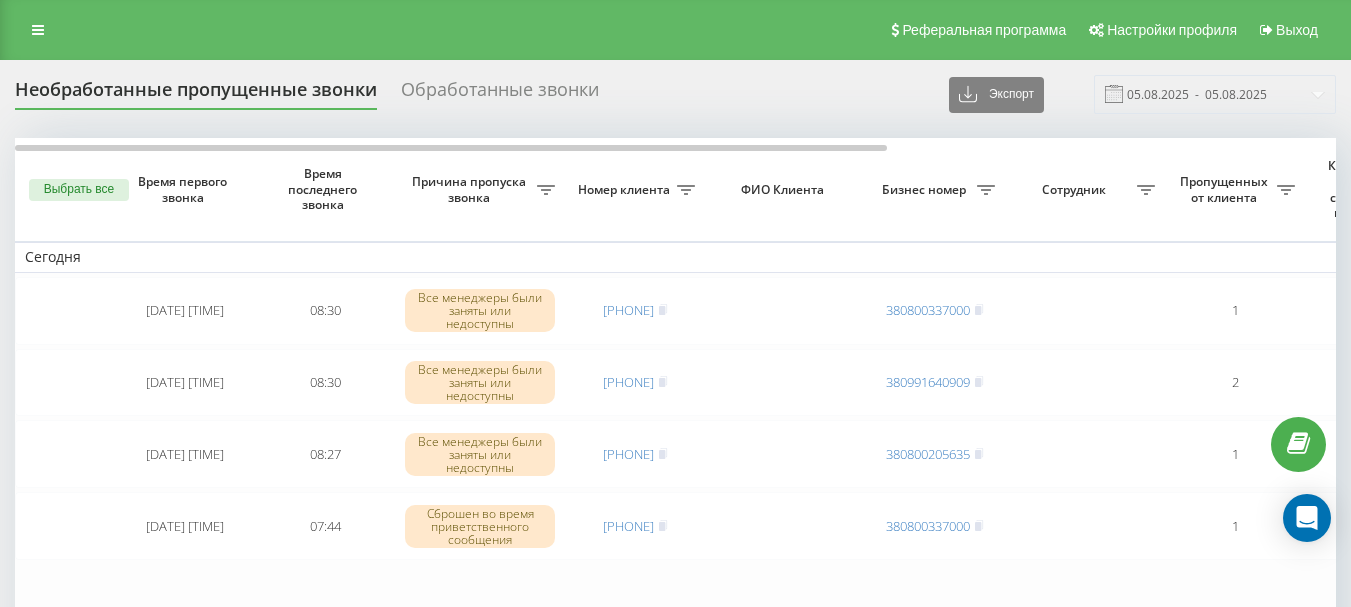 scroll, scrollTop: 0, scrollLeft: 0, axis: both 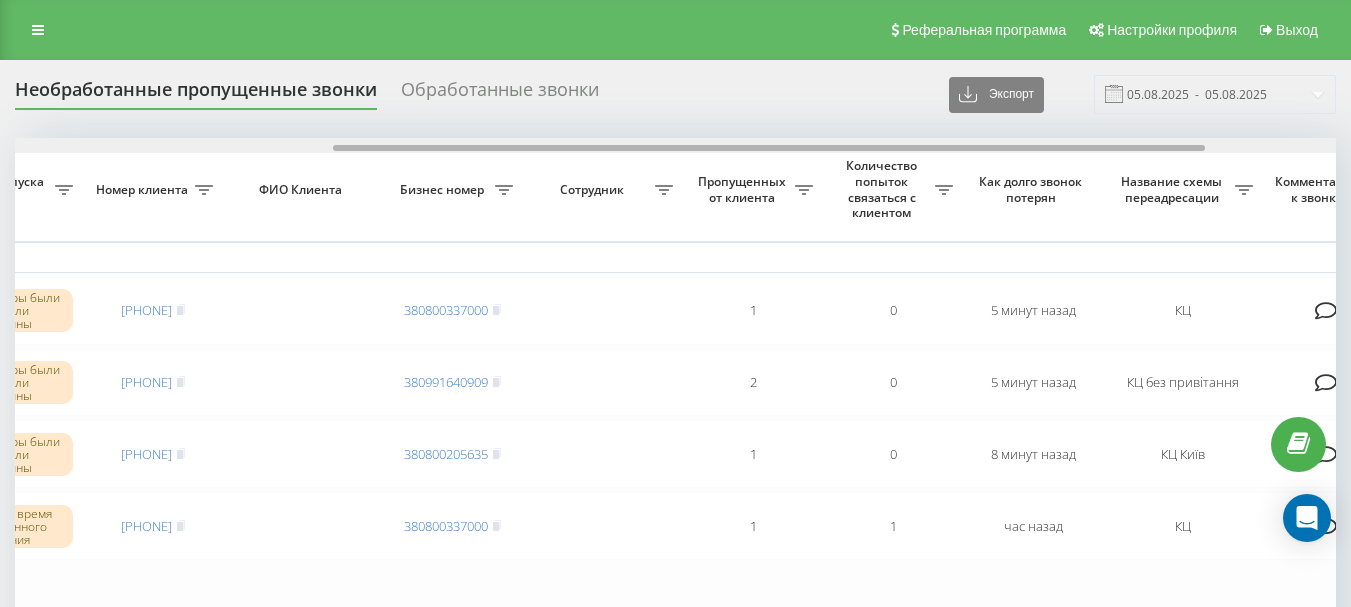 drag, startPoint x: 647, startPoint y: 147, endPoint x: 966, endPoint y: 167, distance: 319.62634 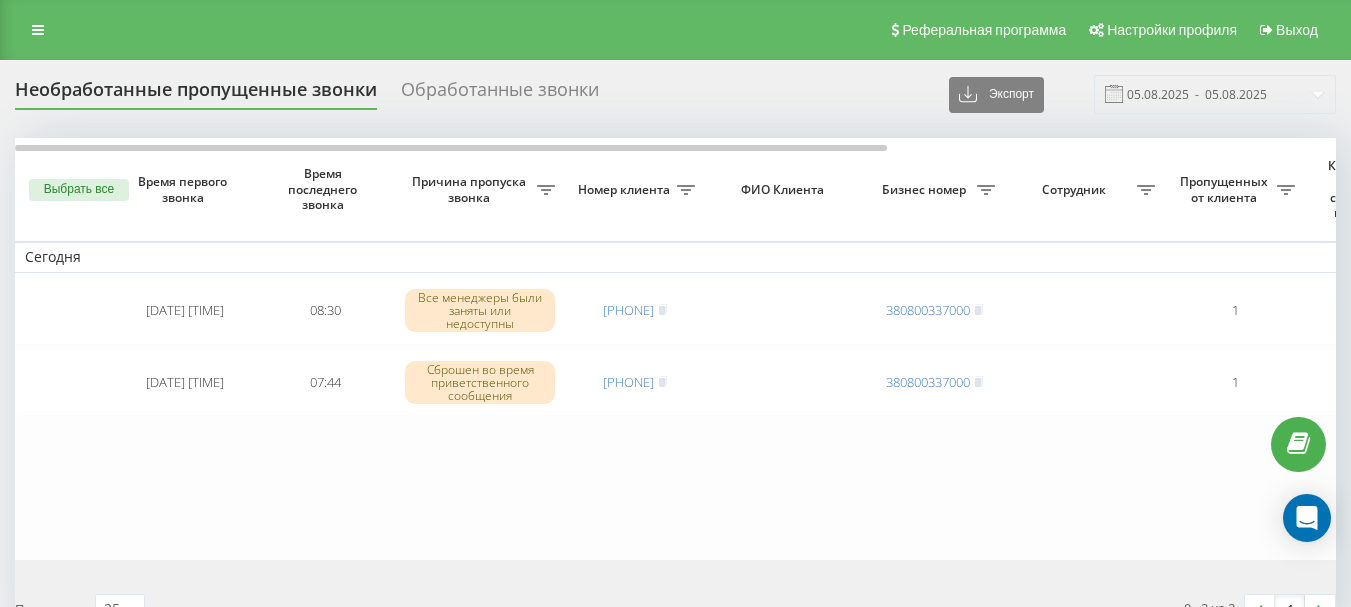 scroll, scrollTop: 0, scrollLeft: 0, axis: both 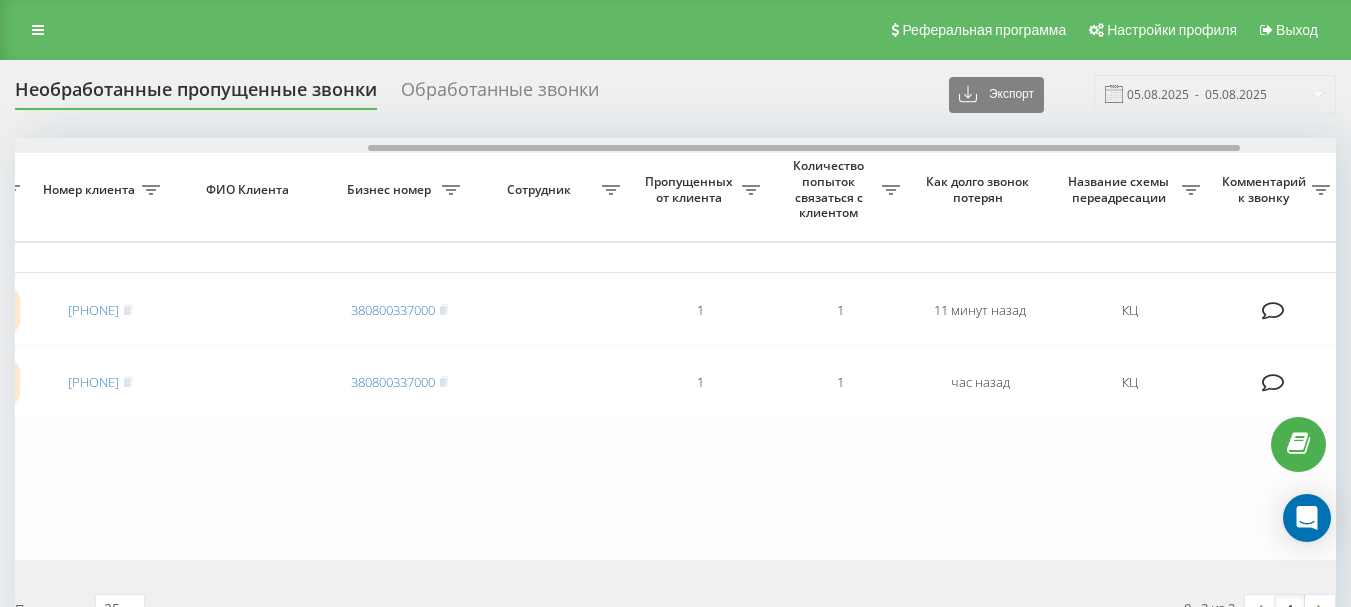drag, startPoint x: 452, startPoint y: 149, endPoint x: 806, endPoint y: 197, distance: 357.2394 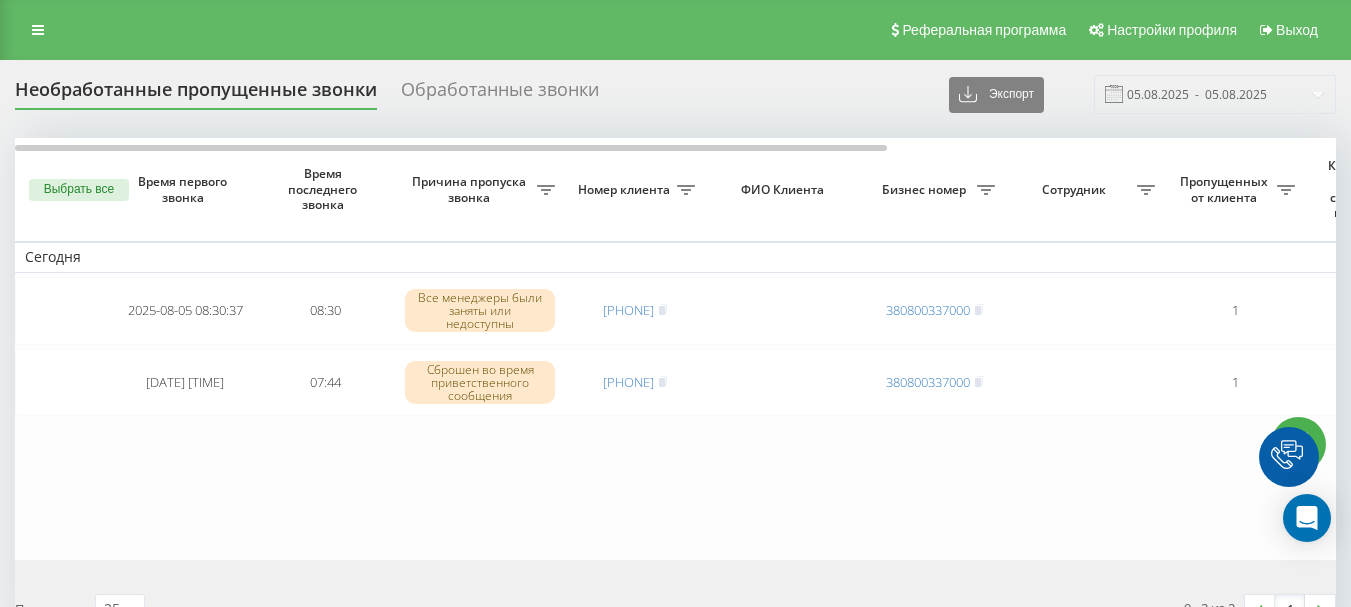 scroll, scrollTop: 0, scrollLeft: 0, axis: both 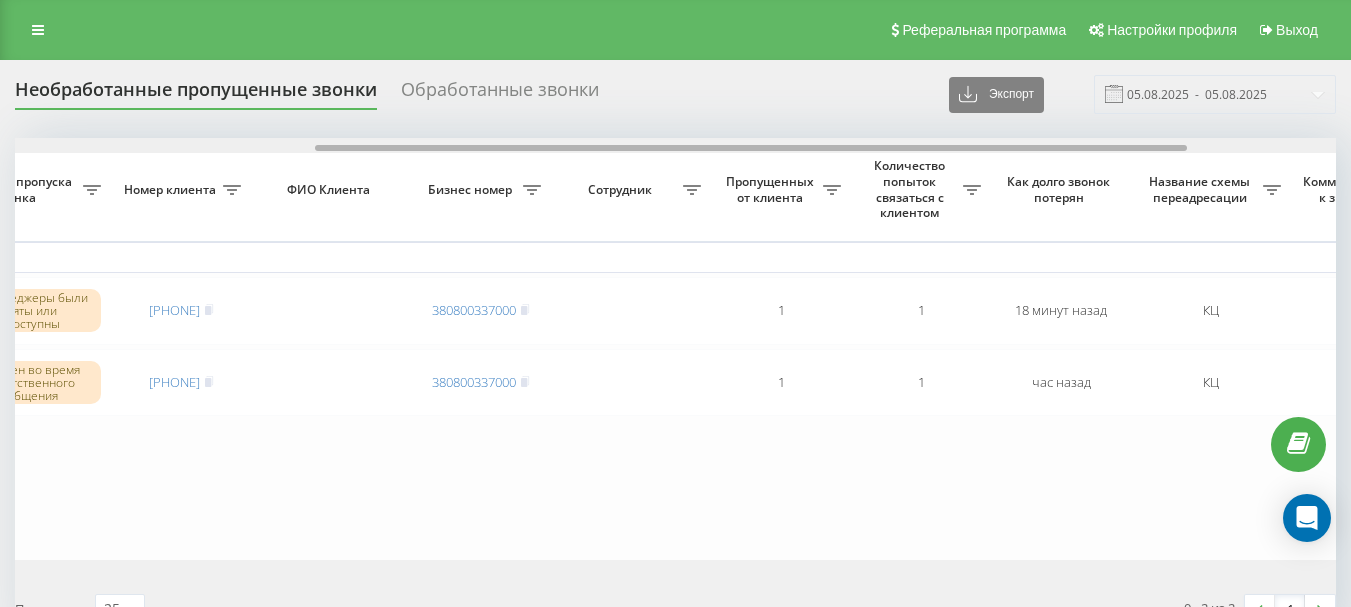 drag, startPoint x: 0, startPoint y: 0, endPoint x: 808, endPoint y: 155, distance: 822.73267 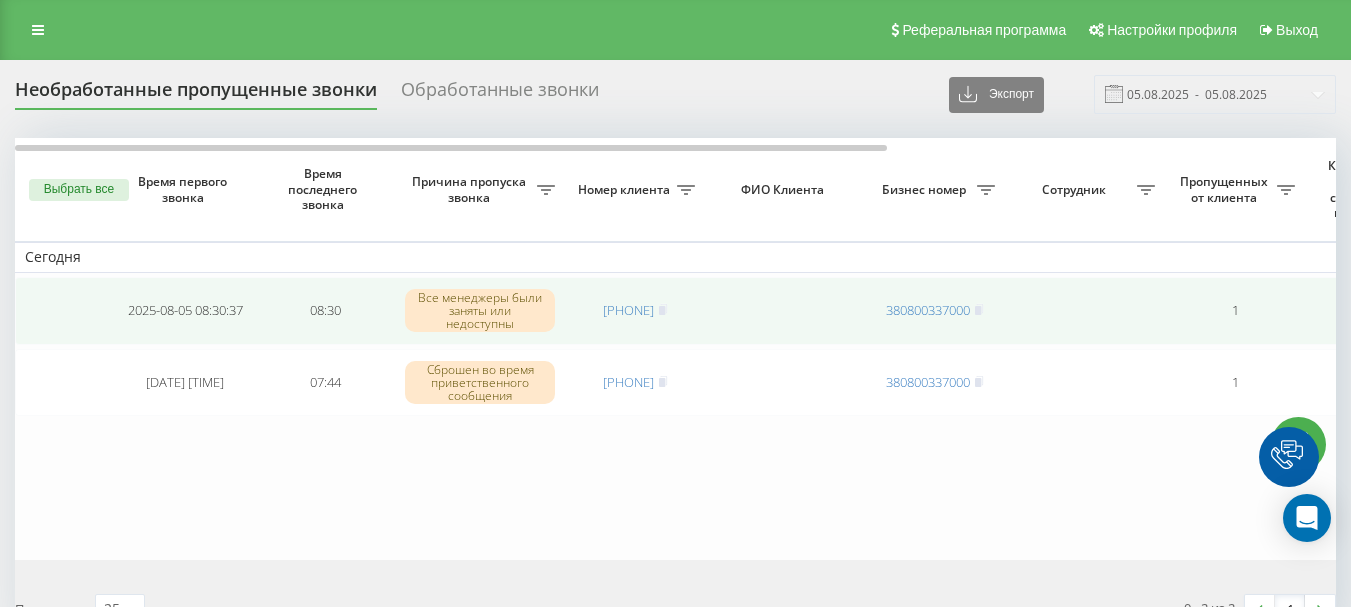 scroll, scrollTop: 0, scrollLeft: 0, axis: both 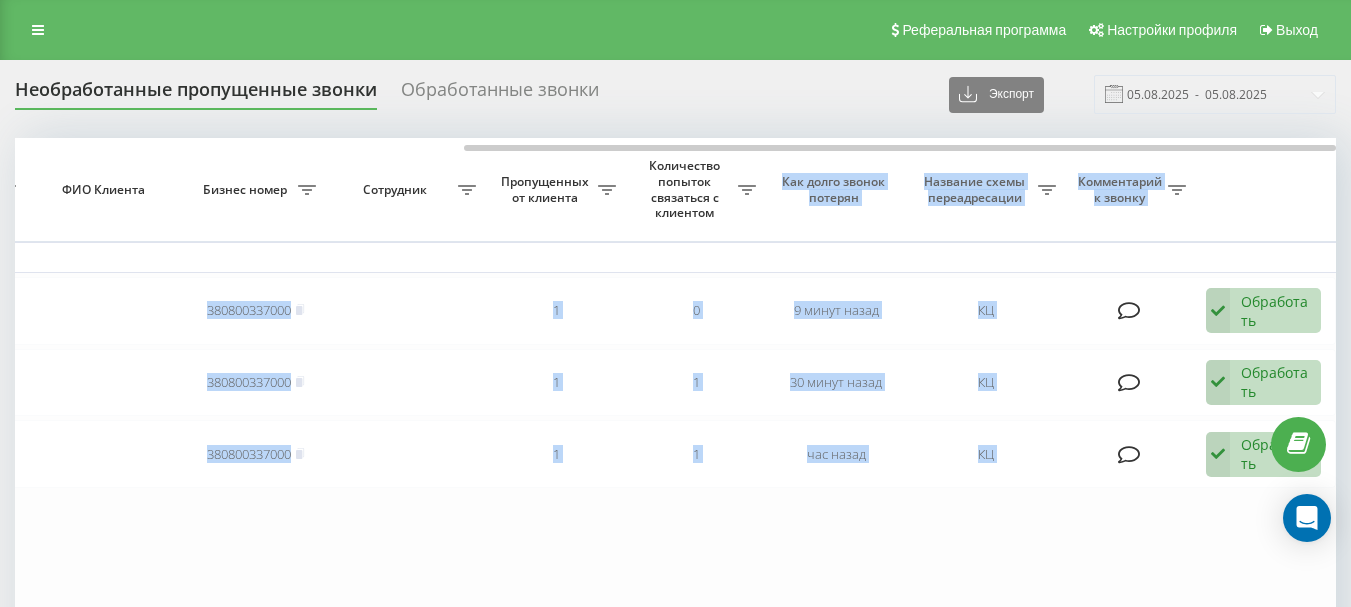 click on "Выбрать все Время первого звонка Время последнего звонка Причина пропуска звонка Номер клиента [NAME] [NAME] Бизнес номер Сотрудник Пропущенных от клиента Количество попыток связаться с клиентом Как долго звонок потерян Название схемы переадресации Комментарий к звонку Сегодня [DATETIME] [TIME] Менеджеры не ответили на звонок [PHONE] [PHONE] 1 0 [TIME] назад КЦ Обработать Не удалось связаться Связался с клиентом с помощью другого канала Клиент перезвонил сам с другого номера Другой вариант [DATETIME] [TIME] Все менеджеры были заняты или недоступны [PHONE] 1 1 1 1" at bounding box center [675, 385] 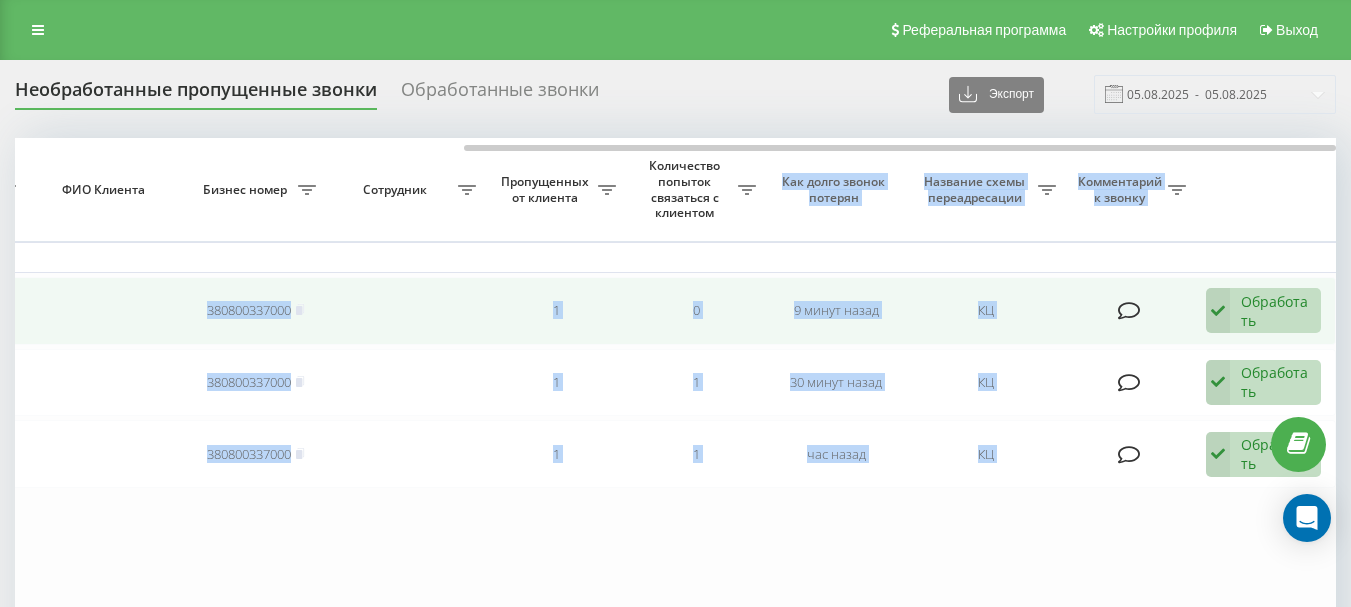 click on "1" at bounding box center [556, 311] 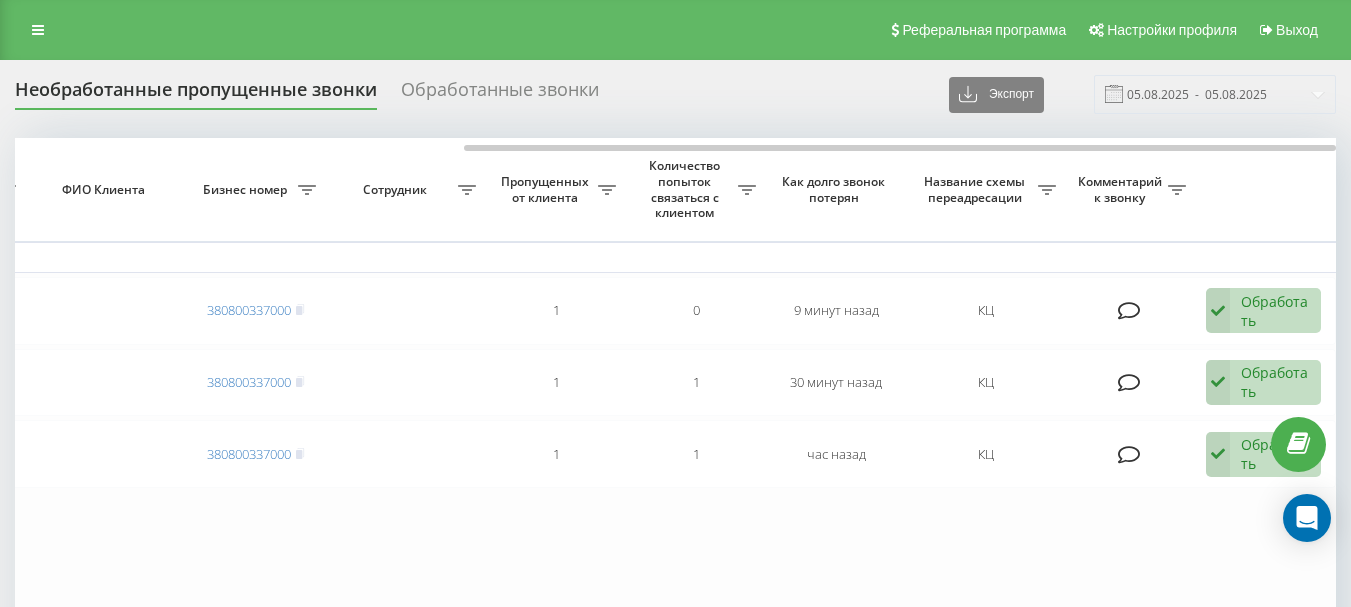 click on "Необработанные пропущенные звонки Обработанные звонки Экспорт .csv .xlsx [DATE]  -  [DATE]" at bounding box center [675, 94] 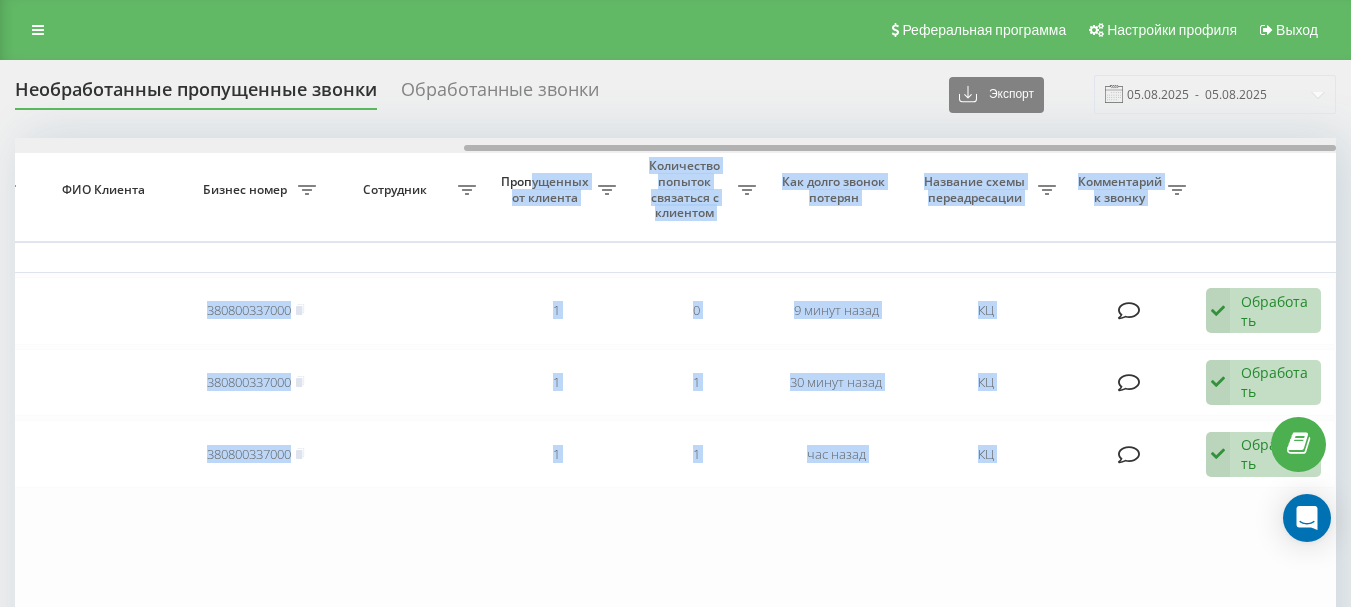 drag, startPoint x: 670, startPoint y: 144, endPoint x: 543, endPoint y: 150, distance: 127.141655 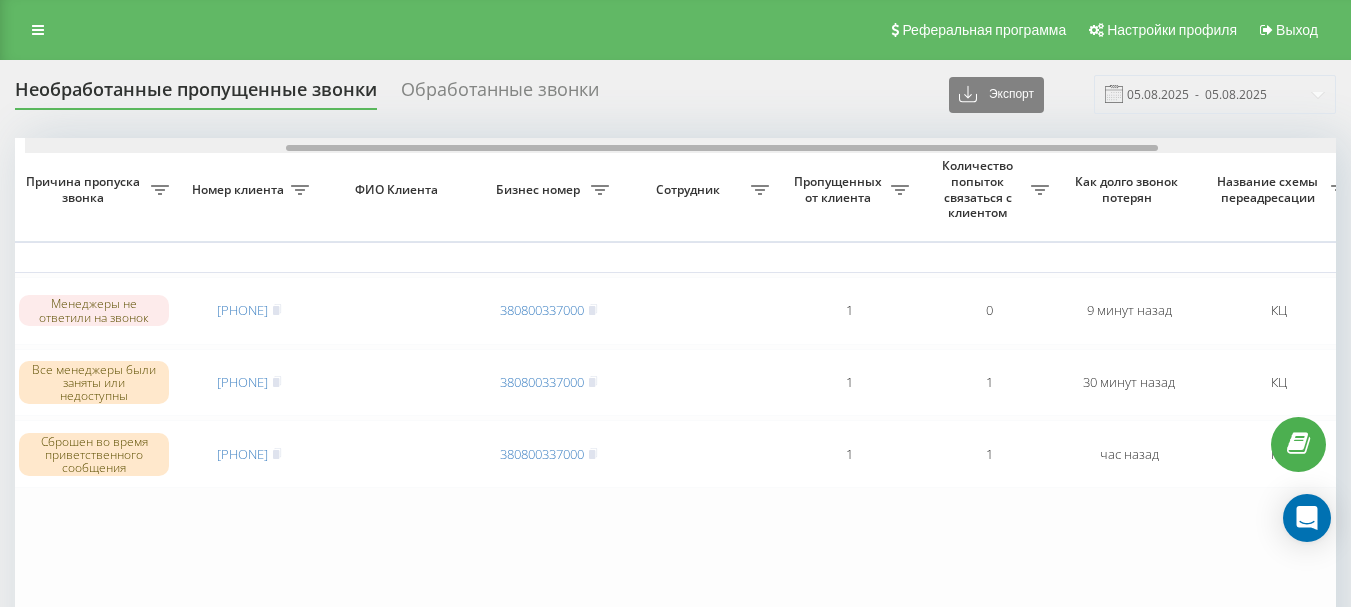 scroll, scrollTop: 0, scrollLeft: 383, axis: horizontal 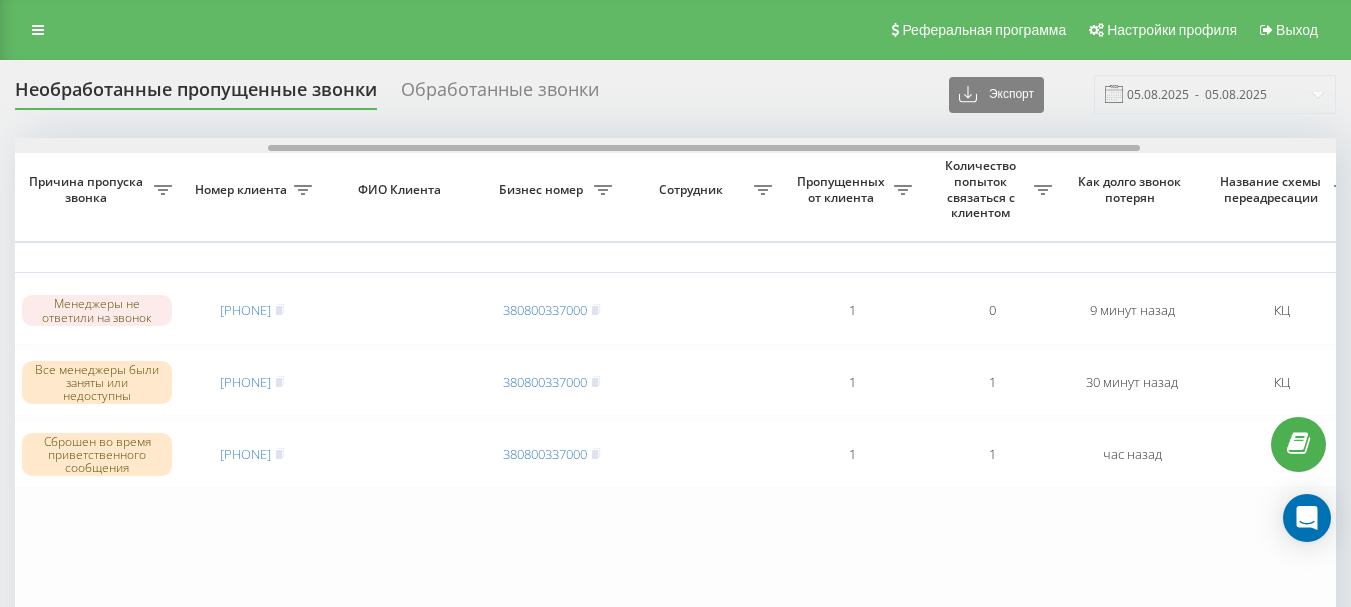 drag, startPoint x: 630, startPoint y: 148, endPoint x: 434, endPoint y: 146, distance: 196.01021 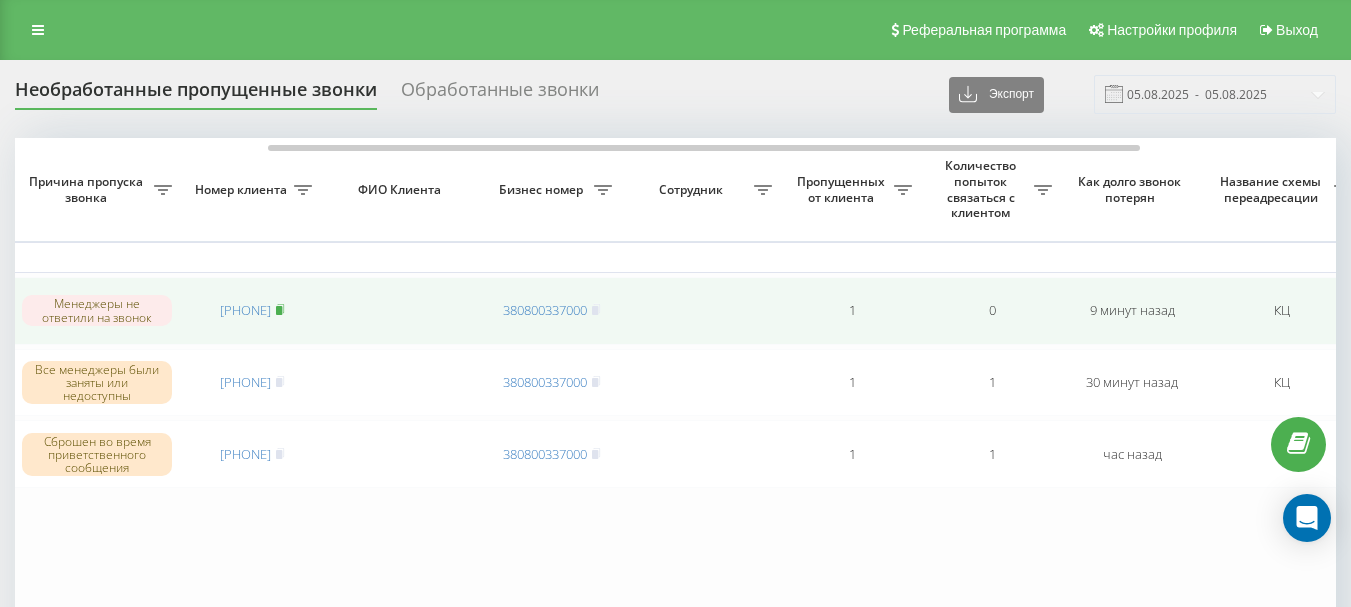 click 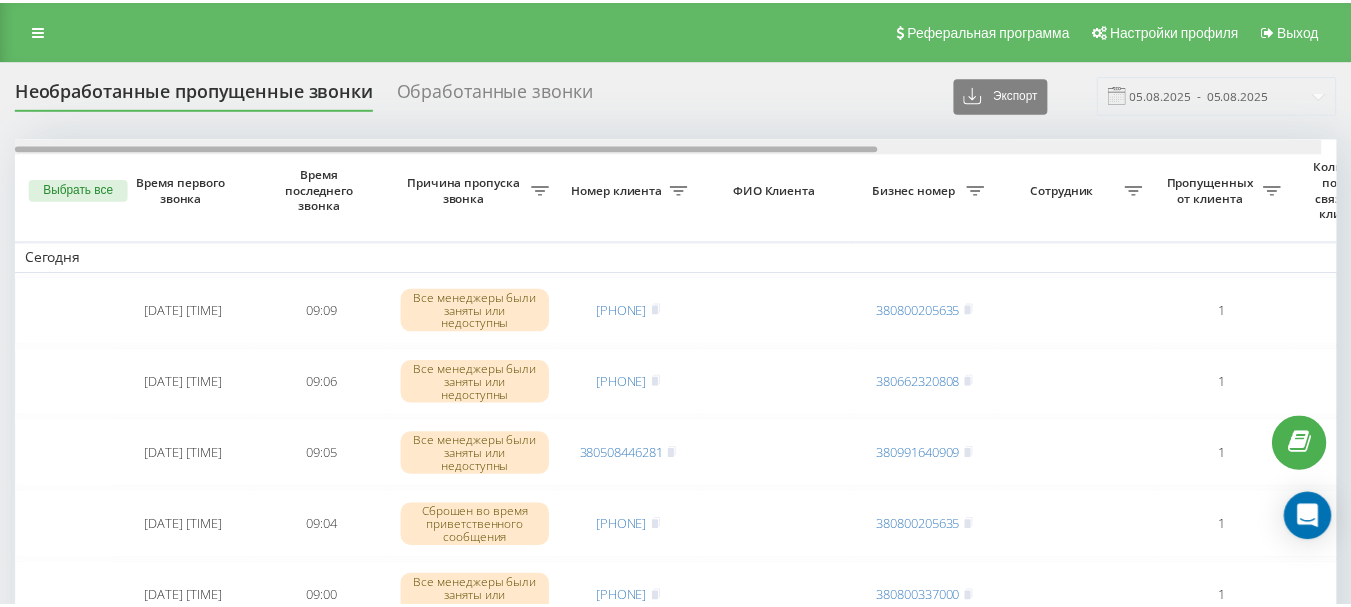 scroll, scrollTop: 0, scrollLeft: 0, axis: both 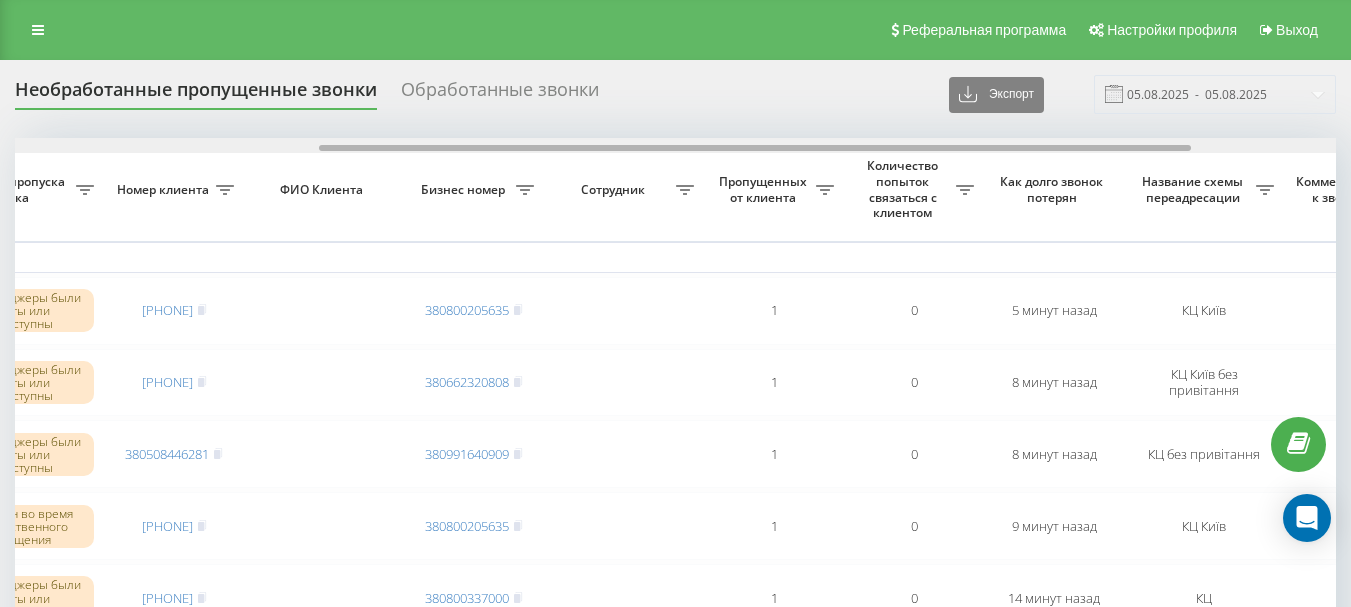 drag, startPoint x: 598, startPoint y: 147, endPoint x: 903, endPoint y: 170, distance: 305.866 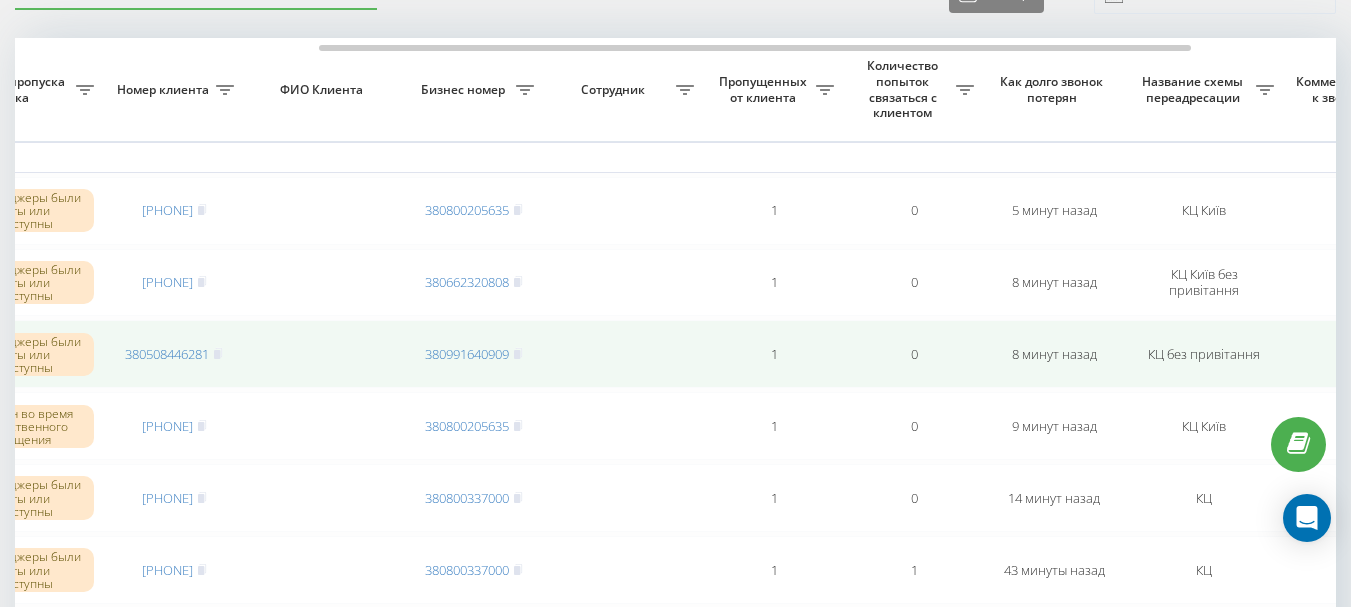 scroll, scrollTop: 200, scrollLeft: 0, axis: vertical 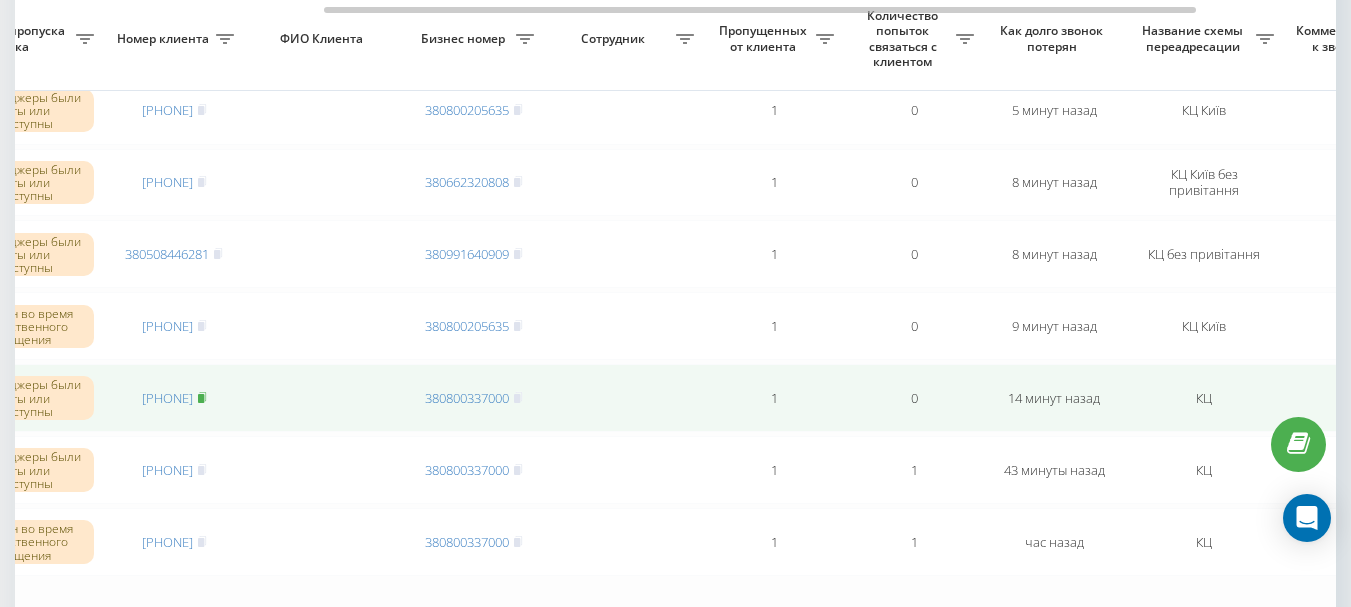 click 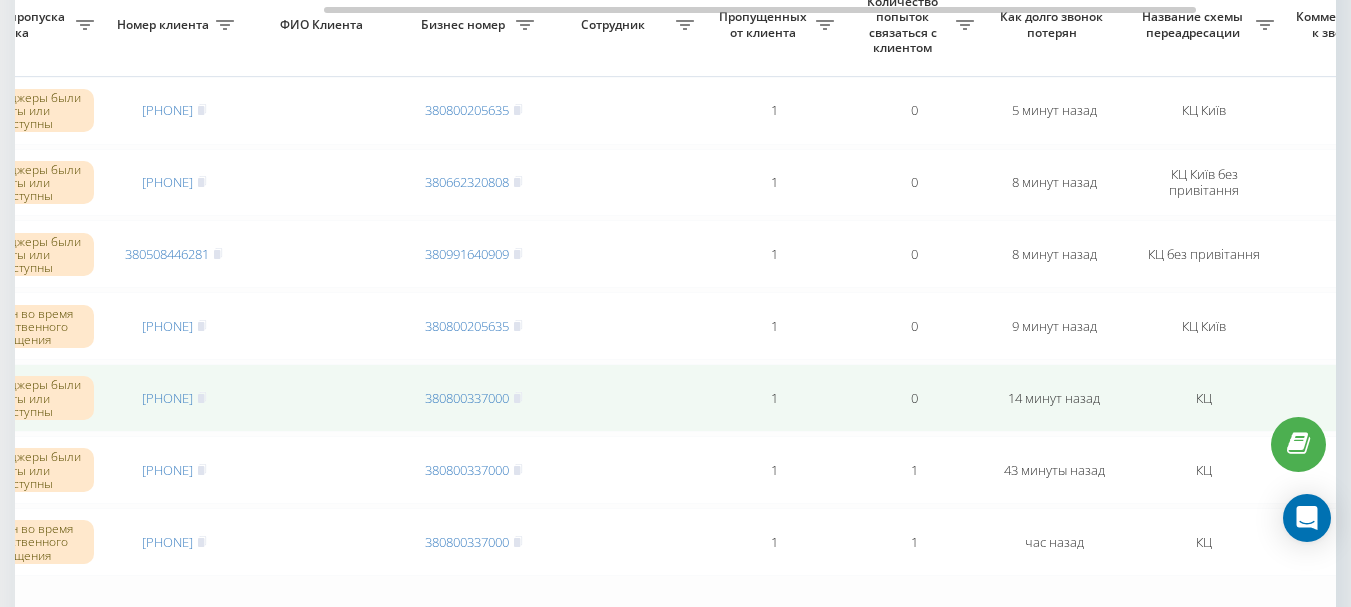 scroll, scrollTop: 100, scrollLeft: 0, axis: vertical 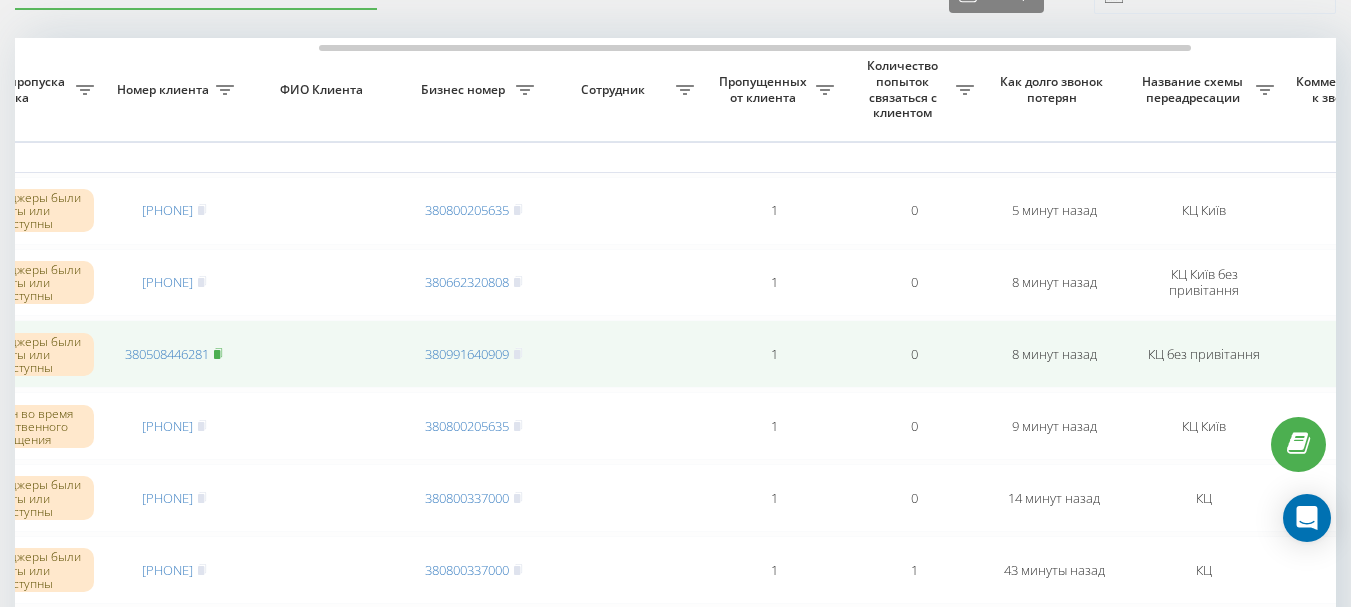 click 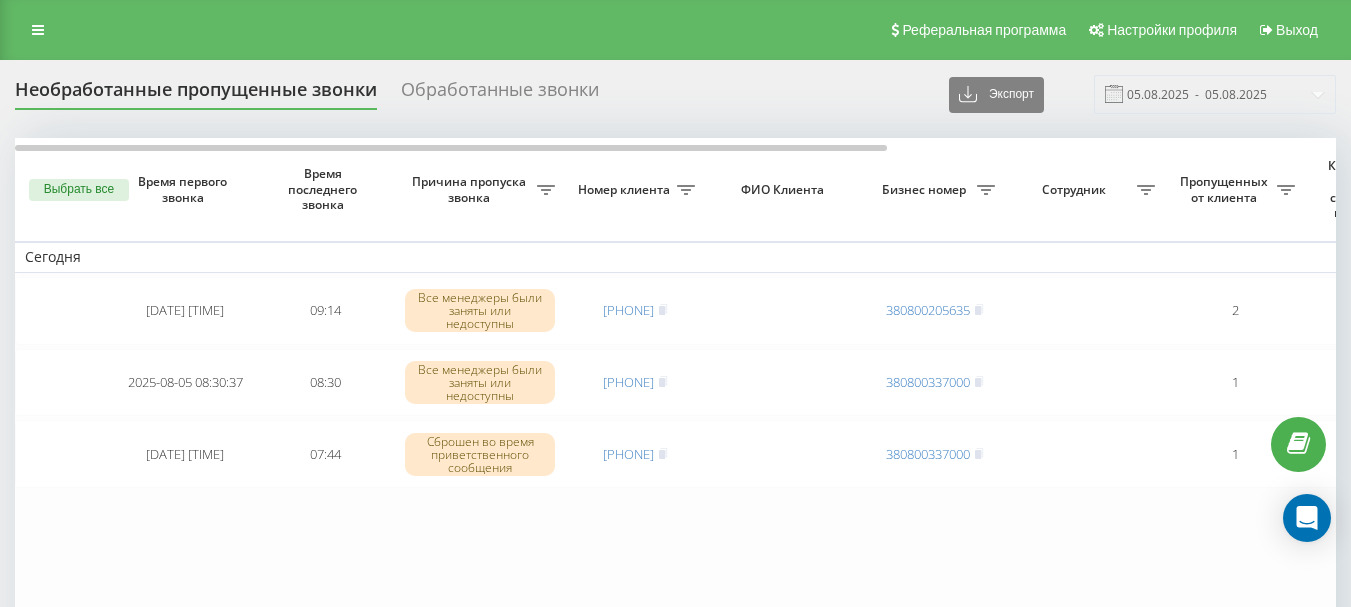 scroll, scrollTop: 102, scrollLeft: 0, axis: vertical 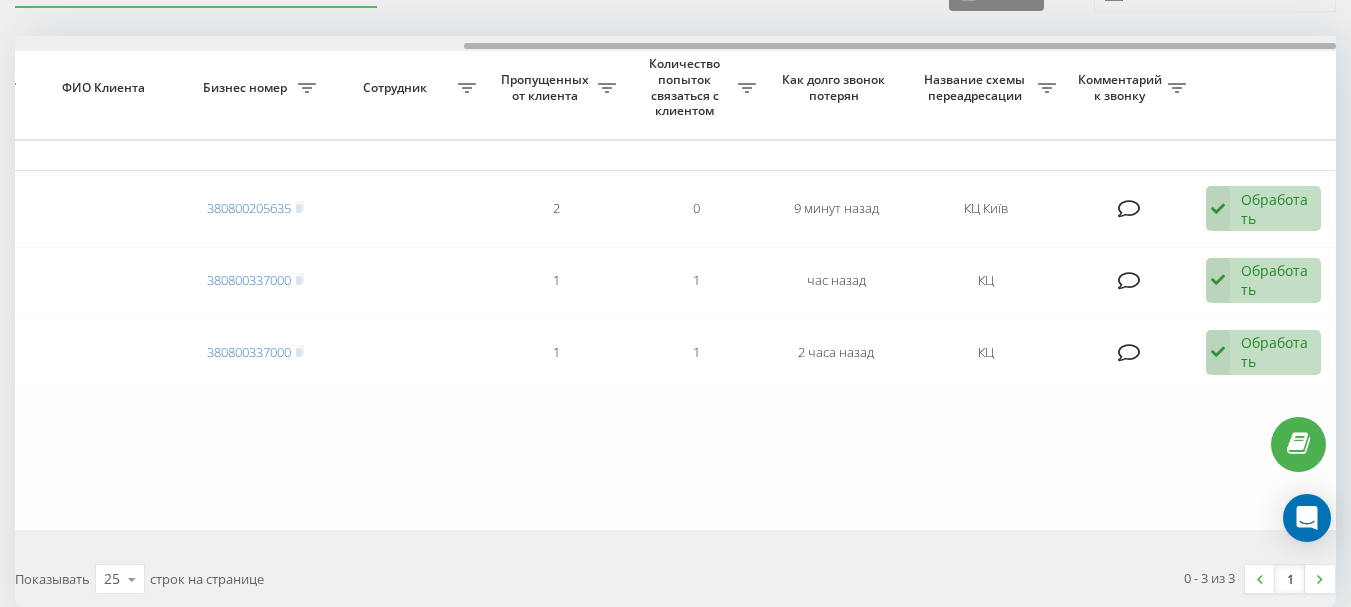 drag, startPoint x: 390, startPoint y: 42, endPoint x: 533, endPoint y: 47, distance: 143.08739 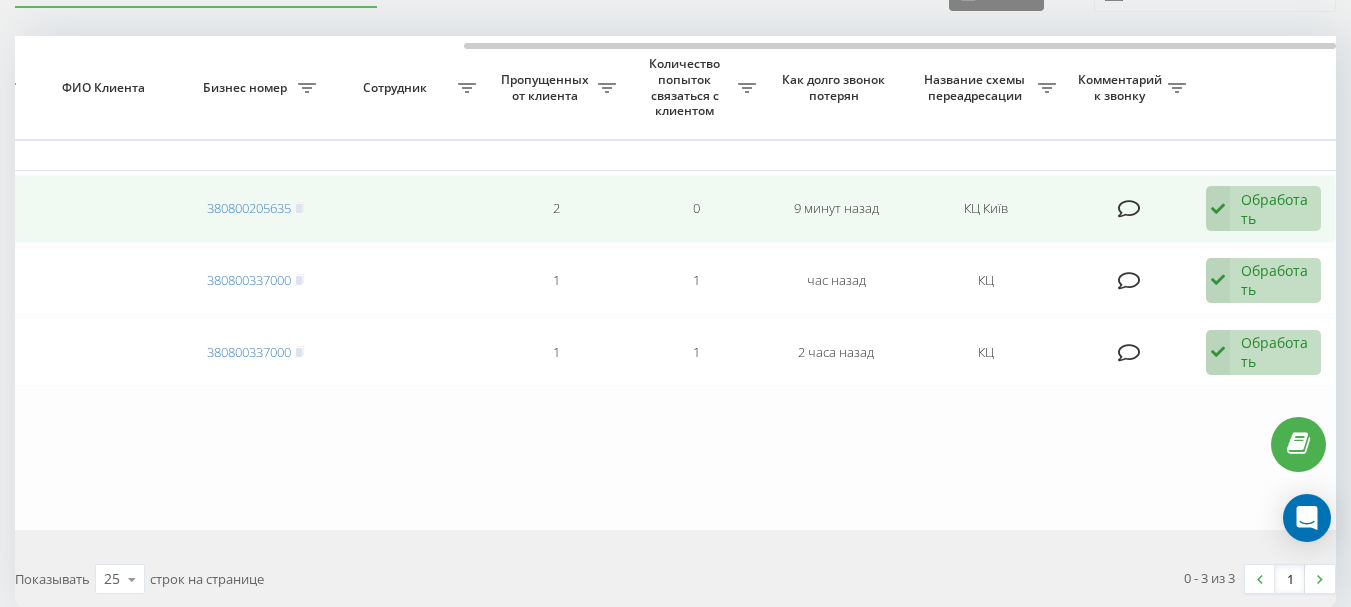 click at bounding box center (406, 209) 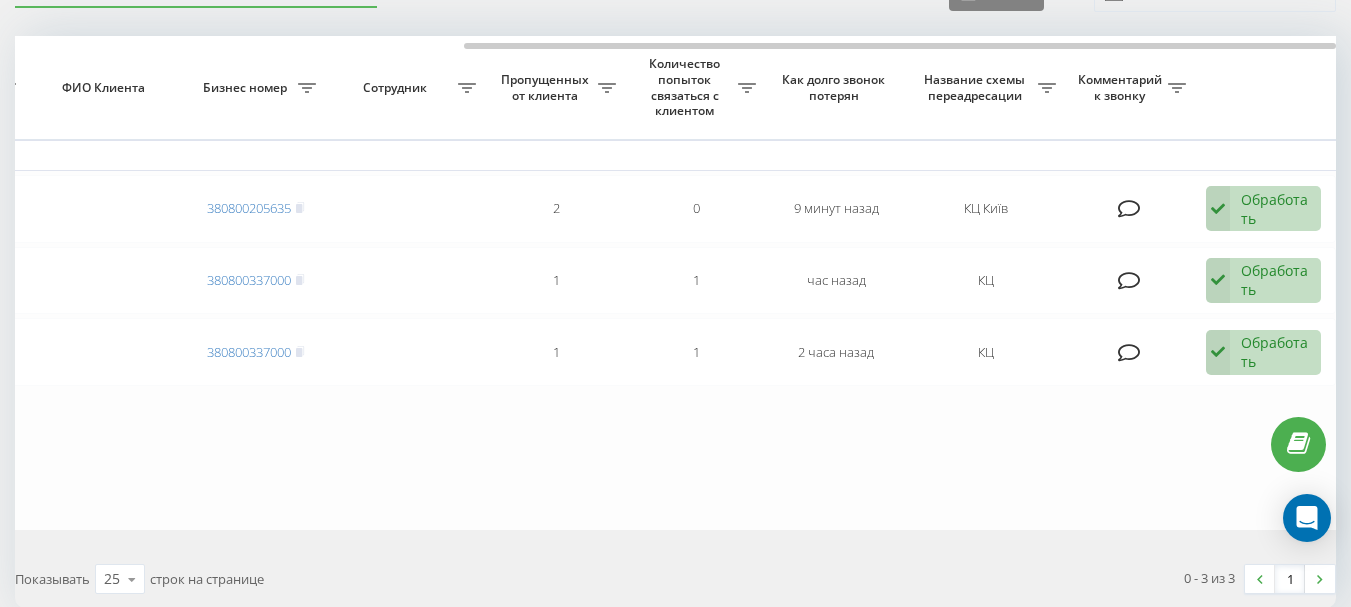 click on "Сегодня 2025-08-05 09:09:11 09:14 Все менеджеры были заняты или недоступны 380950429164 380800205635 2 0 9 минут назад КЦ Київ Обработать Не удалось связаться Связался с клиентом с помощью другого канала Клиент перезвонил сам с другого номера Другой вариант 2025-08-05 08:30:37 08:30 Все менеджеры были заняты или недоступны 380962954587 380800337000 1 1 час назад КЦ Обработать Не удалось связаться Связался с клиентом с помощью другого канала Клиент перезвонил сам с другого номера Другой вариант 2025-08-05 07:44:54 07:44 Сброшен во время приветственного сообщения 380662810434 380800337000 1 1 2 часа назад КЦ Обработать" at bounding box center (336, 283) 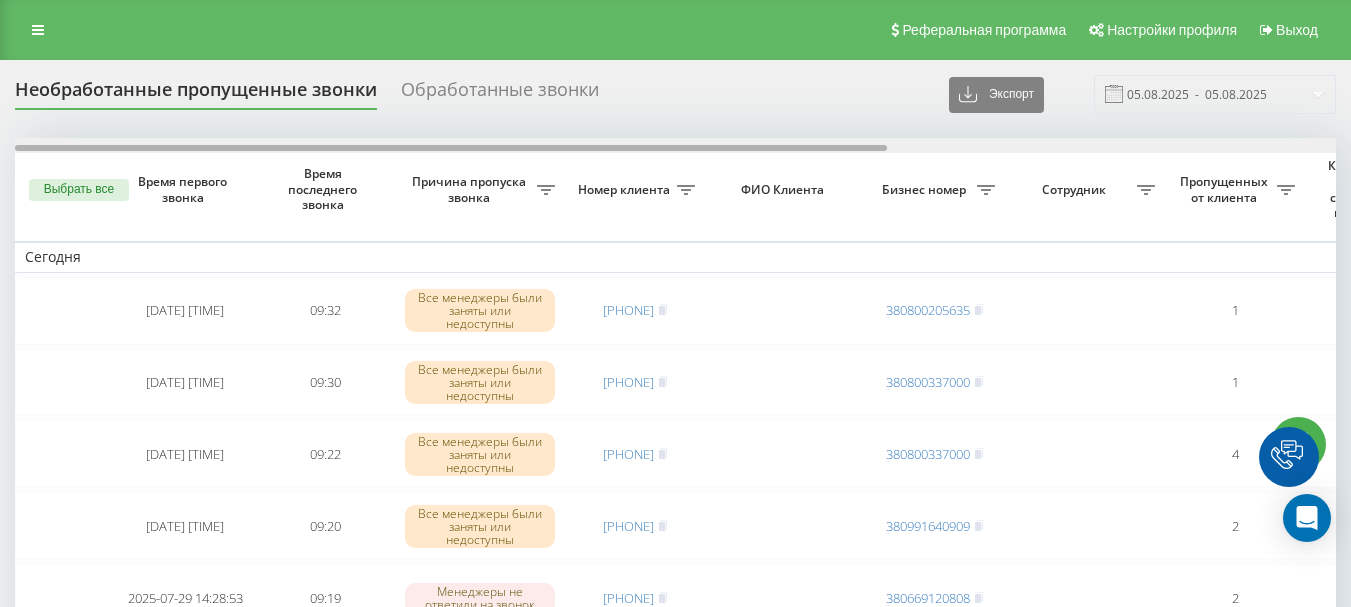 scroll, scrollTop: 102, scrollLeft: 0, axis: vertical 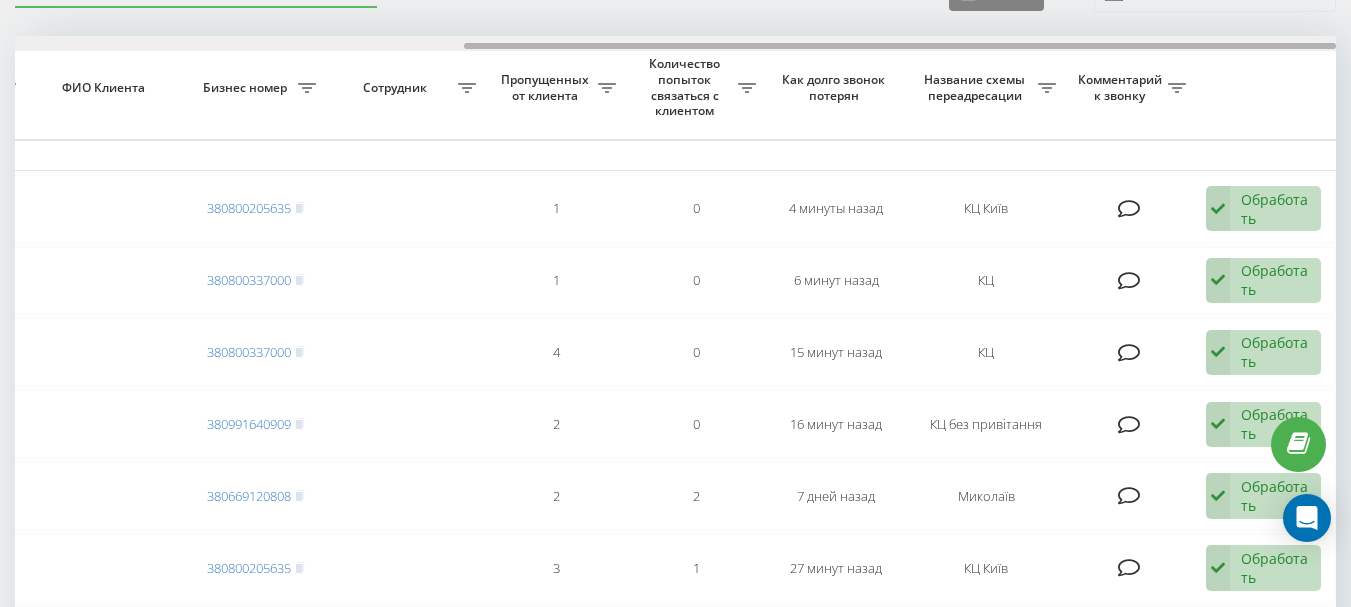 drag, startPoint x: 485, startPoint y: 41, endPoint x: 541, endPoint y: 49, distance: 56.568542 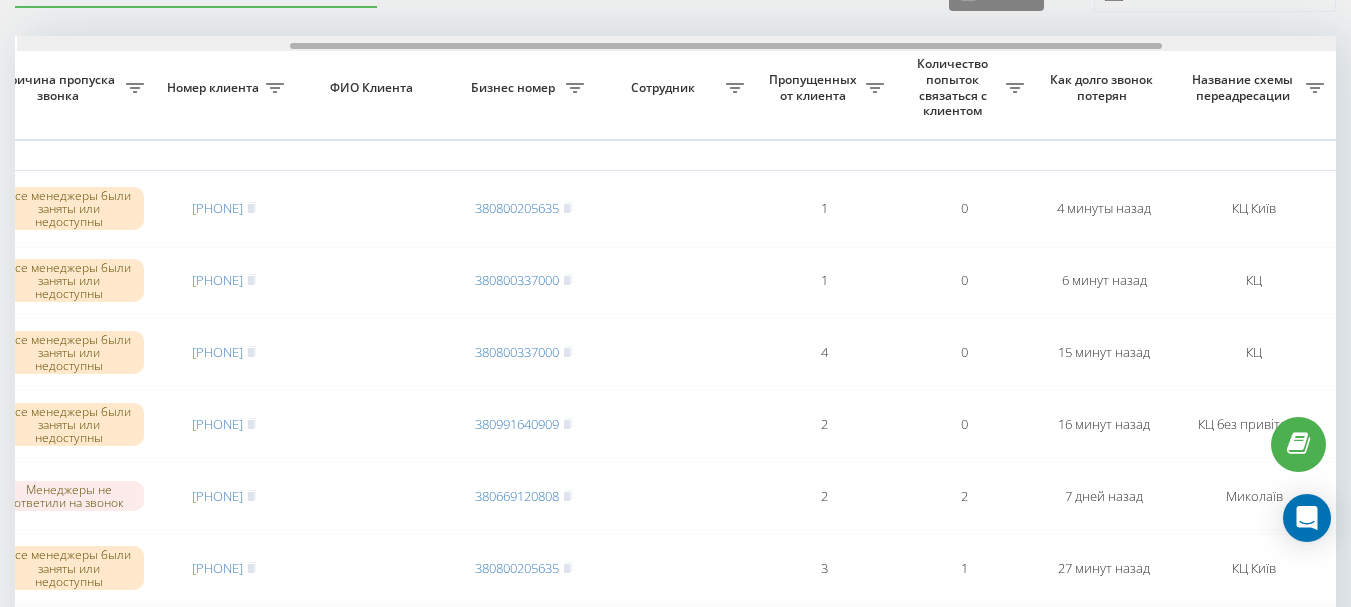 scroll, scrollTop: 0, scrollLeft: 413, axis: horizontal 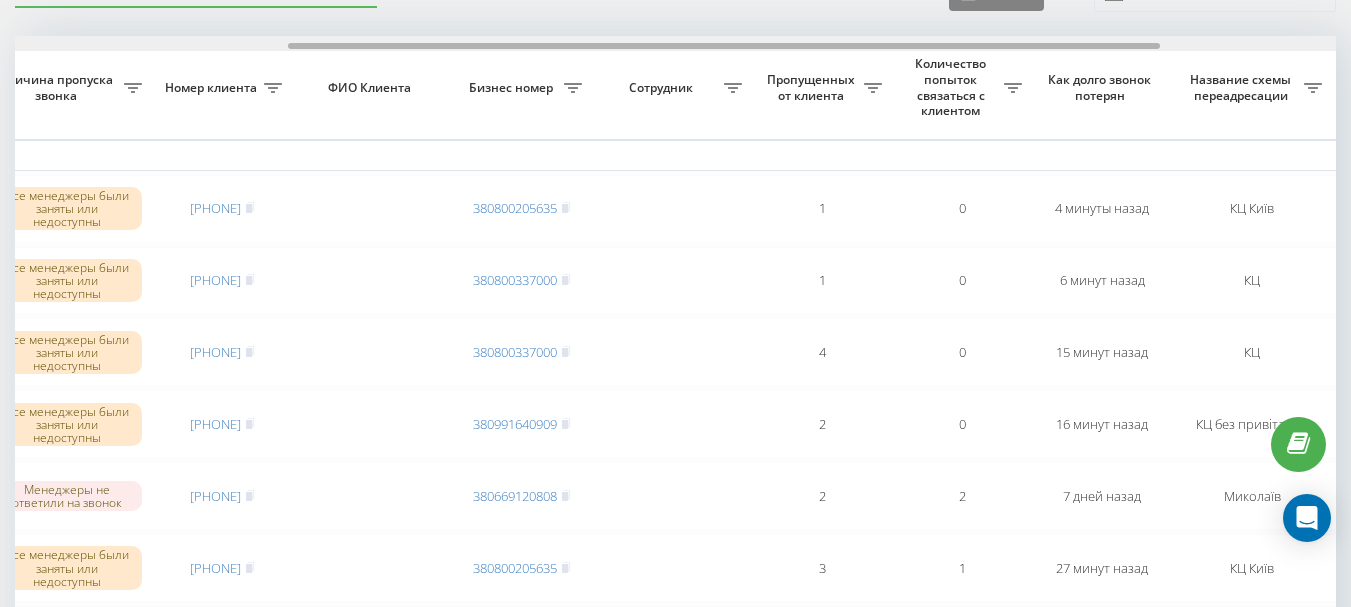 drag, startPoint x: 564, startPoint y: 47, endPoint x: 391, endPoint y: 53, distance: 173.10402 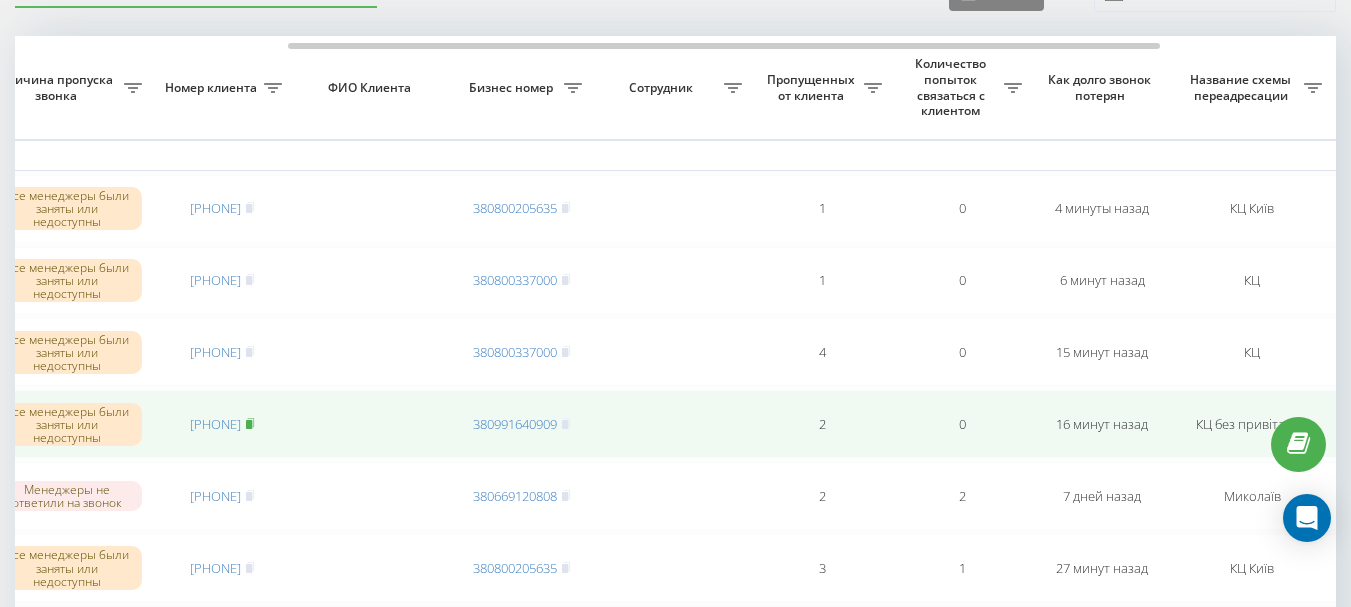 click 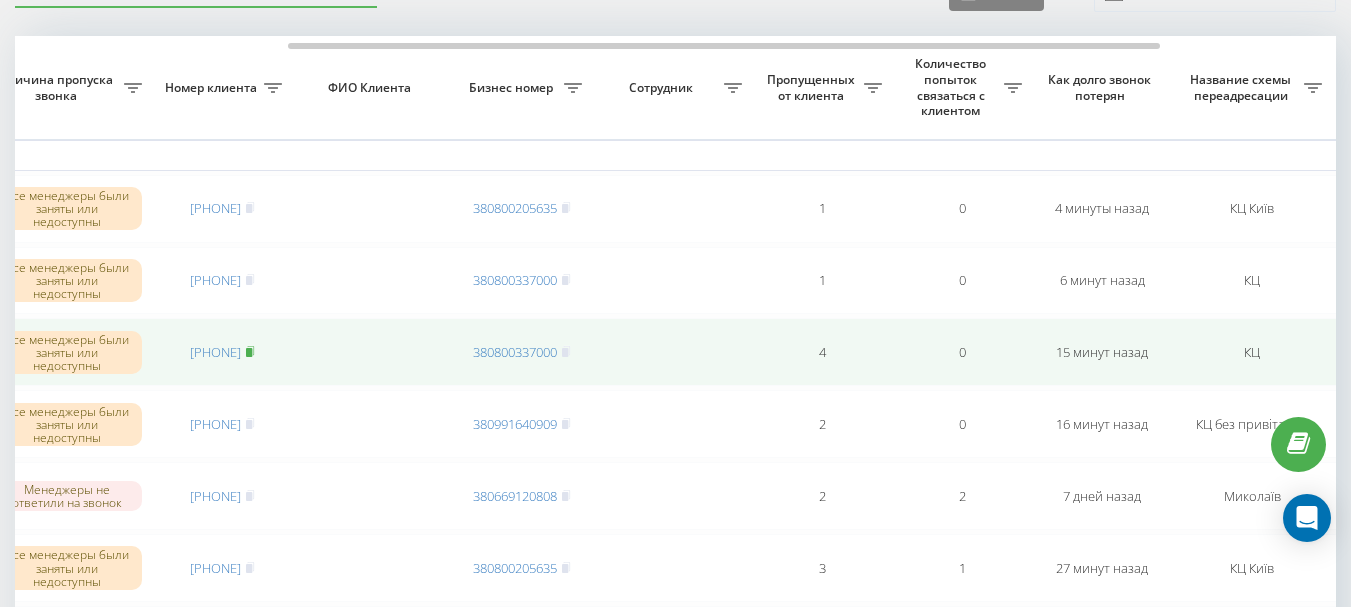 click 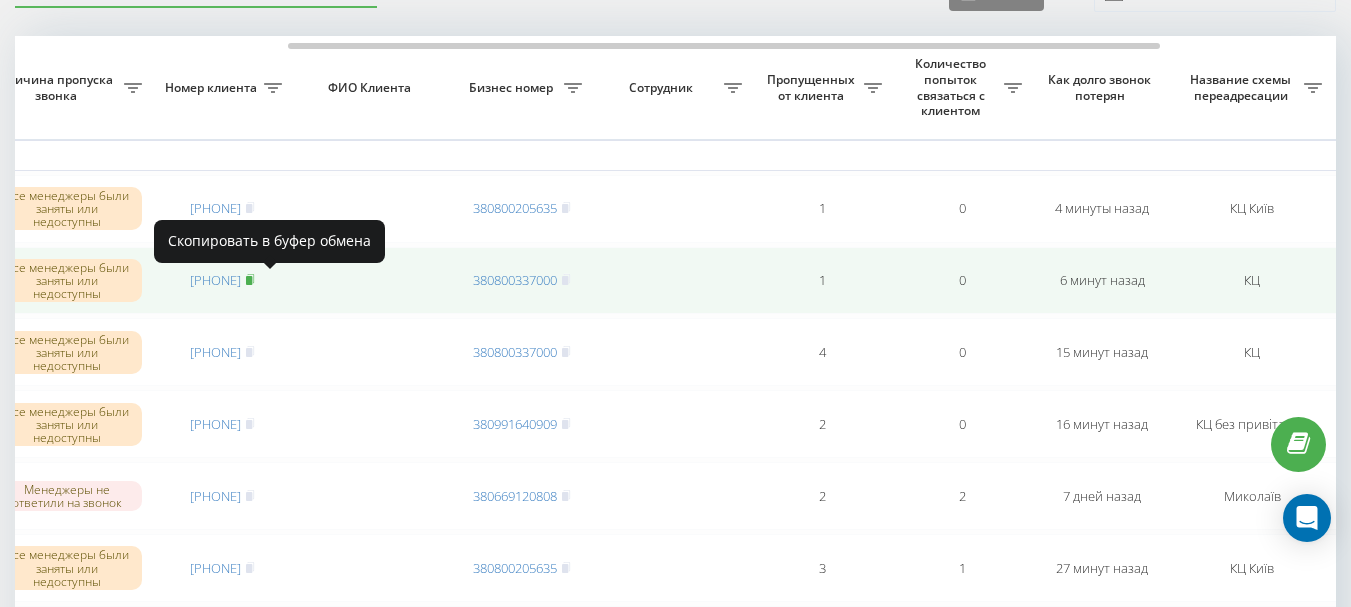 click 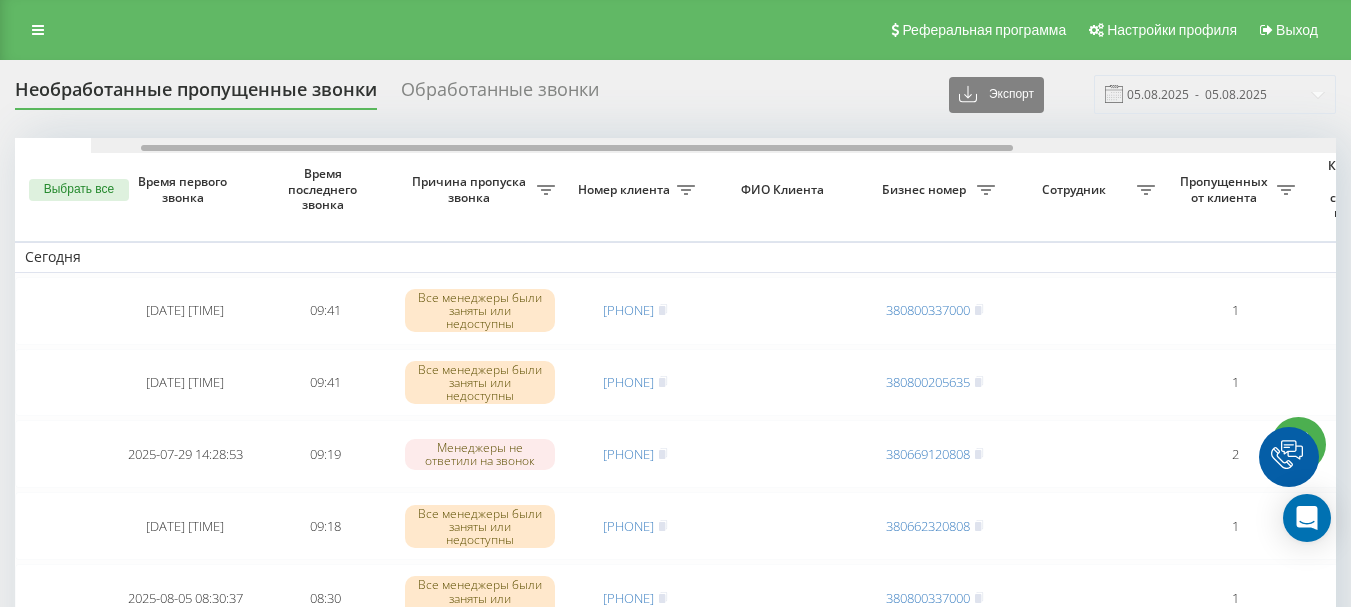 scroll, scrollTop: 102, scrollLeft: 0, axis: vertical 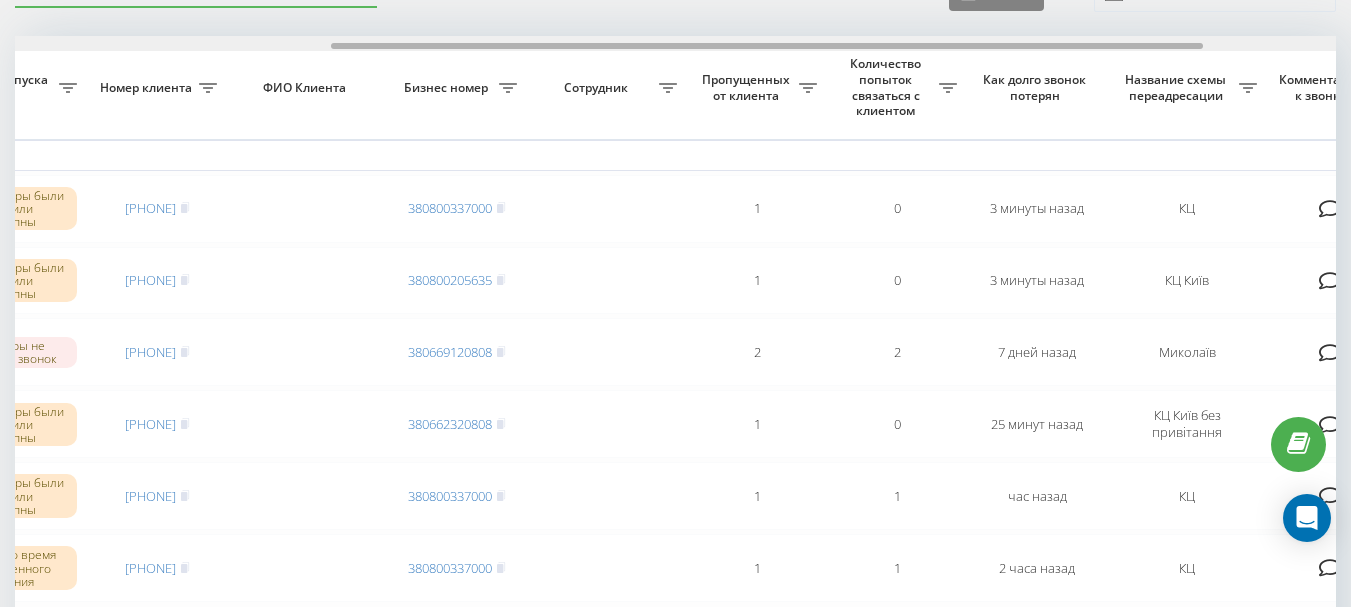 click on "Выбрать все Время первого звонка Время последнего звонка Причина пропуска звонка Номер клиента ФИО Клиента Бизнес номер Сотрудник Пропущенных от клиента Количество попыток связаться с клиентом Как долго звонок потерян Название схемы переадресации Комментарий к звонку Сегодня [DATE] [TIME] [TIME] Все менеджеры были заняты или недоступны [PHONE] [PHONE] 1 0 3 минуты назад КЦ Обработать Не удалось связаться Связался с клиентом с помощью другого канала Клиент перезвонил сам с другого номера Другой вариант [DATE] [TIME] [TIME] Все менеджеры были заняты или недоступны 1" at bounding box center [675, 391] 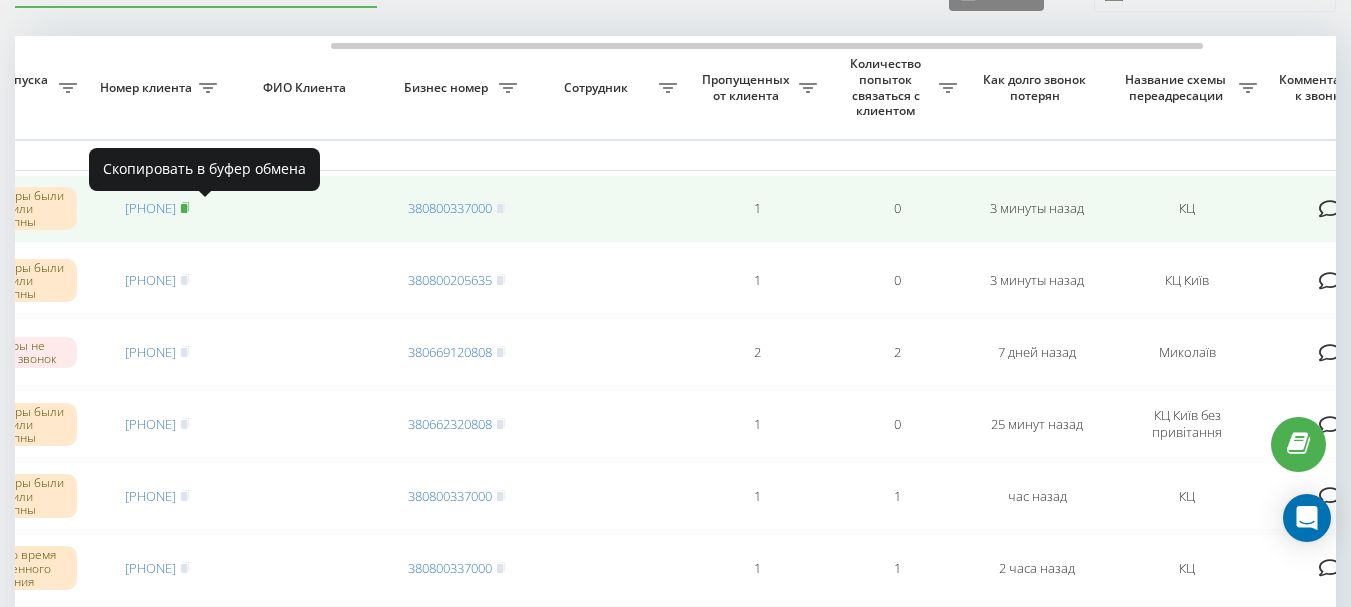 click 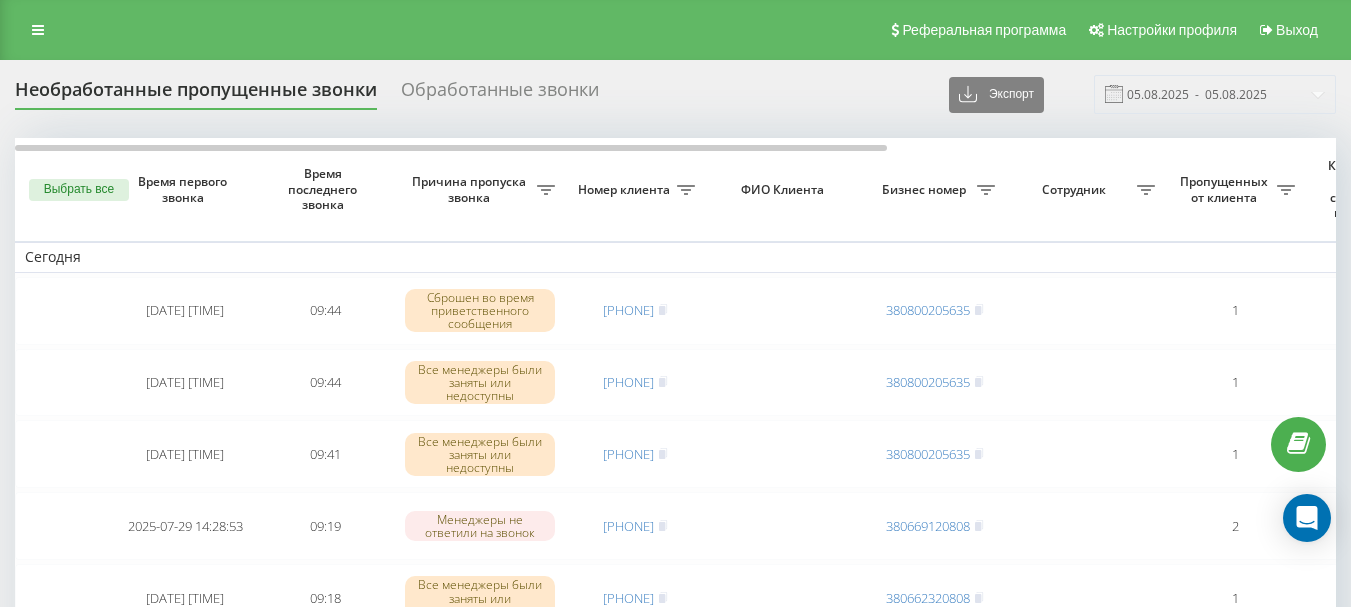 scroll, scrollTop: 0, scrollLeft: 0, axis: both 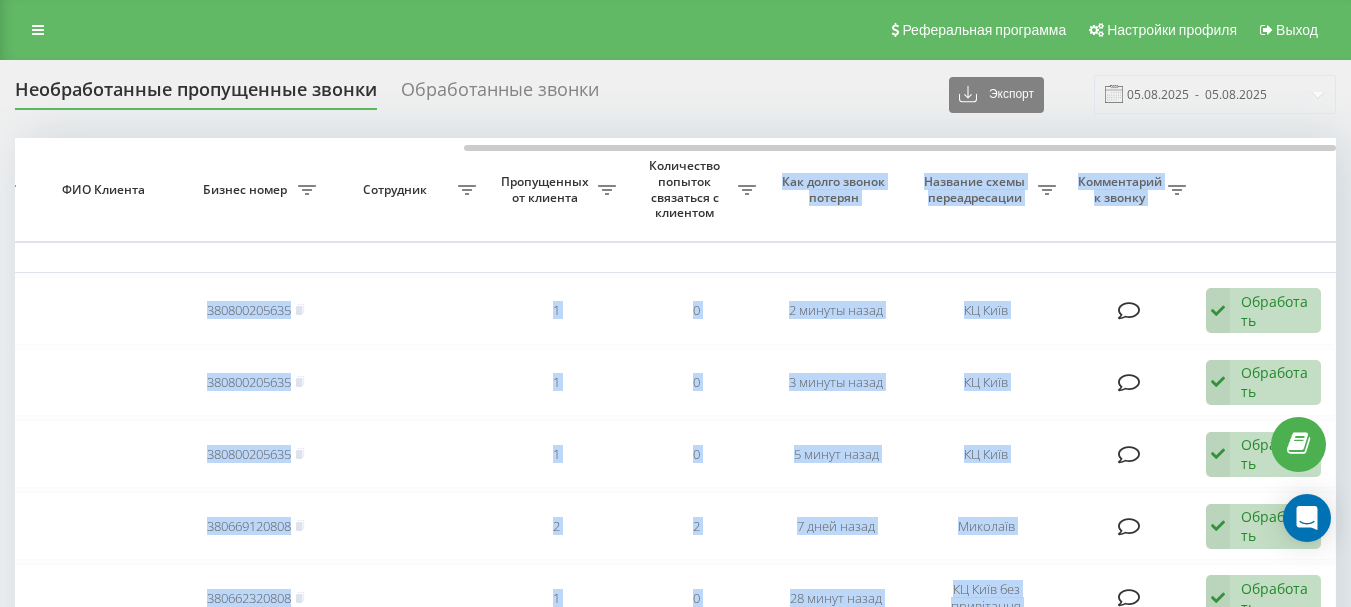 drag, startPoint x: 611, startPoint y: 152, endPoint x: 780, endPoint y: 157, distance: 169.07394 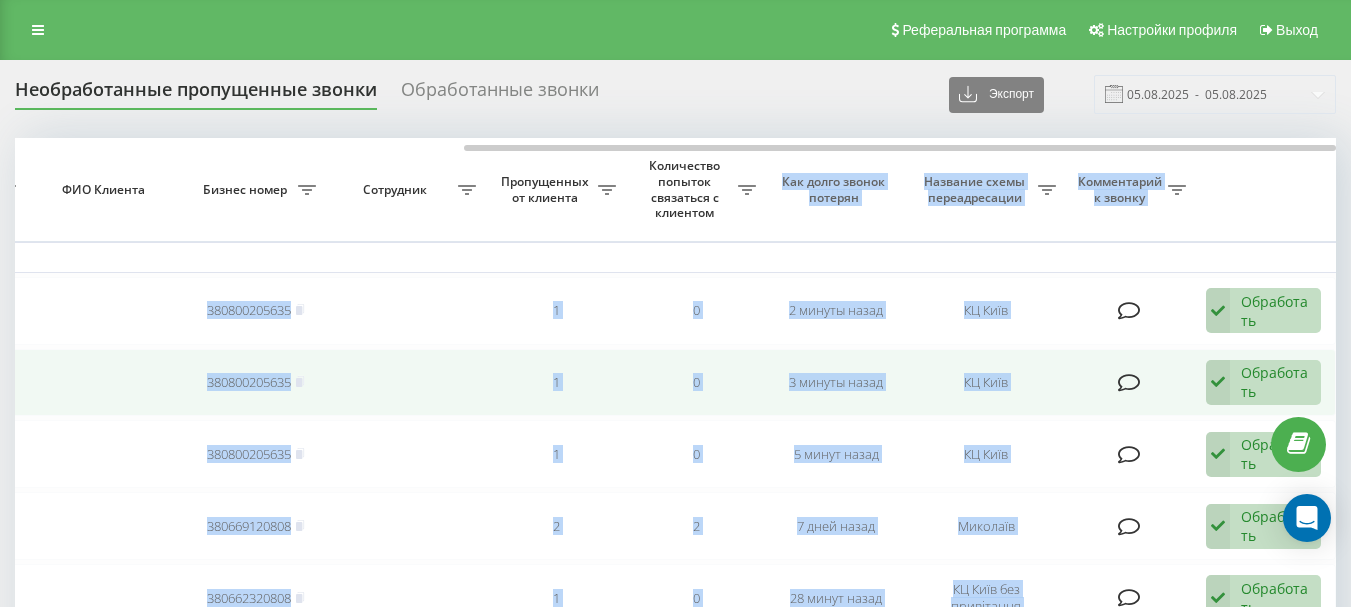 click at bounding box center [406, 383] 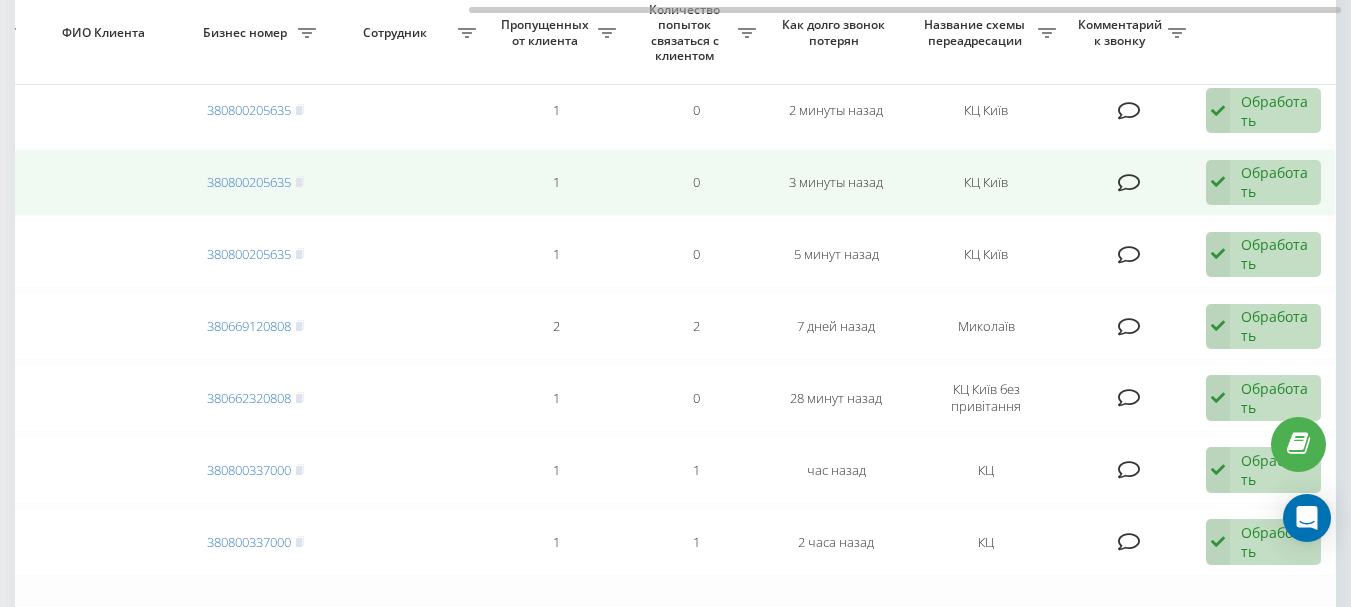 scroll, scrollTop: 100, scrollLeft: 0, axis: vertical 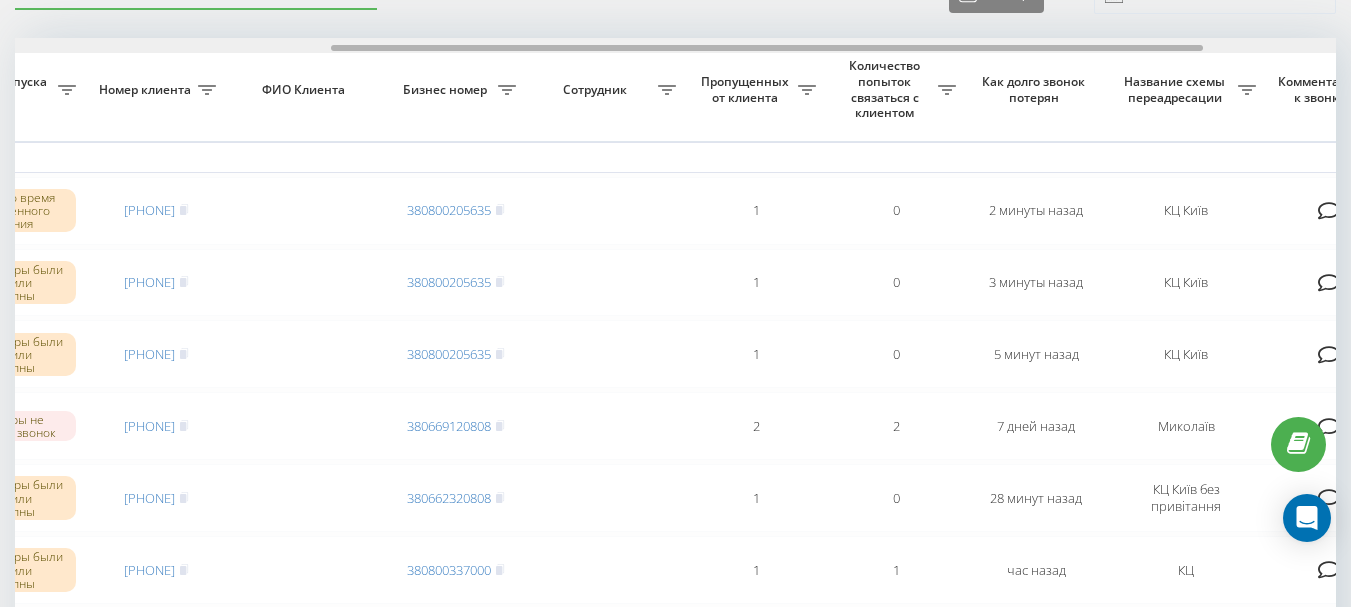 drag, startPoint x: 492, startPoint y: 47, endPoint x: 360, endPoint y: 68, distance: 133.66002 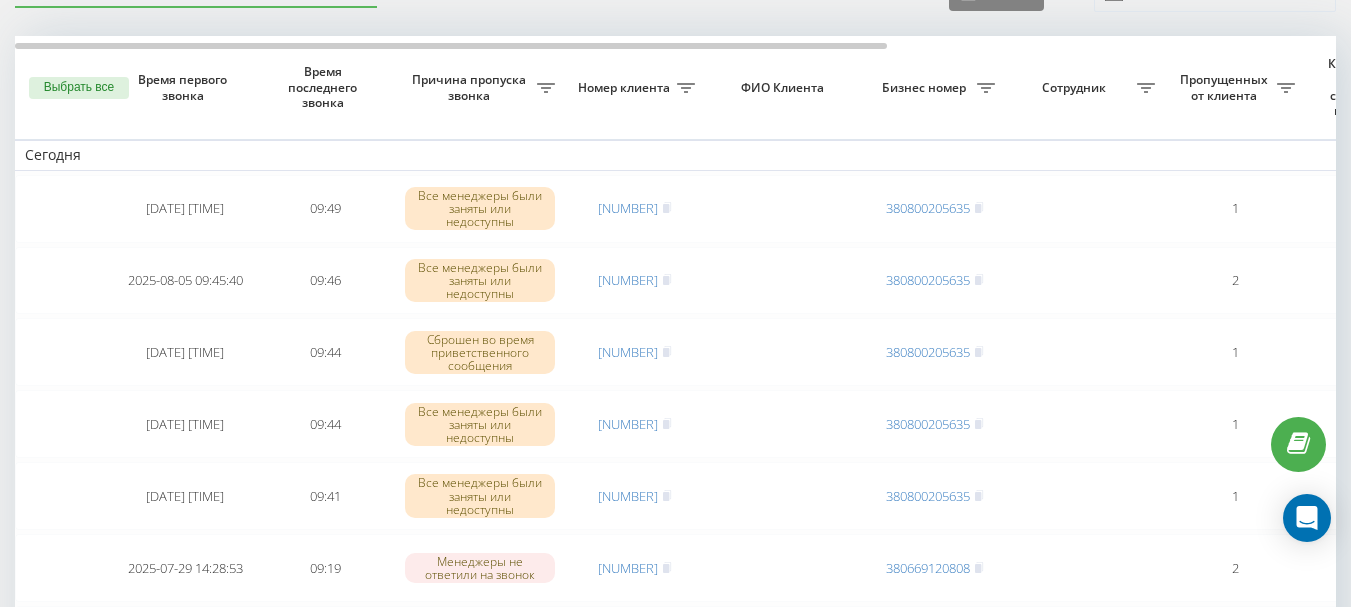 scroll, scrollTop: 102, scrollLeft: 0, axis: vertical 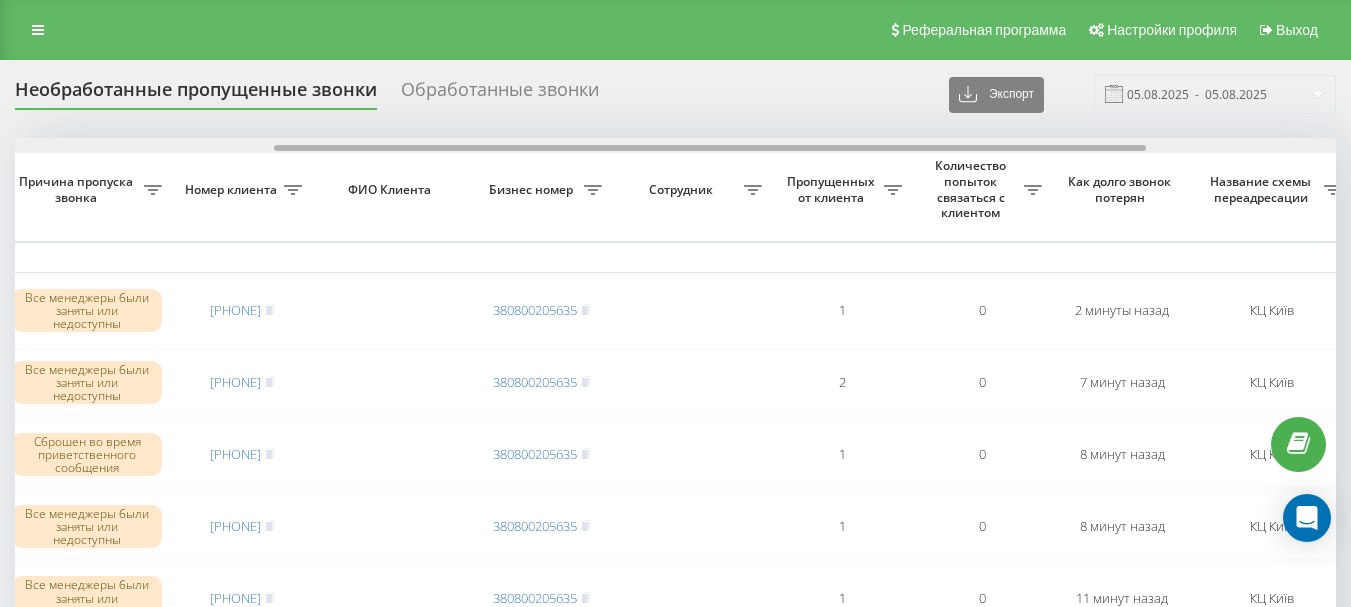 drag, startPoint x: 348, startPoint y: 148, endPoint x: 608, endPoint y: 169, distance: 260.8467 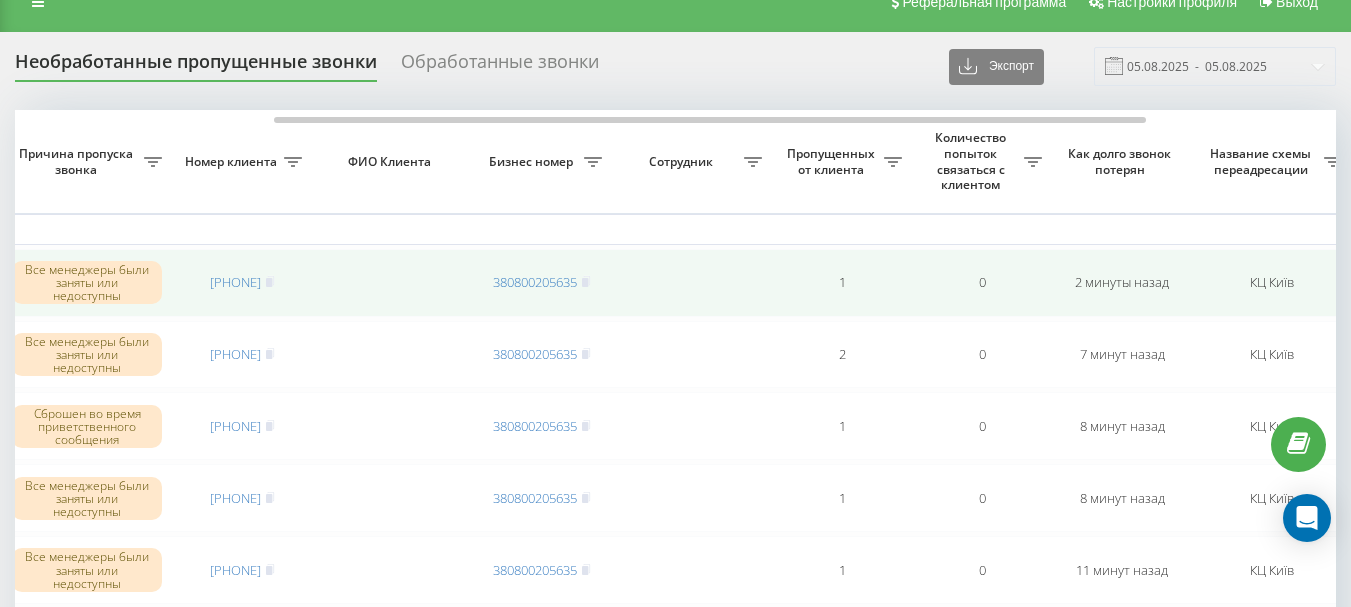 scroll, scrollTop: 0, scrollLeft: 0, axis: both 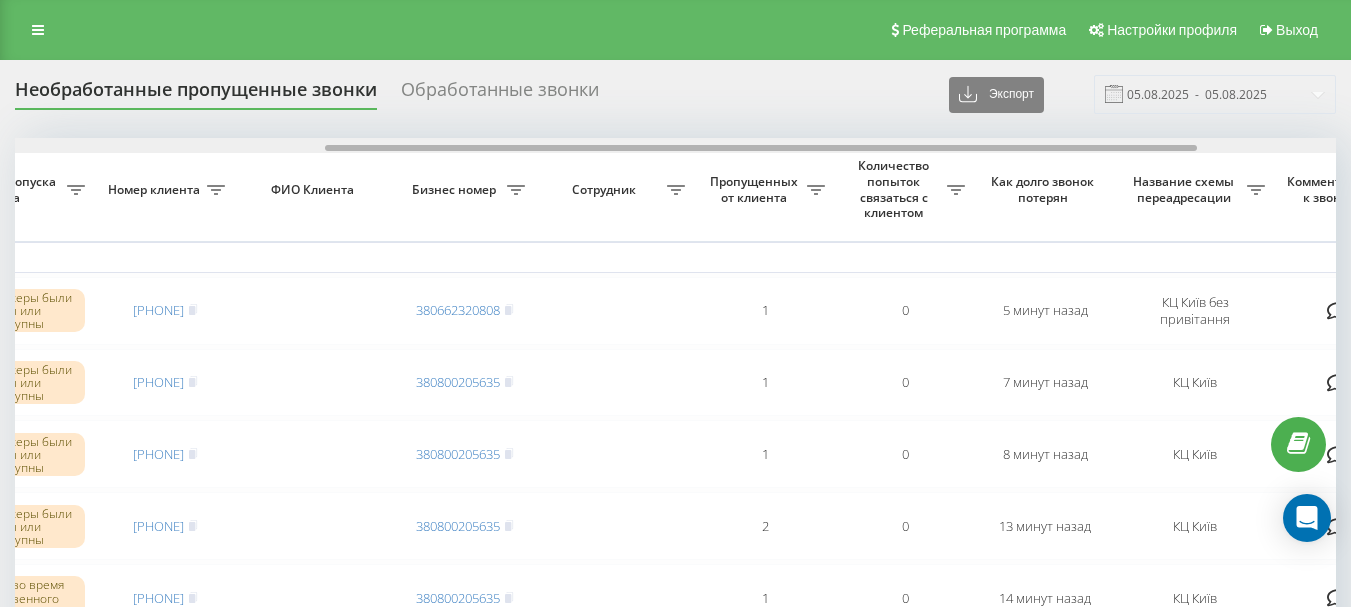 drag, startPoint x: 531, startPoint y: 148, endPoint x: 842, endPoint y: 173, distance: 312.0032 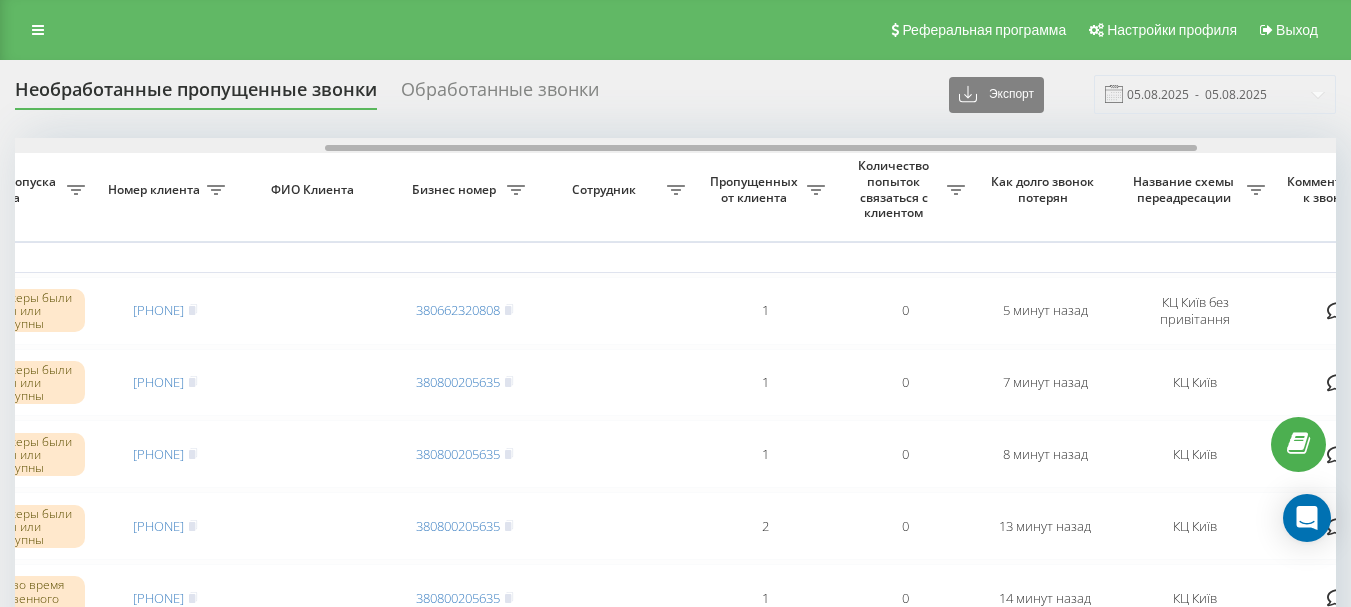 click on "Выбрать все Время первого звонка Время последнего звонка Причина пропуска звонка Номер клиента ФИО Клиента Бизнес номер Сотрудник Пропущенных от клиента Количество попыток связаться с клиентом Как долго звонок потерян Название схемы переадресации Комментарий к звонку Сегодня 2025-08-05 09:53:40 09:53 Все менеджеры были заняты или недоступны 380976584500 380662320808 1 0 5 минут назад КЦ Київ без привітання Обработать Не удалось связаться Связался с клиентом с помощью другого канала Клиент перезвонил сам с другого номера Другой вариант 2025-08-05 09:51:23 09:51 380674460716 380800205635 1 0 09:49 1 0 2" at bounding box center [675, 636] 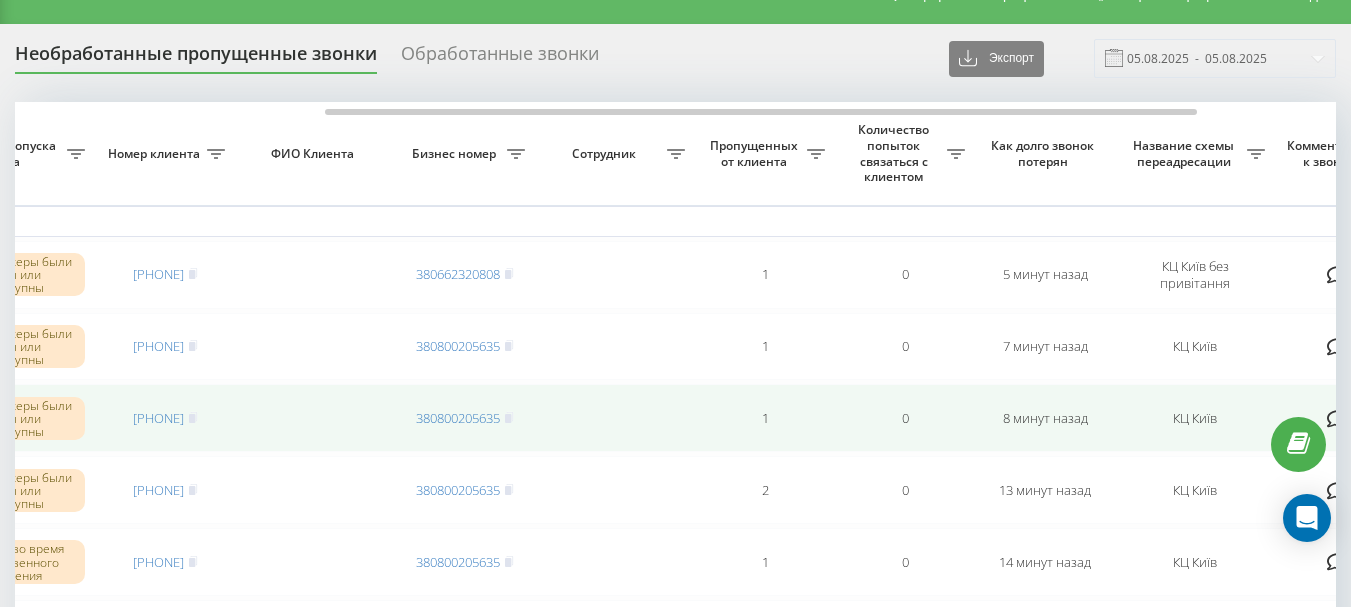 scroll, scrollTop: 0, scrollLeft: 0, axis: both 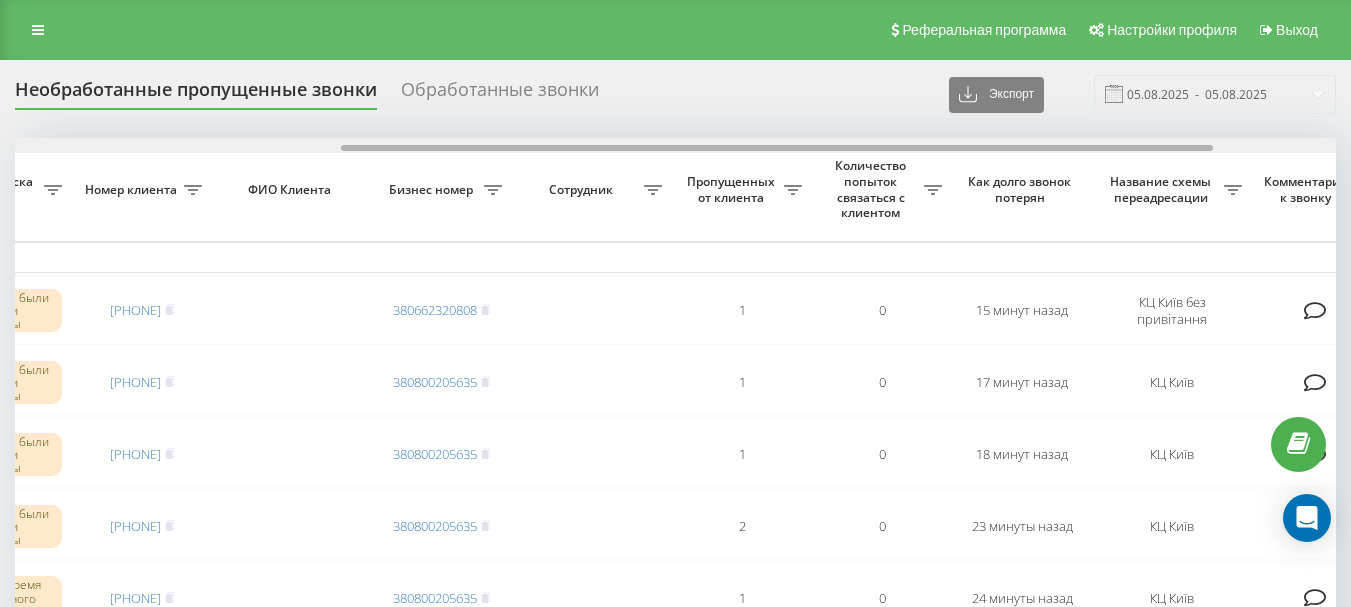 drag, startPoint x: 488, startPoint y: 147, endPoint x: 814, endPoint y: 174, distance: 327.11618 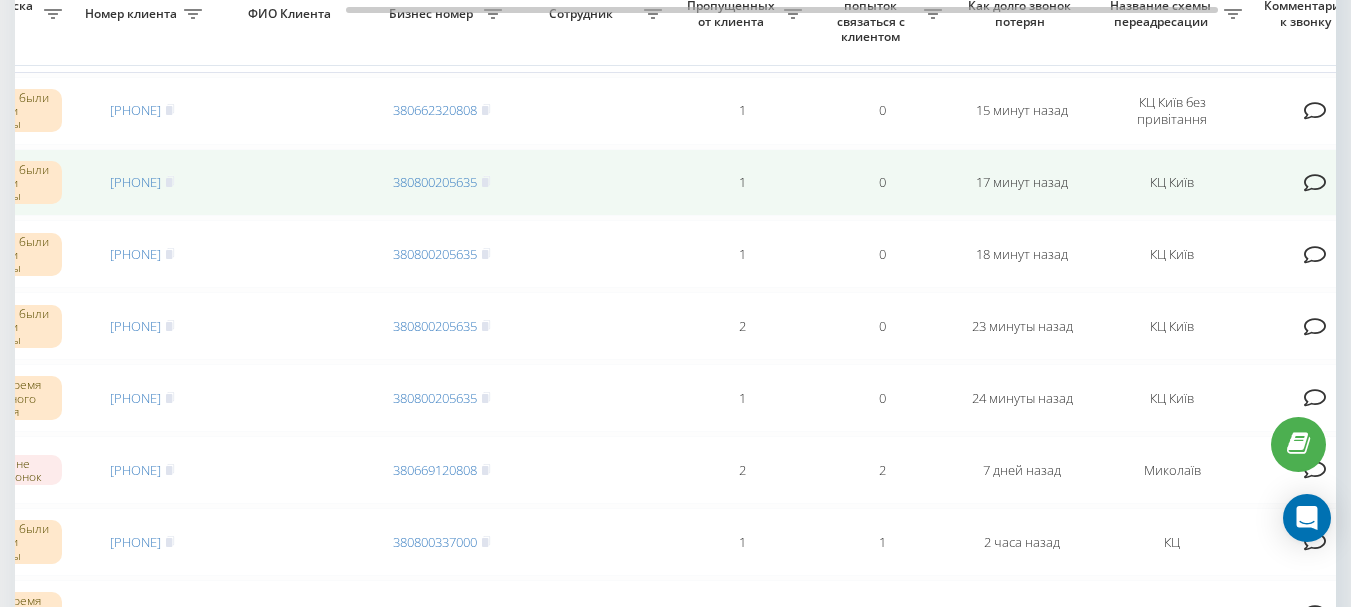 scroll, scrollTop: 100, scrollLeft: 0, axis: vertical 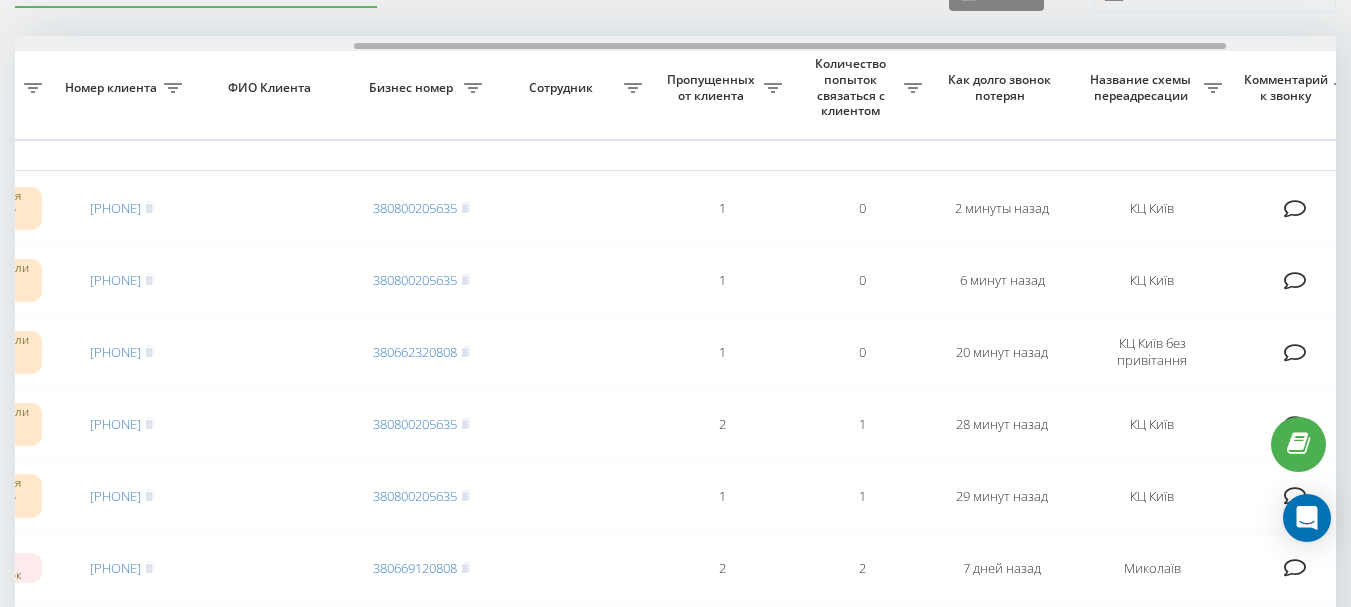 drag, startPoint x: 0, startPoint y: 0, endPoint x: 946, endPoint y: 62, distance: 948.02954 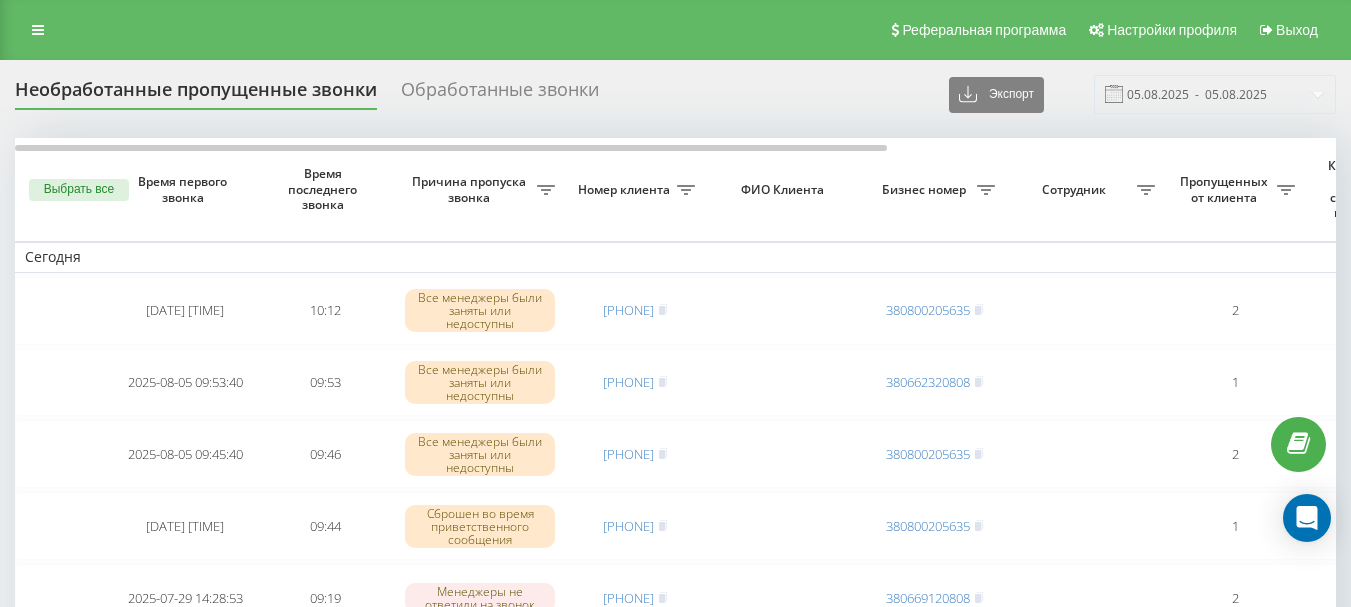 scroll, scrollTop: 0, scrollLeft: 0, axis: both 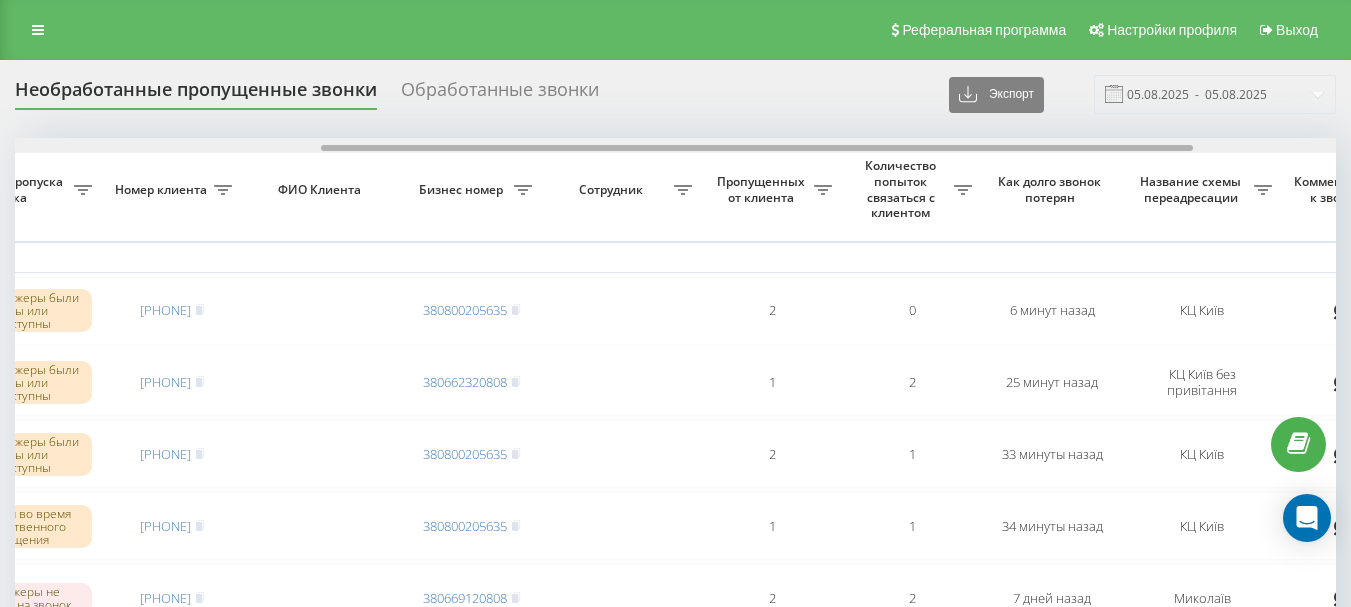 drag, startPoint x: 610, startPoint y: 146, endPoint x: 916, endPoint y: 150, distance: 306.02615 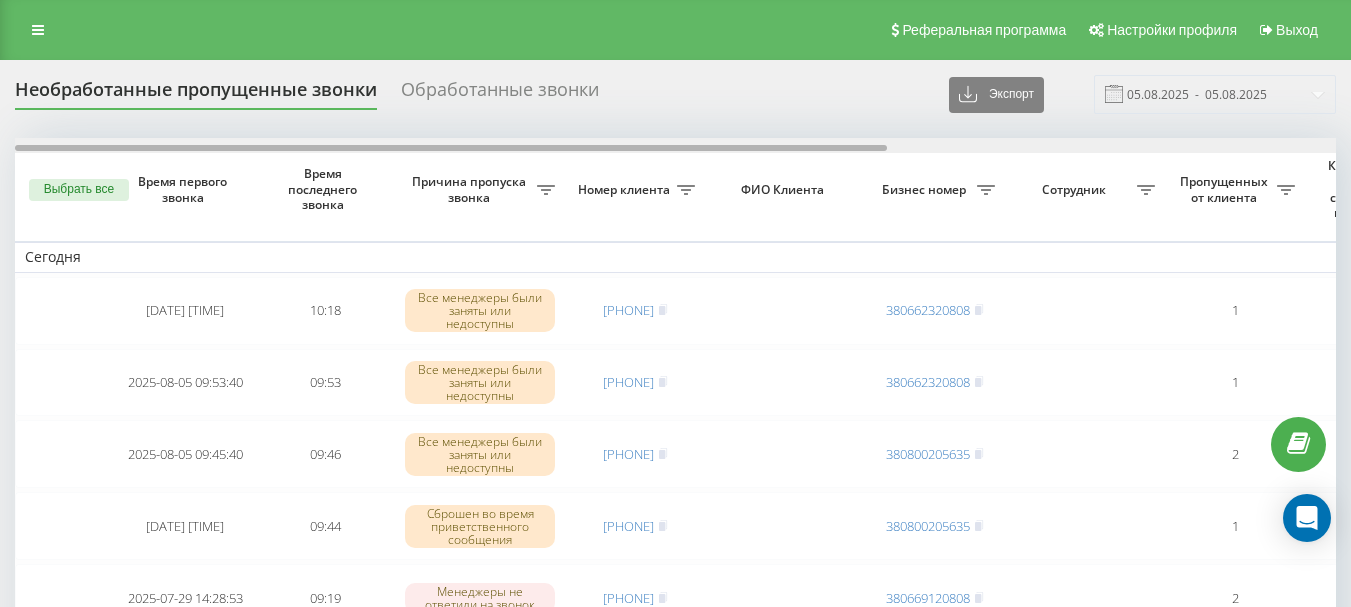 scroll, scrollTop: 0, scrollLeft: 0, axis: both 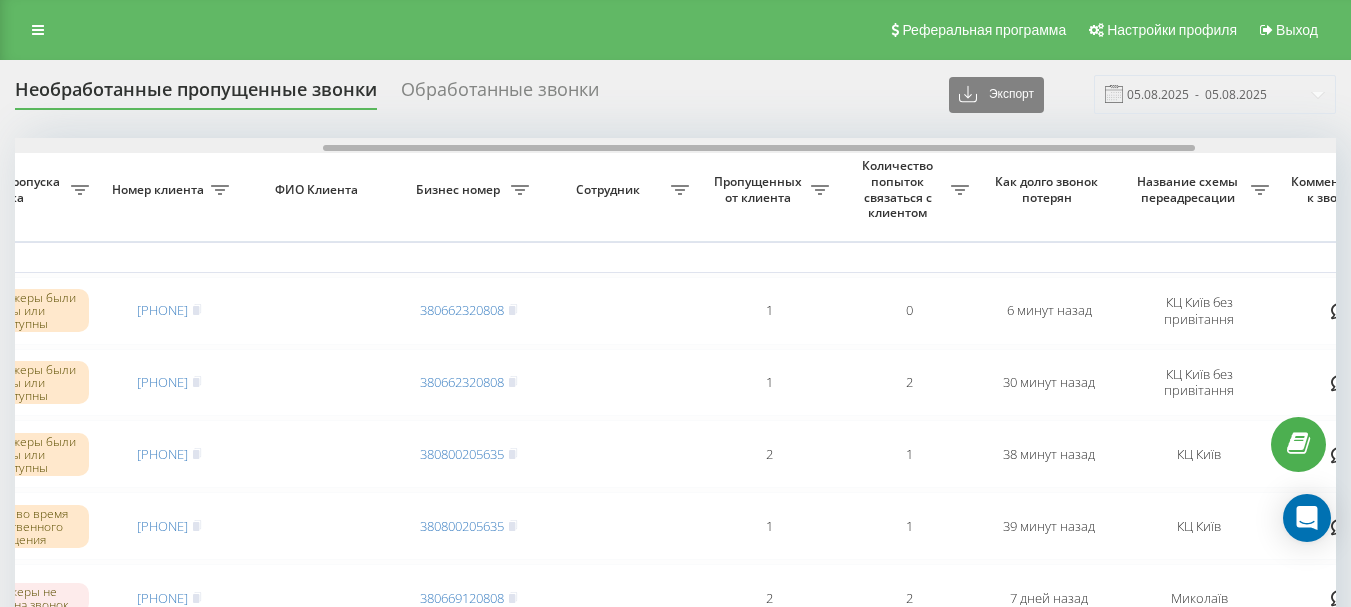 drag, startPoint x: 477, startPoint y: 148, endPoint x: 785, endPoint y: 178, distance: 309.45758 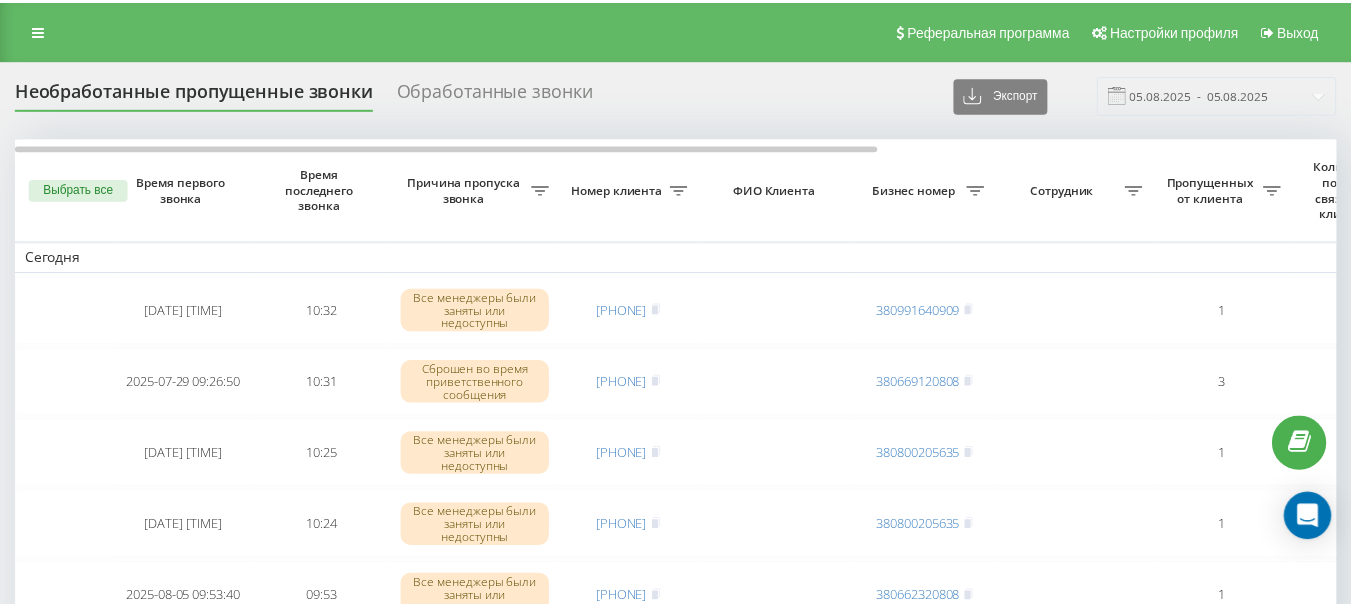 scroll, scrollTop: 0, scrollLeft: 0, axis: both 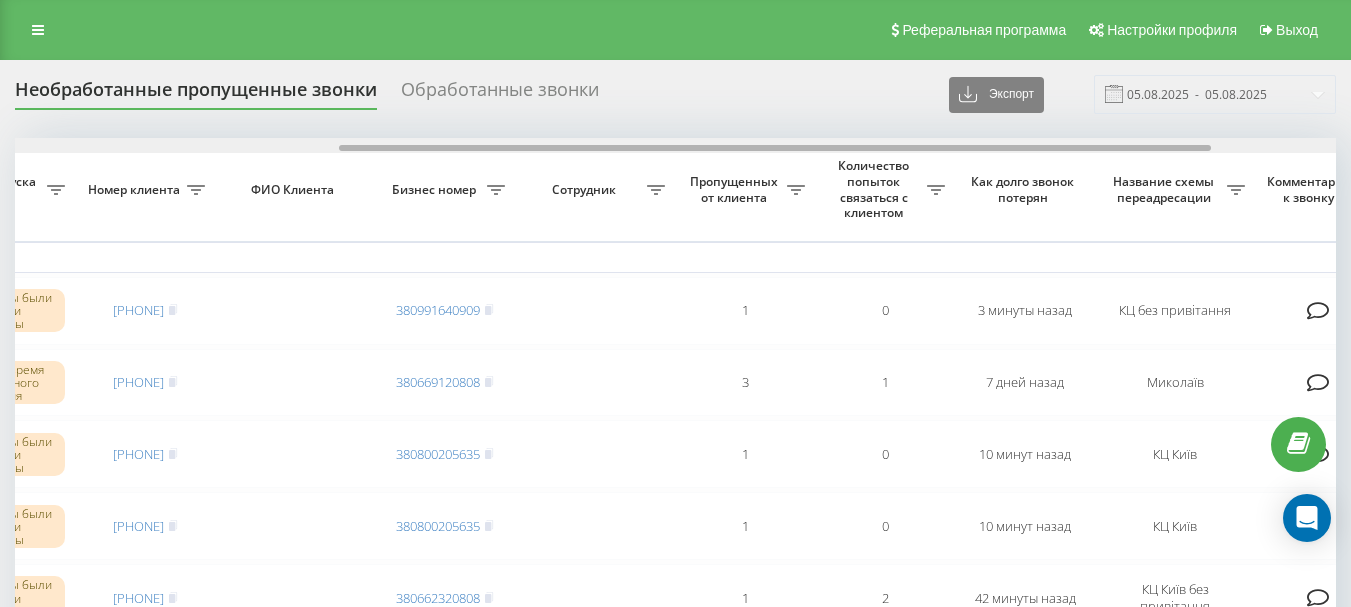 drag, startPoint x: 518, startPoint y: 146, endPoint x: 842, endPoint y: 164, distance: 324.4996 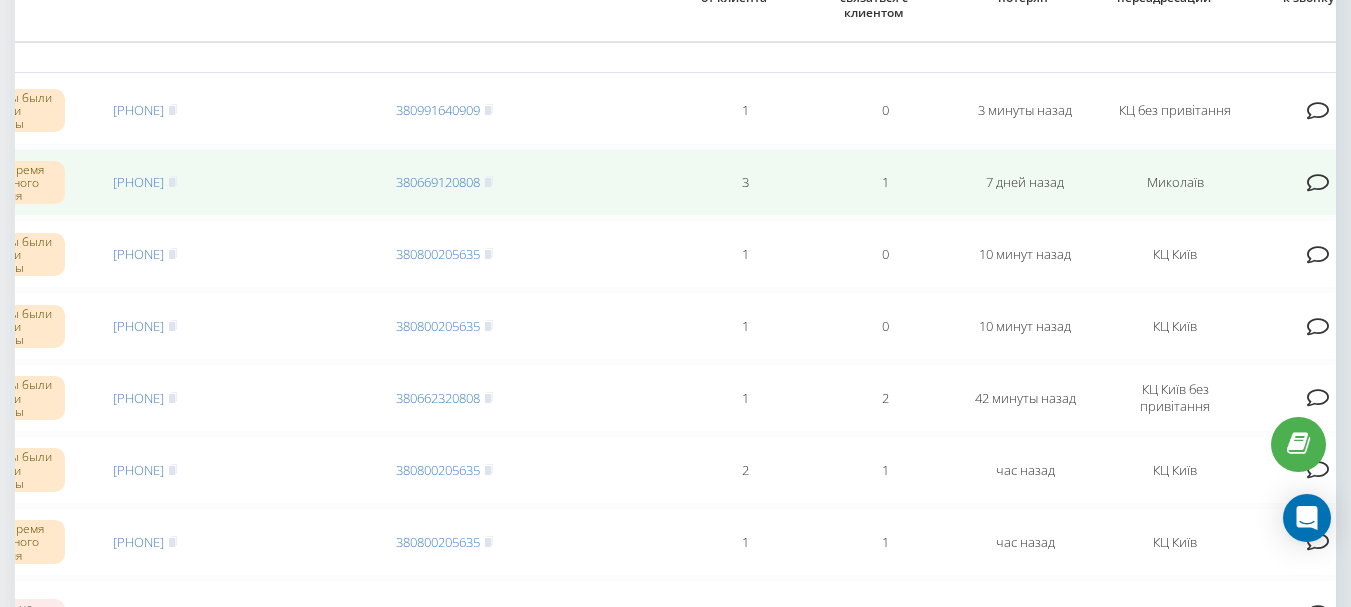 scroll, scrollTop: 0, scrollLeft: 0, axis: both 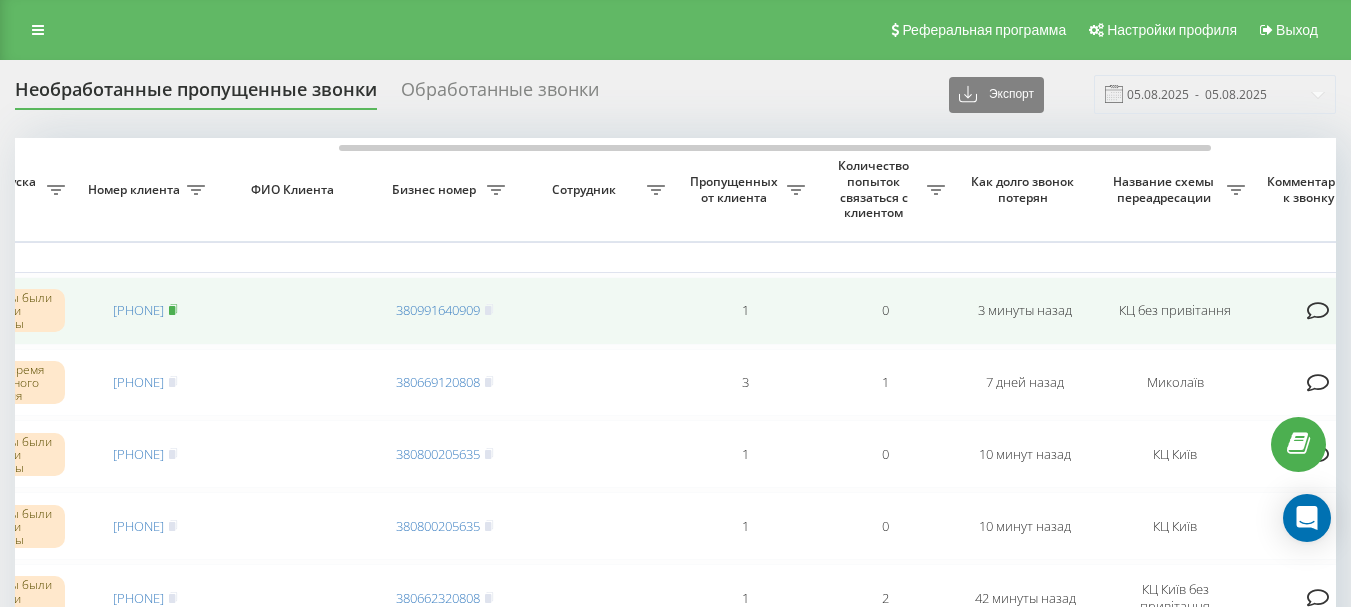 click 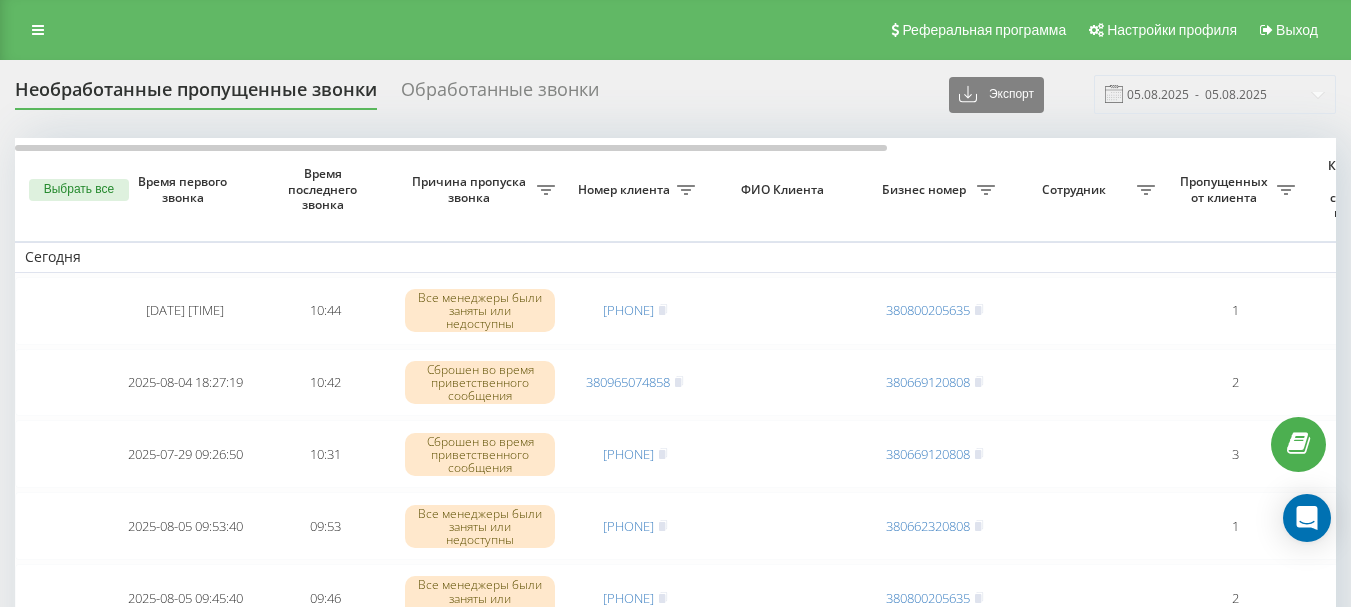 scroll, scrollTop: 0, scrollLeft: 0, axis: both 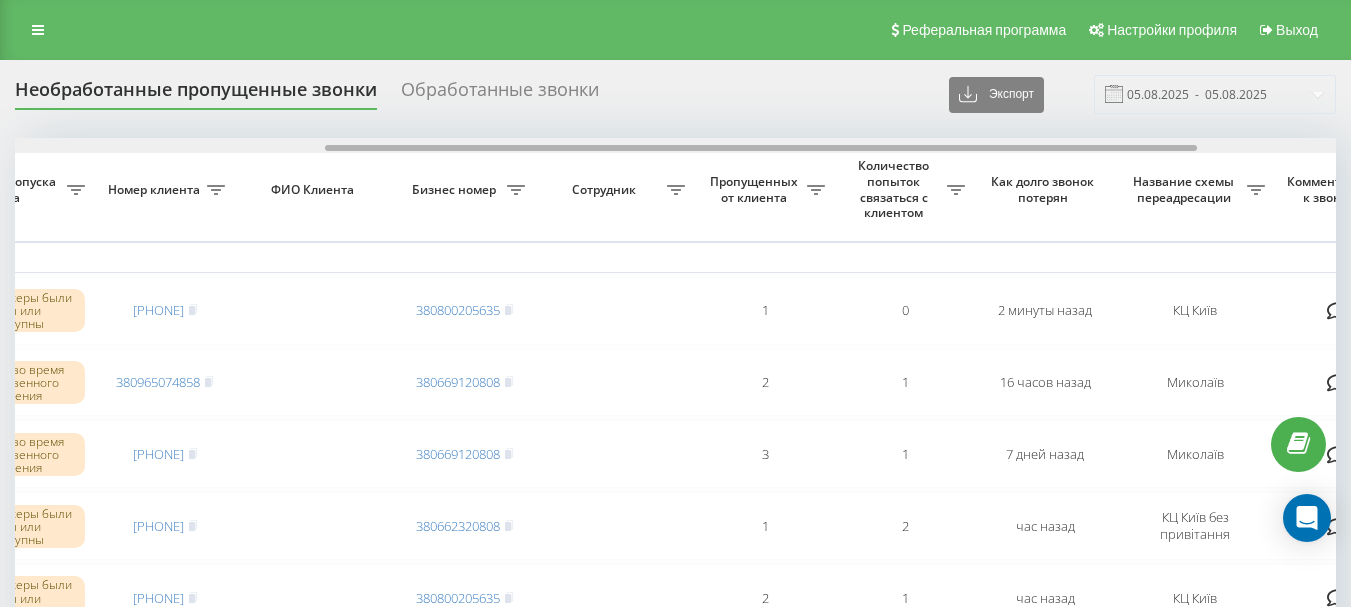 drag, startPoint x: 665, startPoint y: 147, endPoint x: 976, endPoint y: 166, distance: 311.57983 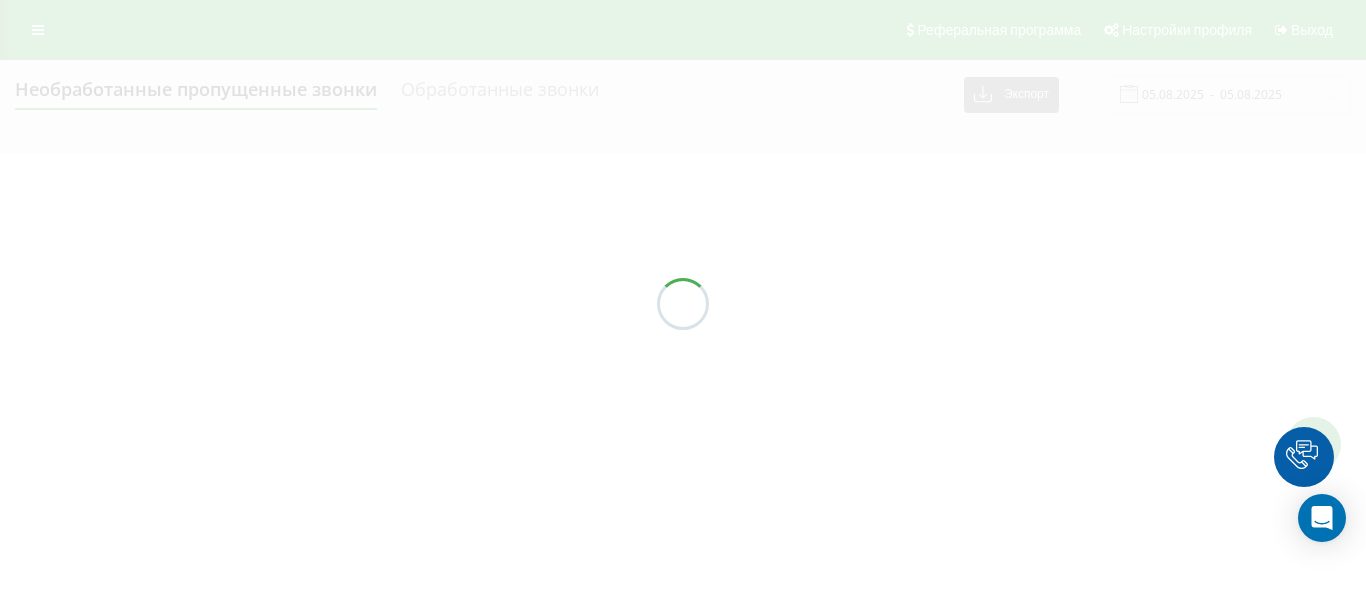 scroll, scrollTop: 0, scrollLeft: 0, axis: both 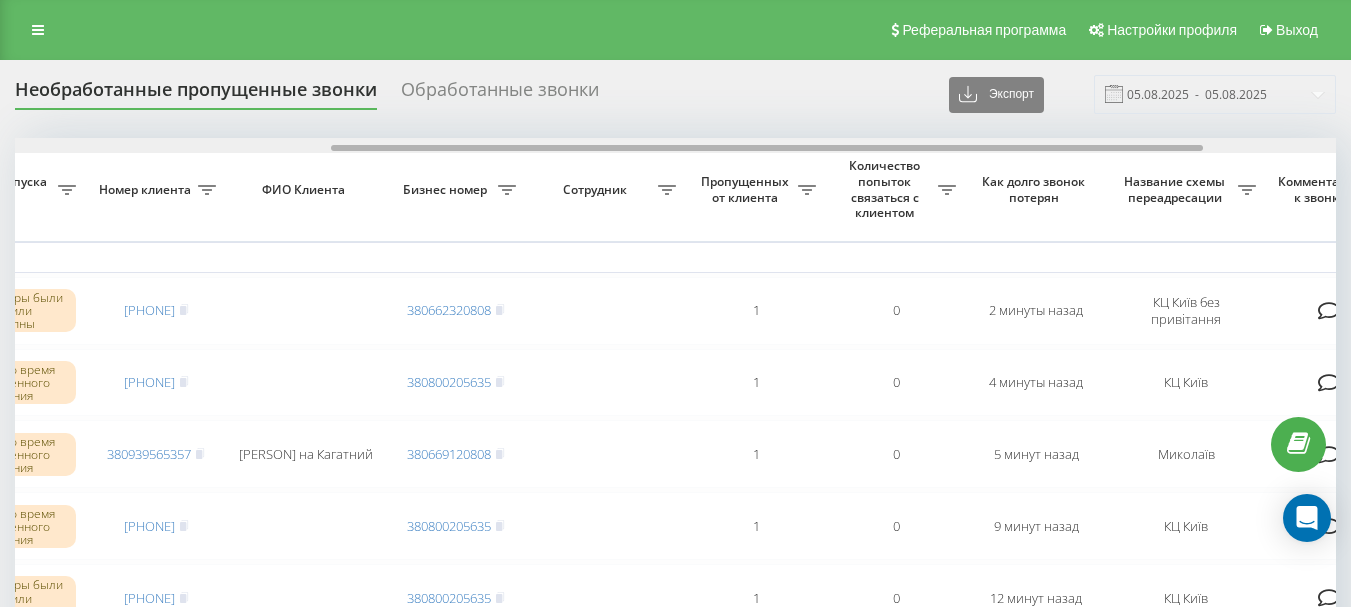 drag, startPoint x: 638, startPoint y: 147, endPoint x: 955, endPoint y: 156, distance: 317.12775 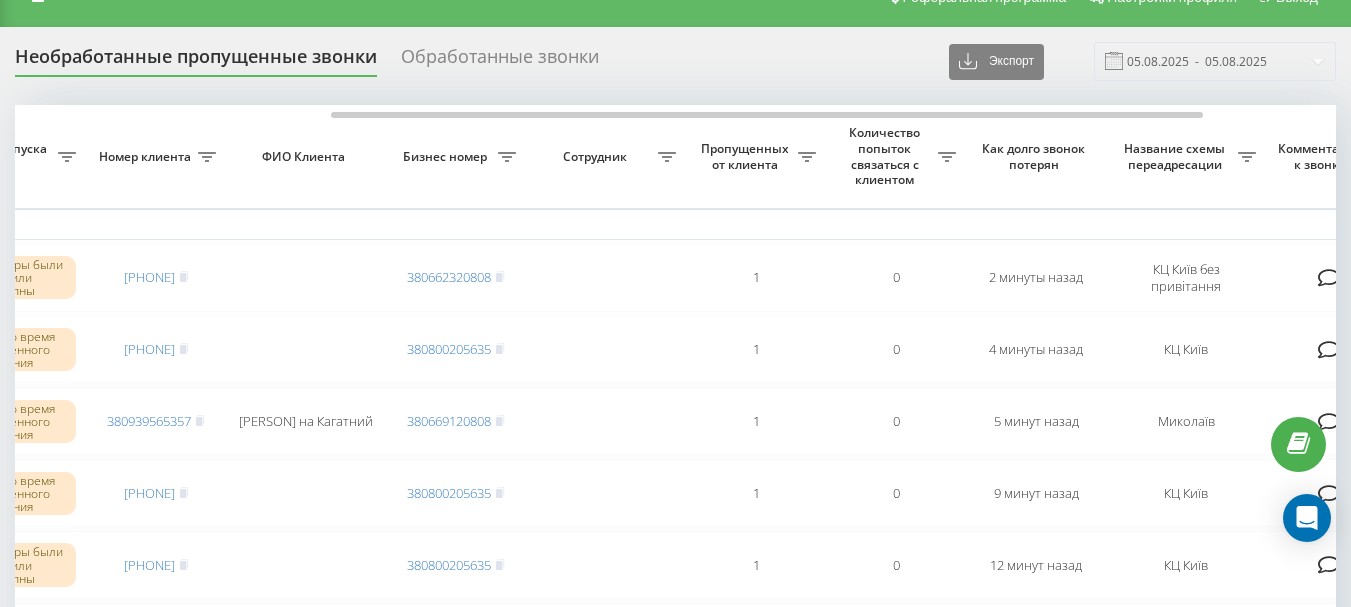 scroll, scrollTop: 0, scrollLeft: 0, axis: both 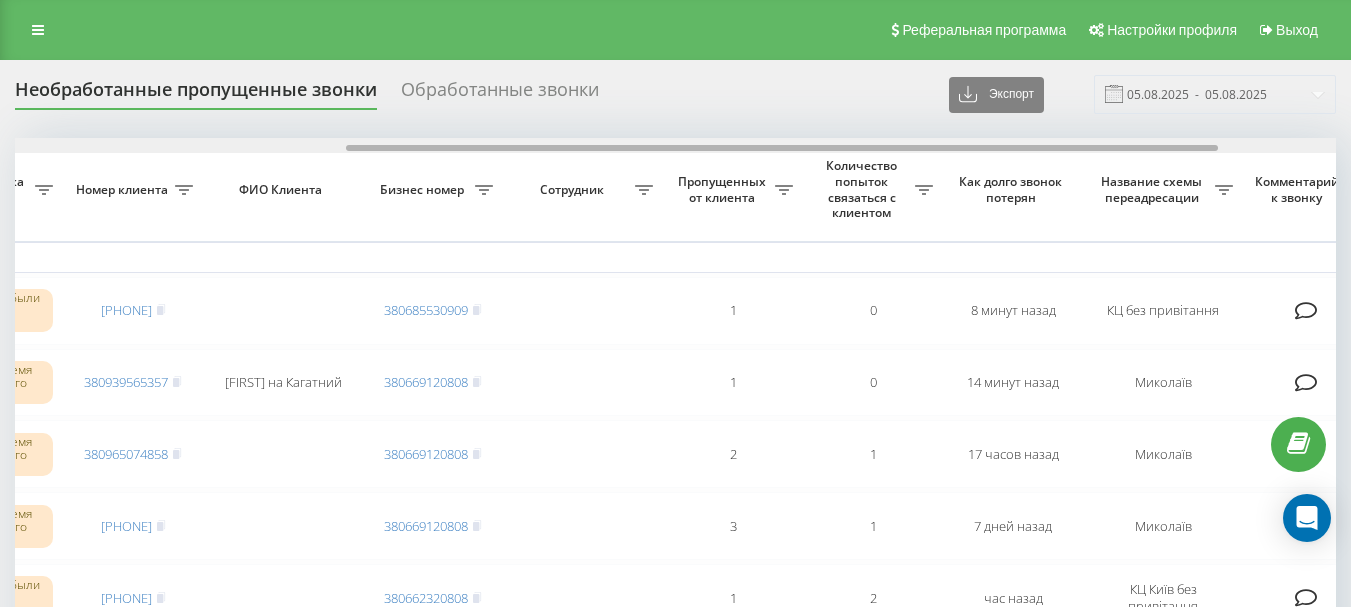 drag, startPoint x: 432, startPoint y: 148, endPoint x: 764, endPoint y: 175, distance: 333.09607 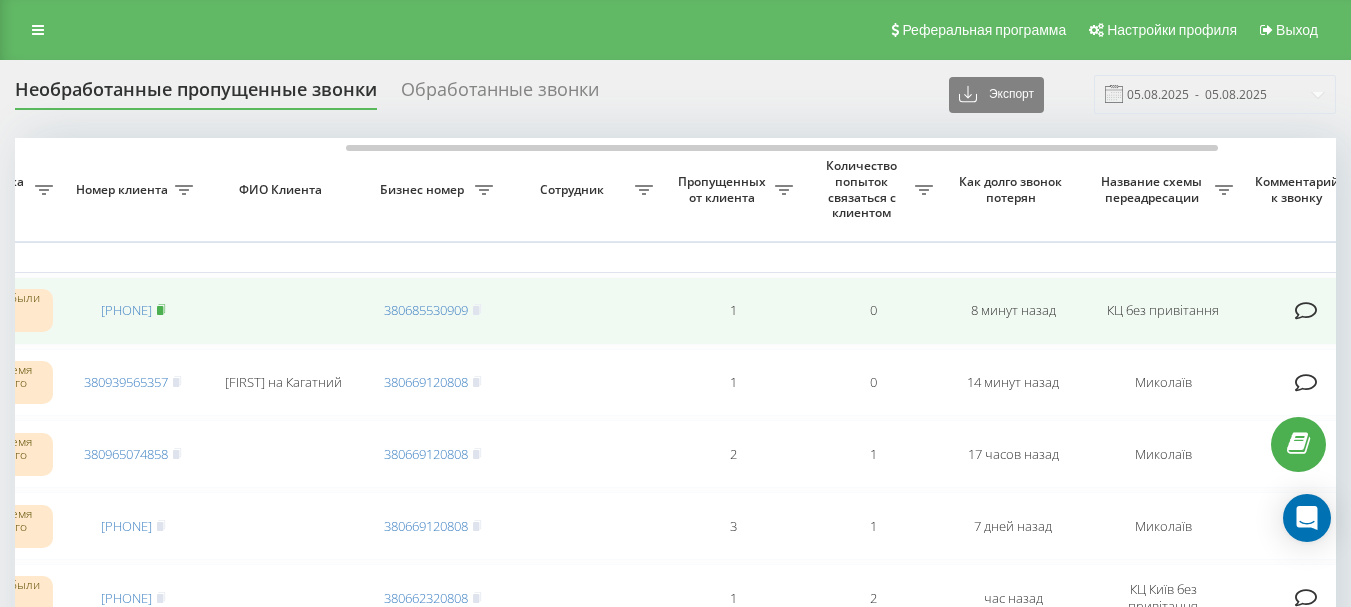 click 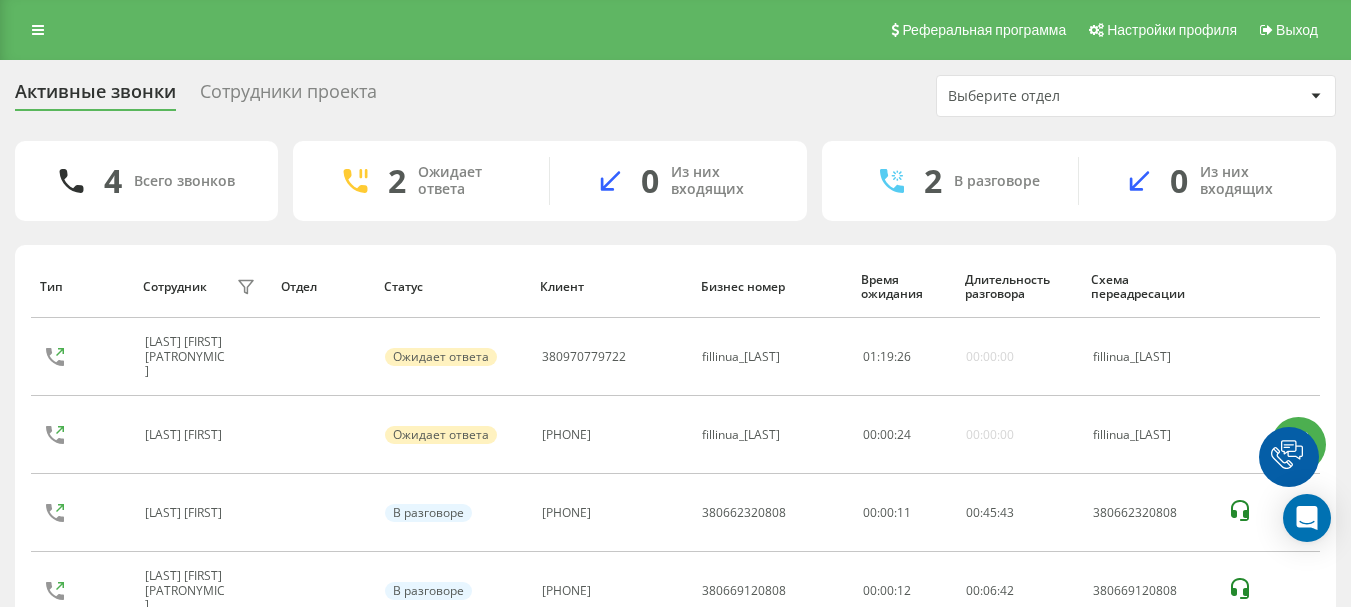 scroll, scrollTop: 0, scrollLeft: 0, axis: both 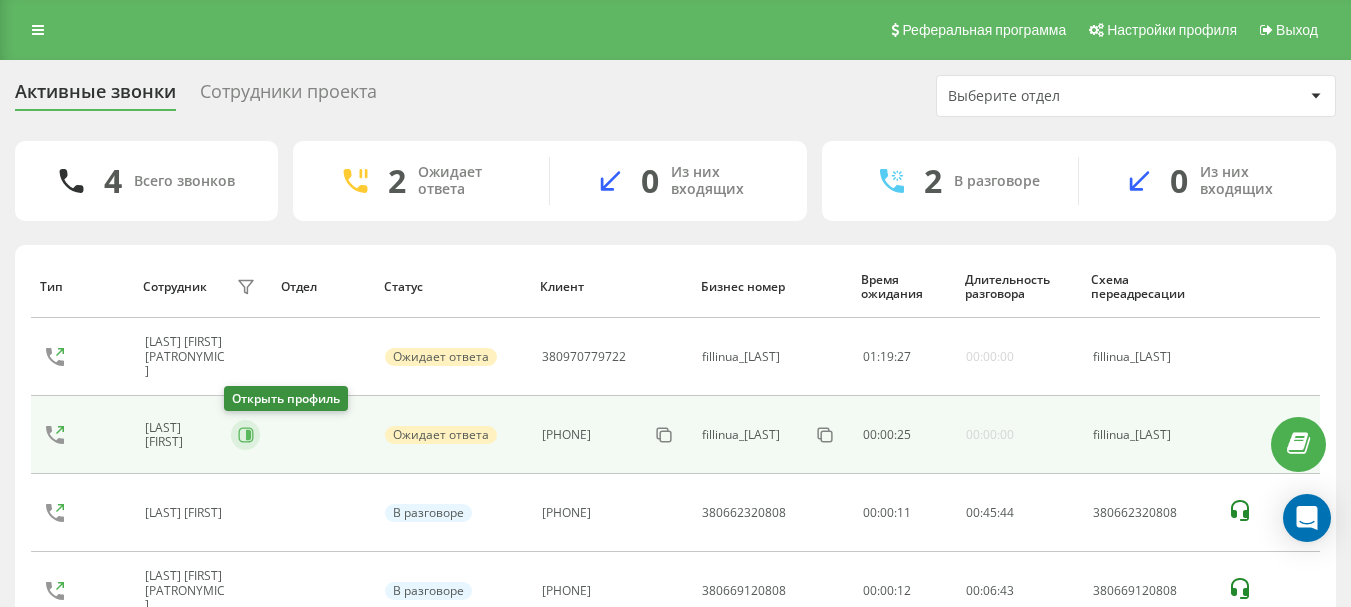 click 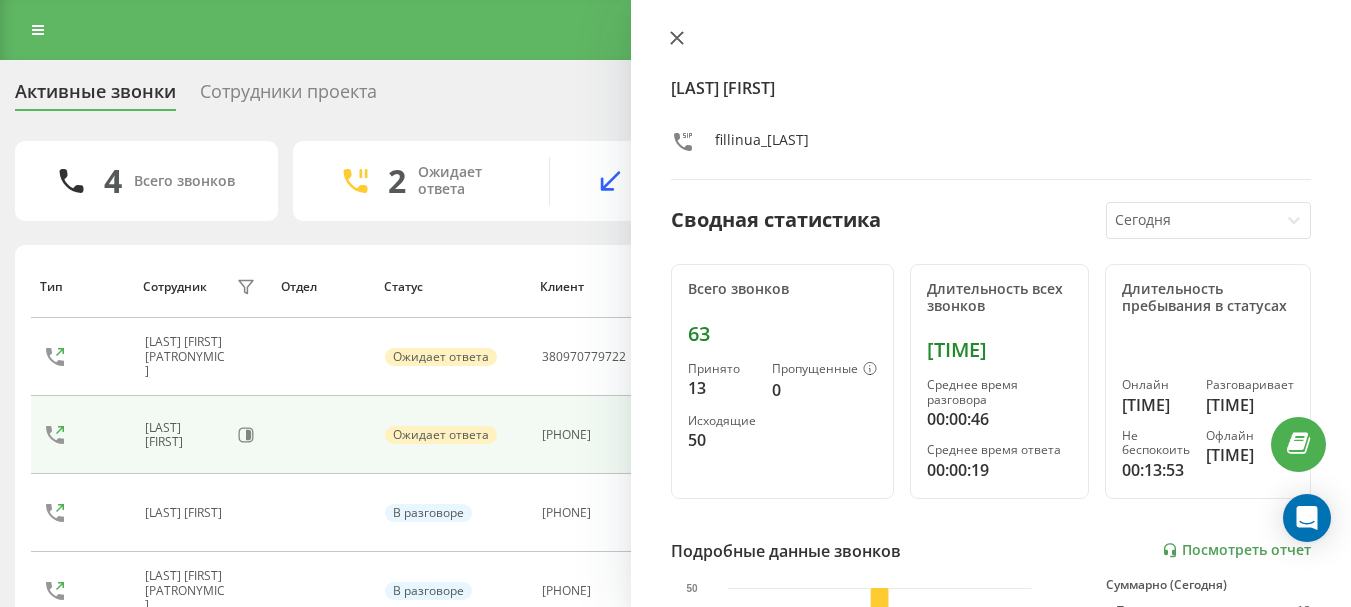 click 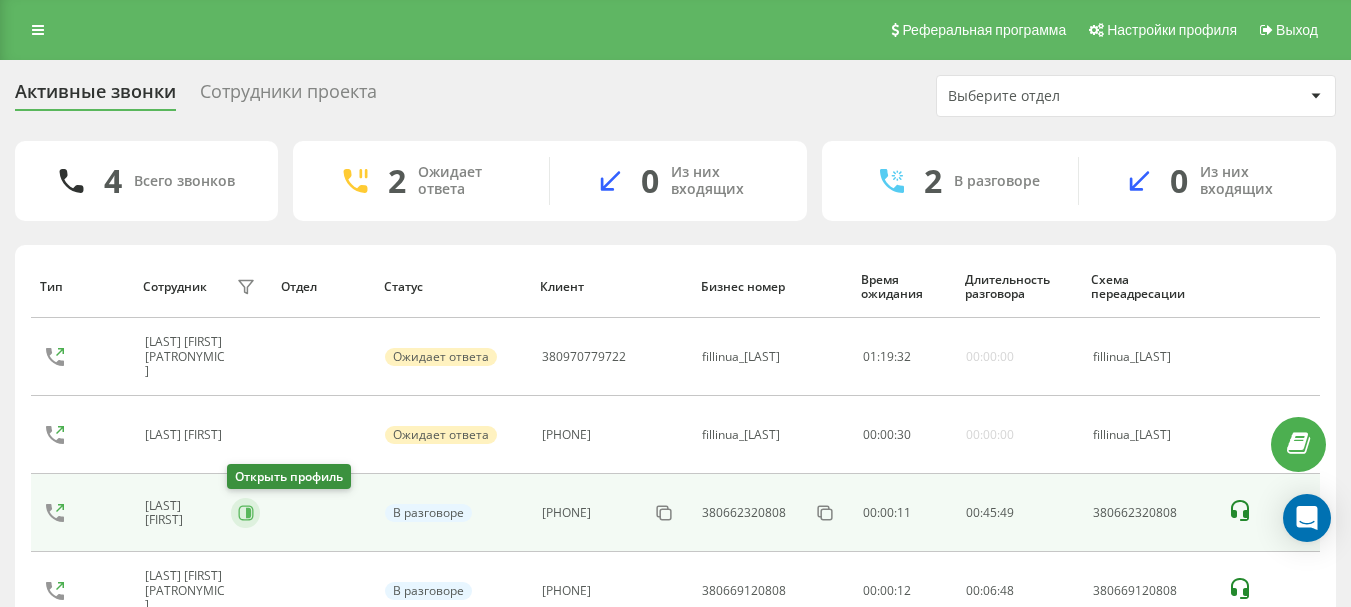 click 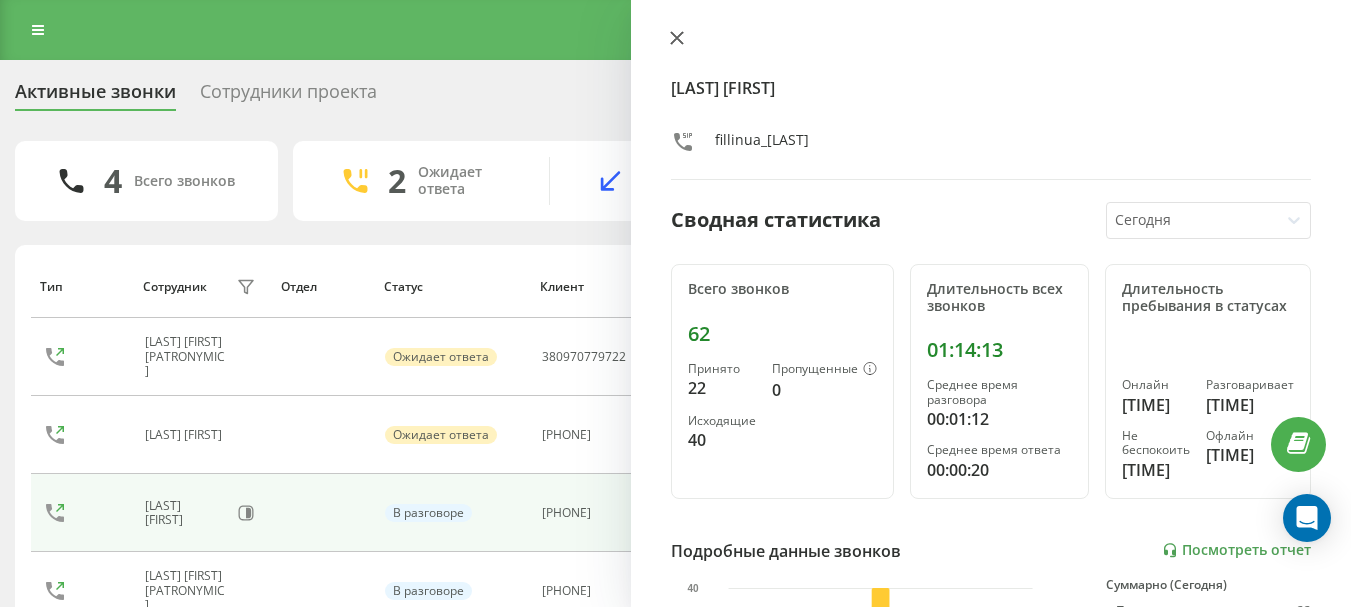 click 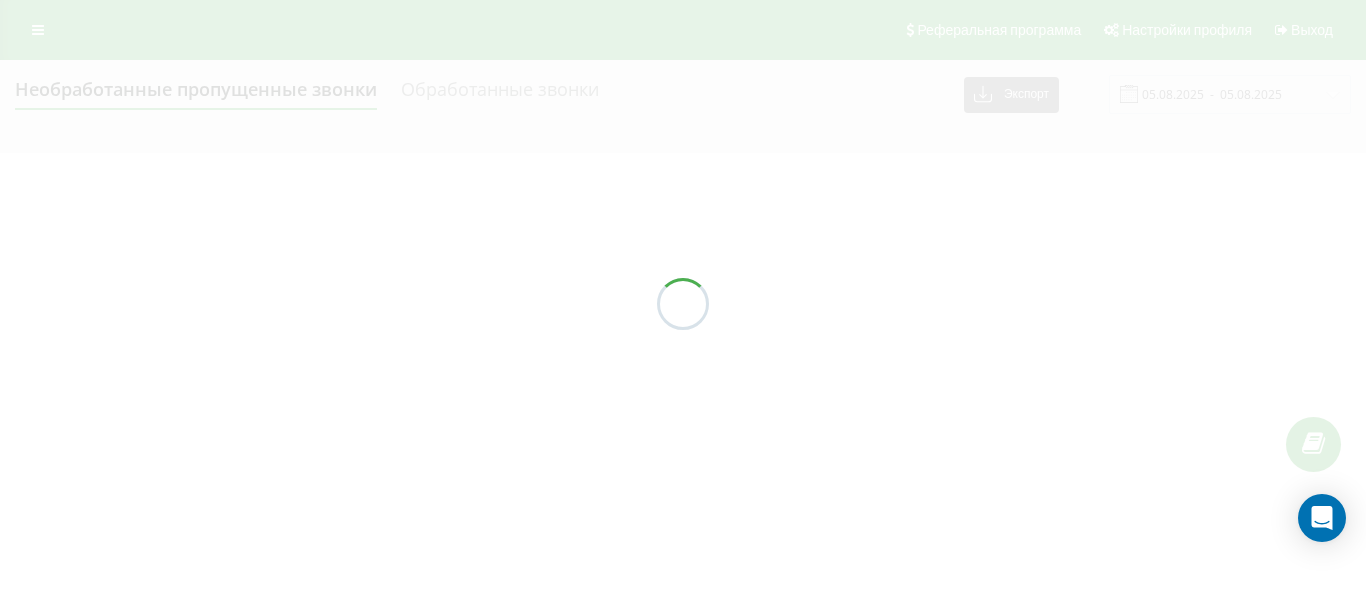 scroll, scrollTop: 0, scrollLeft: 0, axis: both 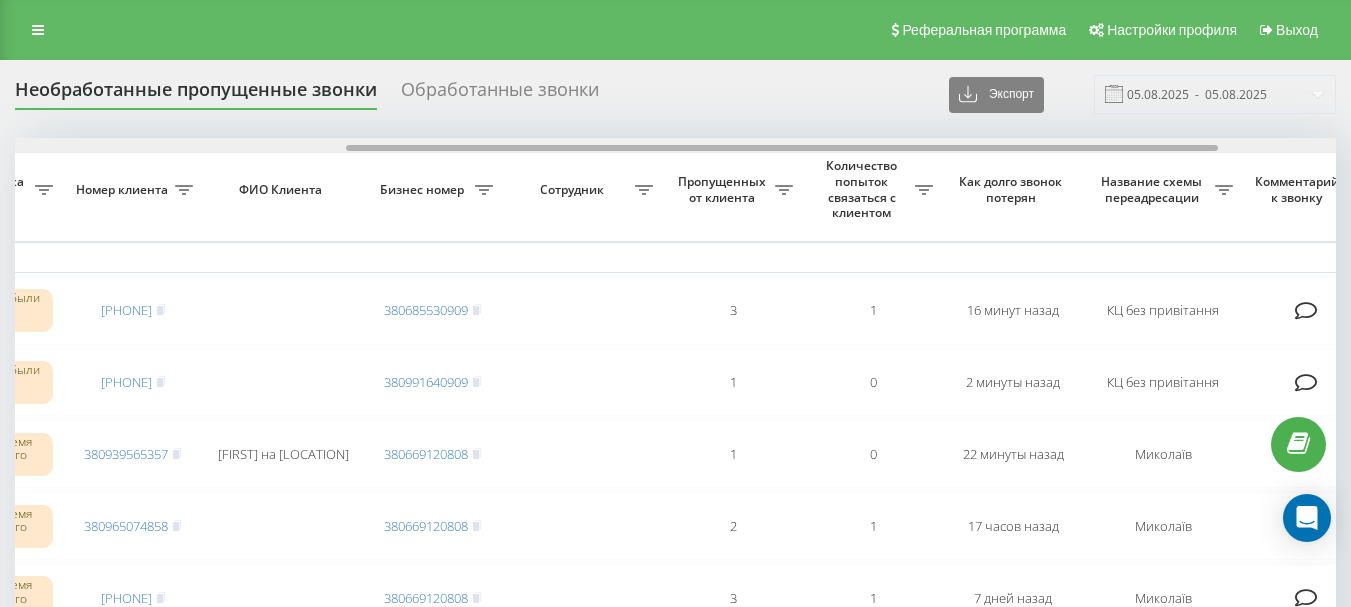 drag, startPoint x: 429, startPoint y: 147, endPoint x: 751, endPoint y: 159, distance: 322.2235 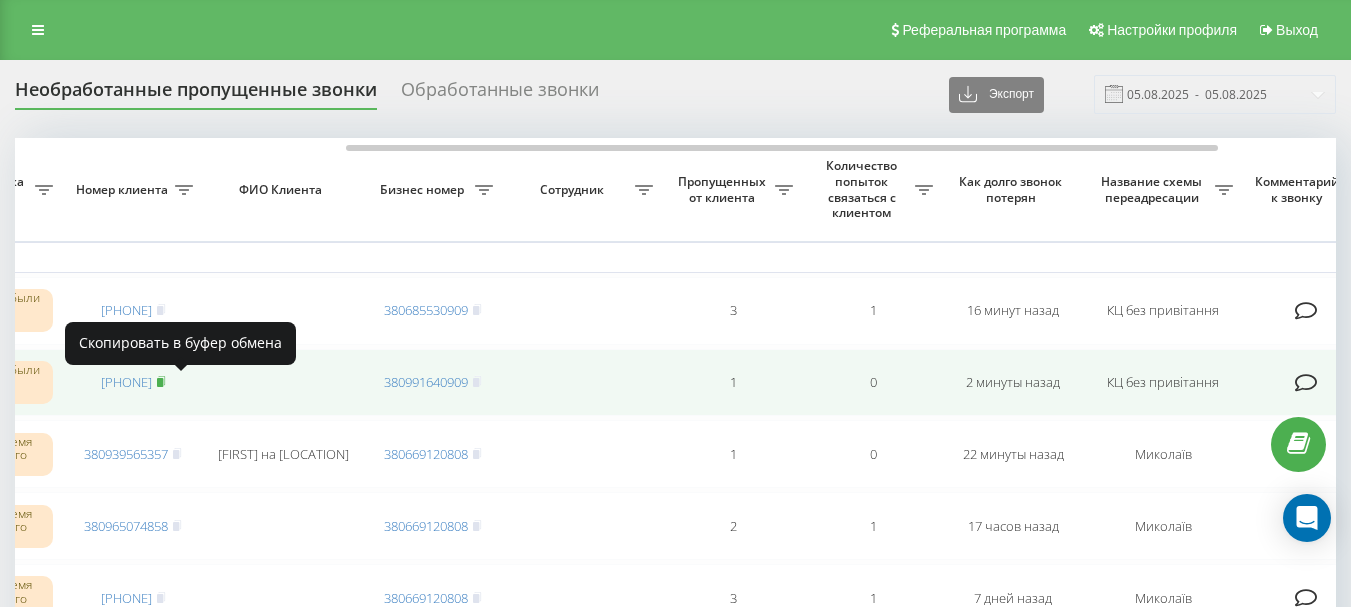 click 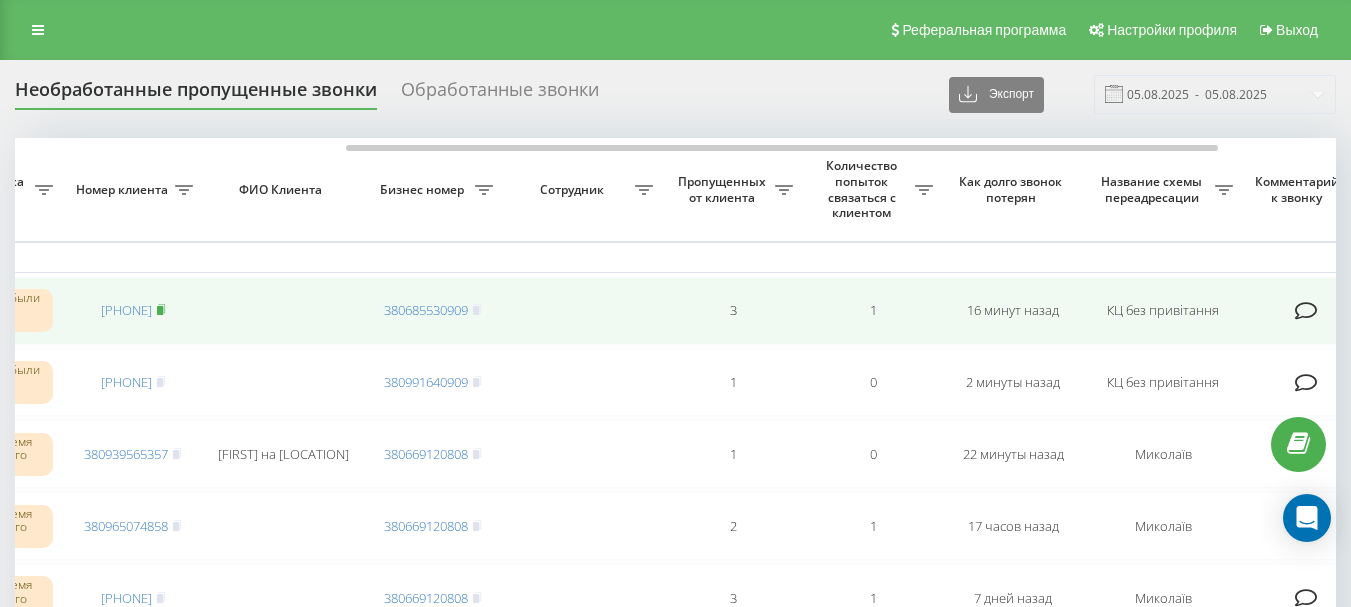click 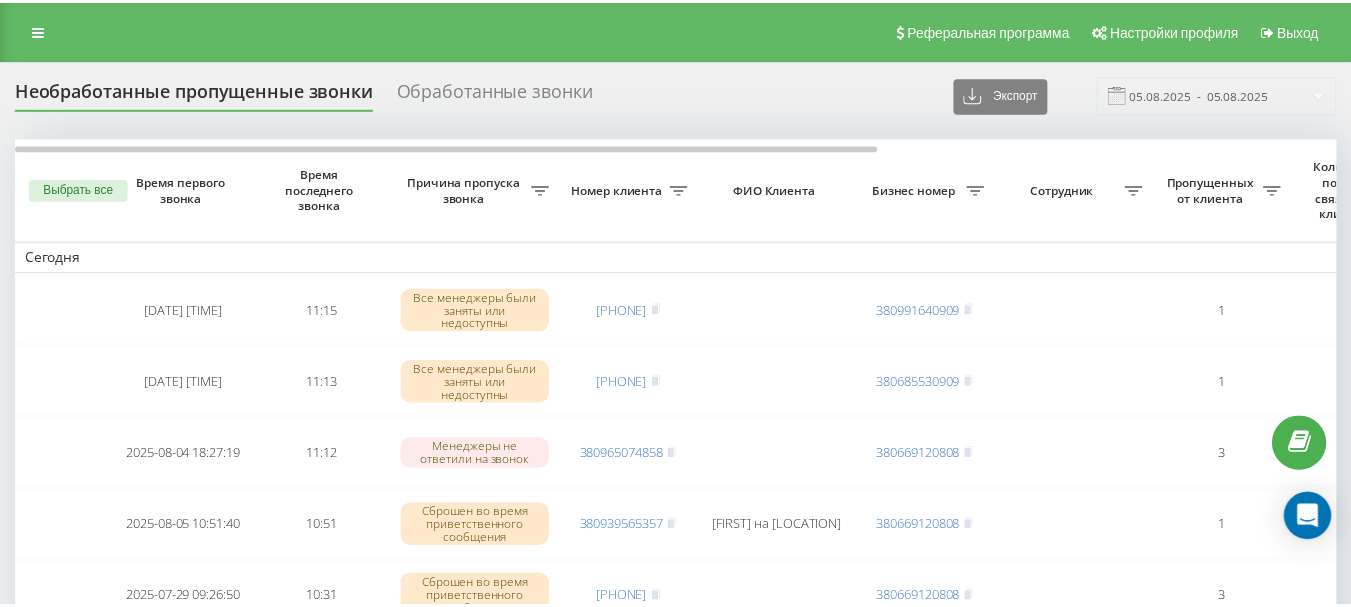 scroll, scrollTop: 0, scrollLeft: 0, axis: both 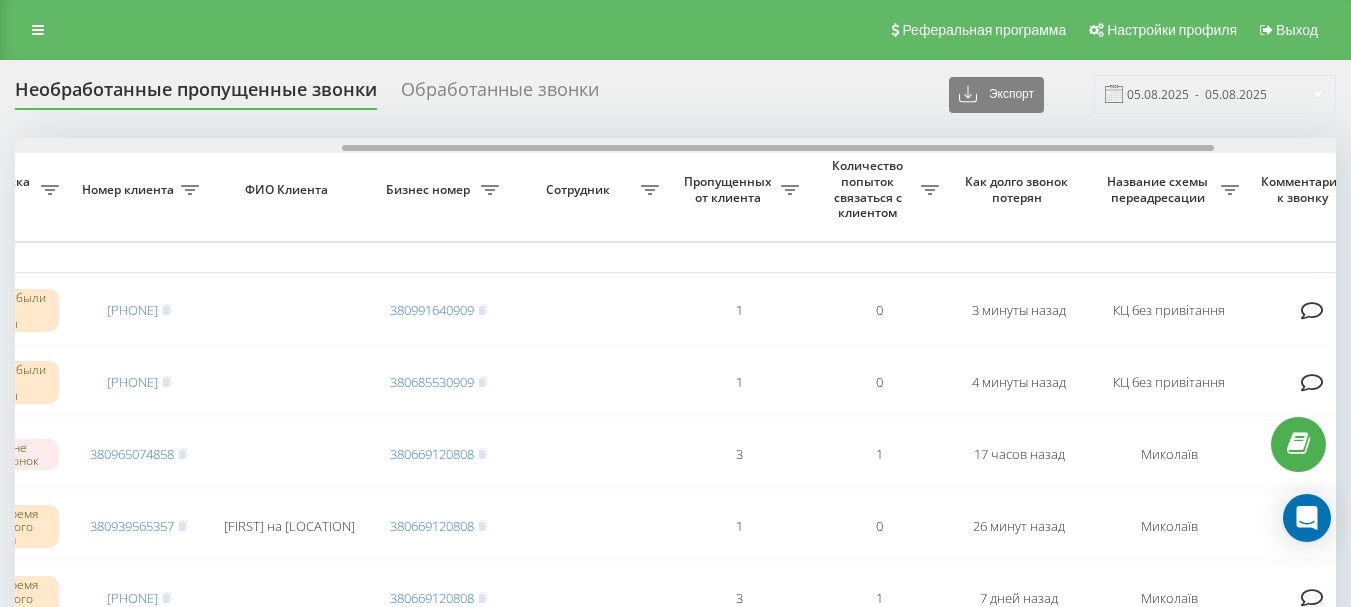 drag, startPoint x: 405, startPoint y: 145, endPoint x: 733, endPoint y: 171, distance: 329.02887 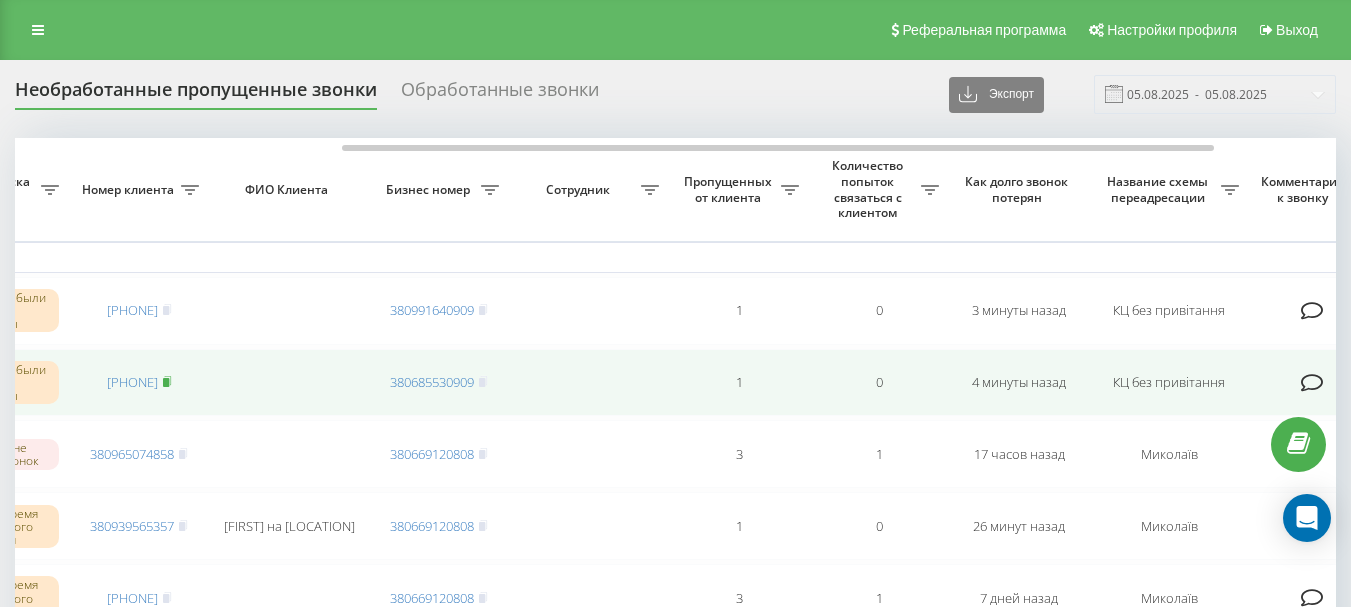 click 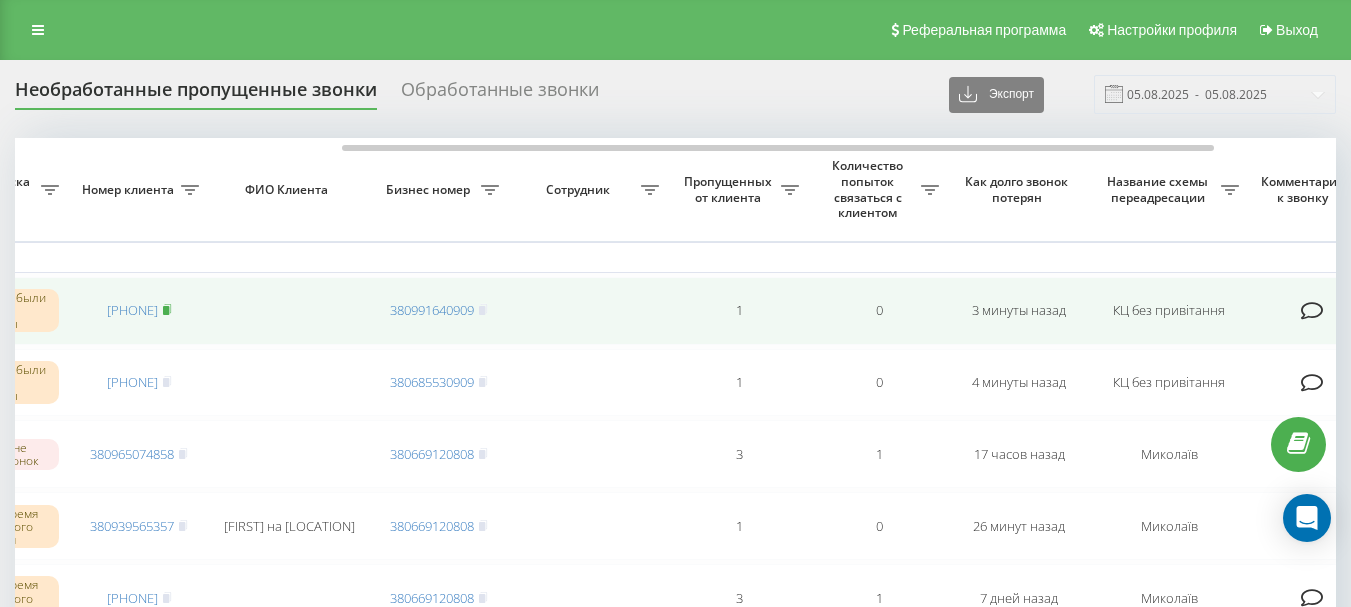 click 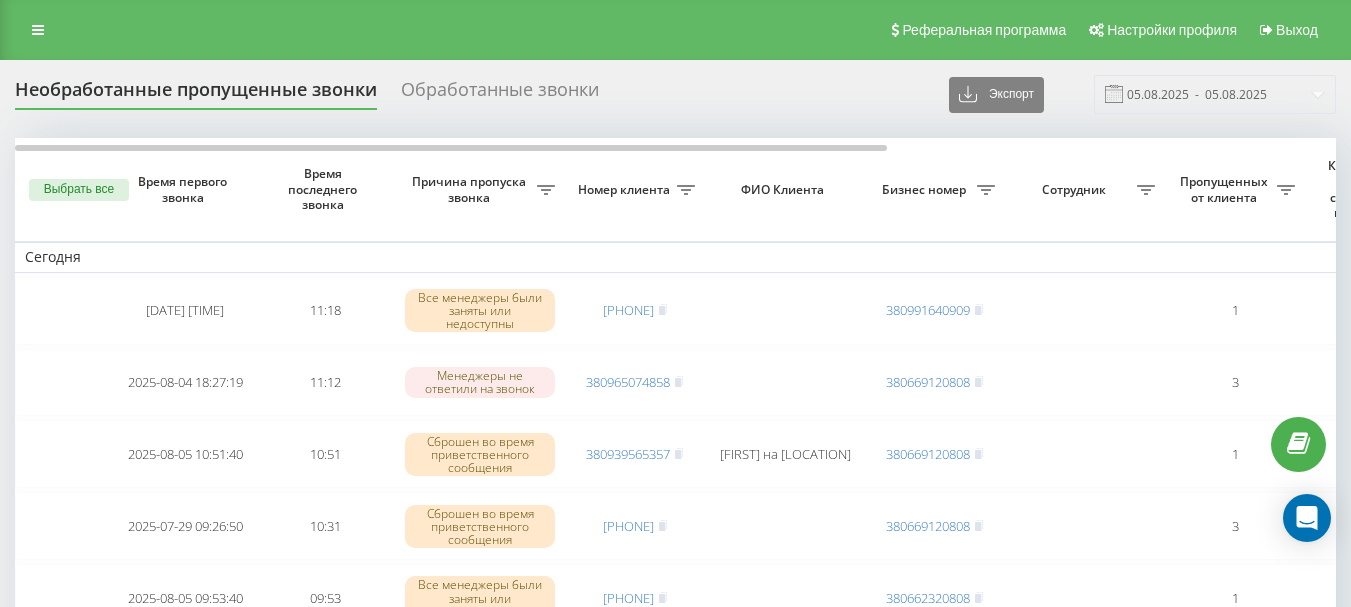 scroll, scrollTop: 0, scrollLeft: 0, axis: both 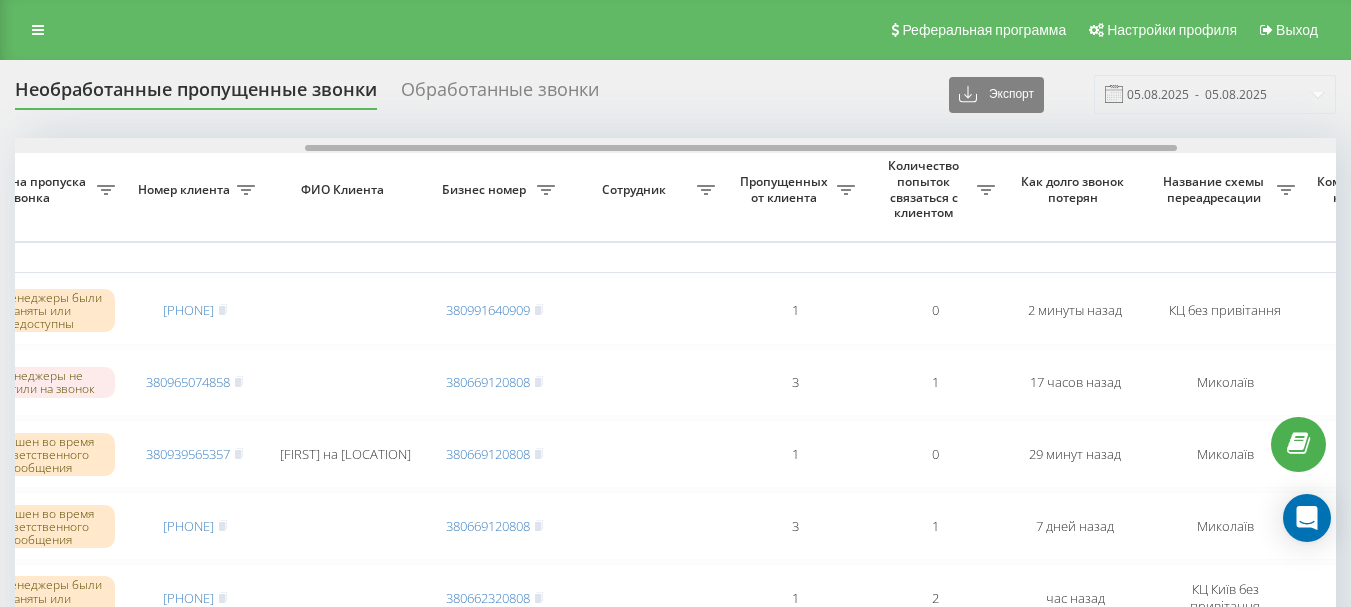 drag, startPoint x: 513, startPoint y: 150, endPoint x: 801, endPoint y: 199, distance: 292.13867 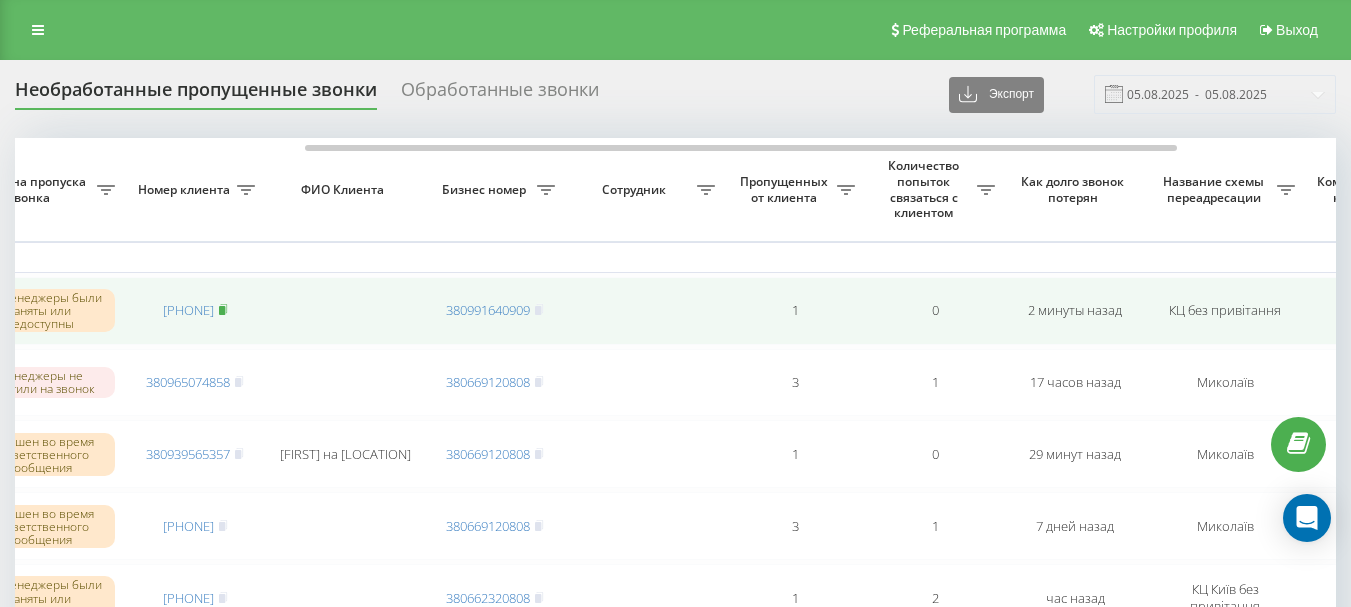 click 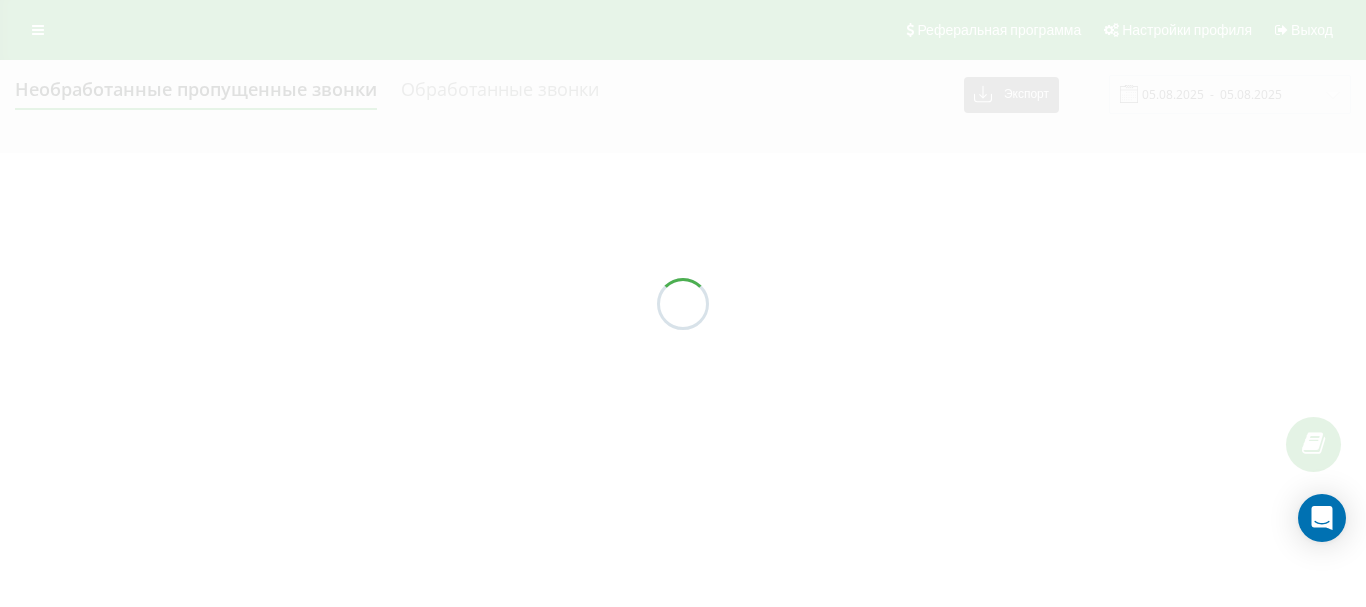 scroll, scrollTop: 0, scrollLeft: 0, axis: both 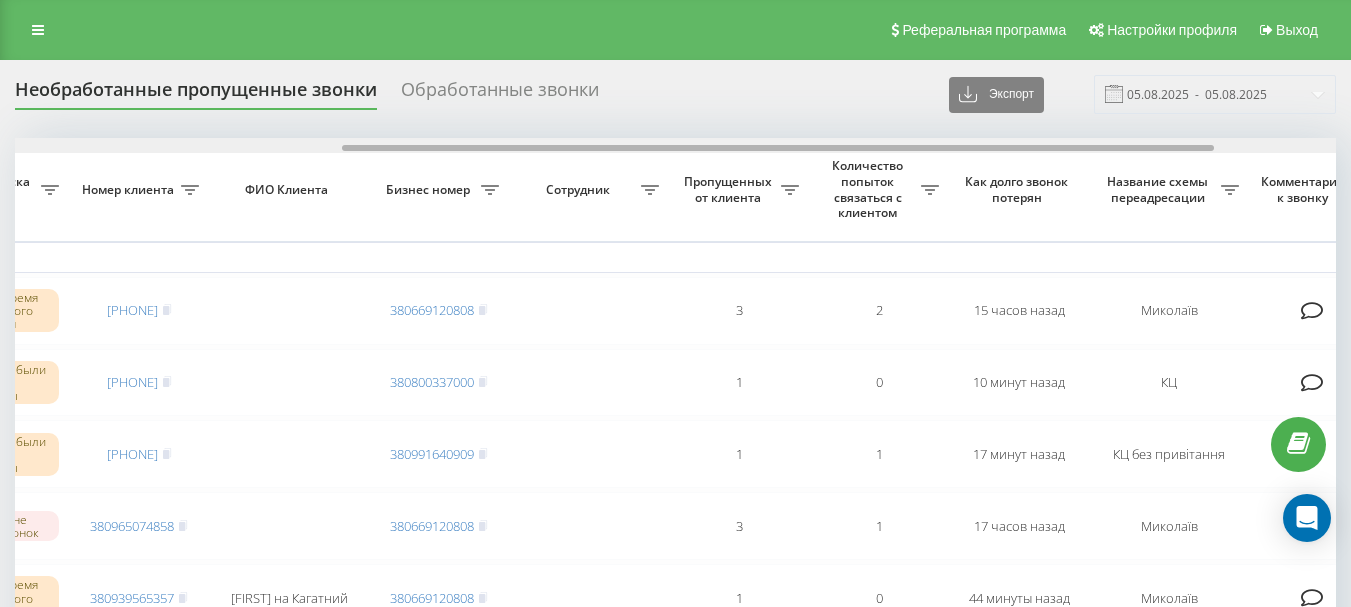 drag, startPoint x: 530, startPoint y: 148, endPoint x: 858, endPoint y: 166, distance: 328.49353 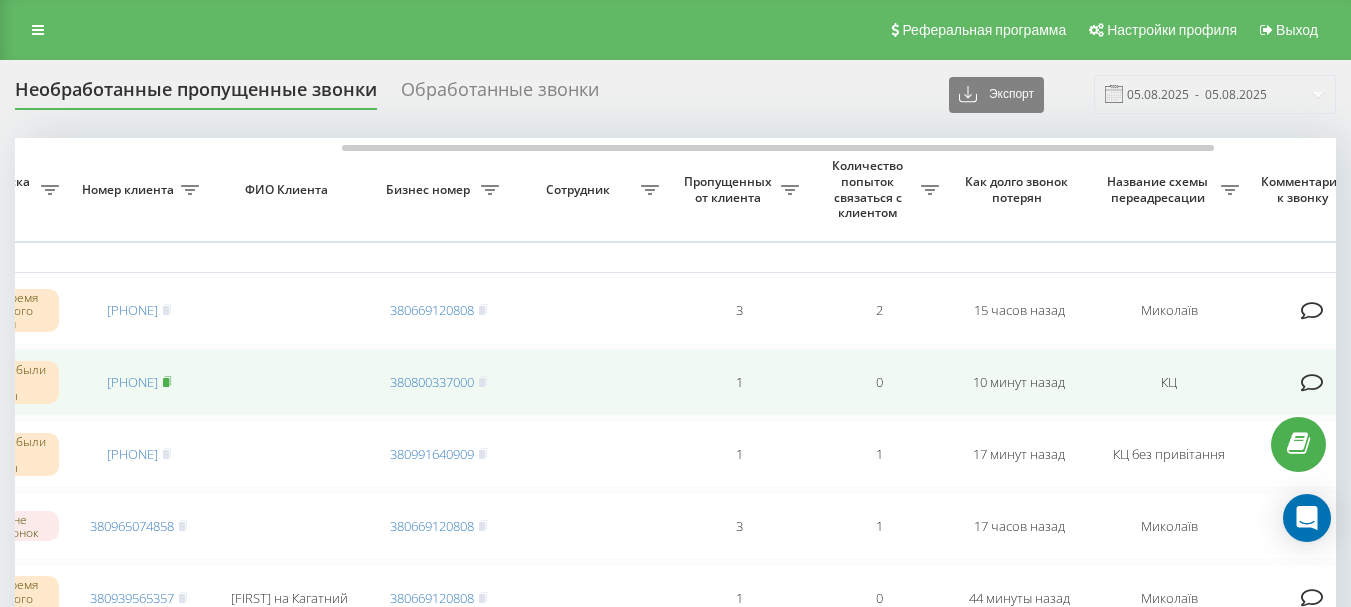 click 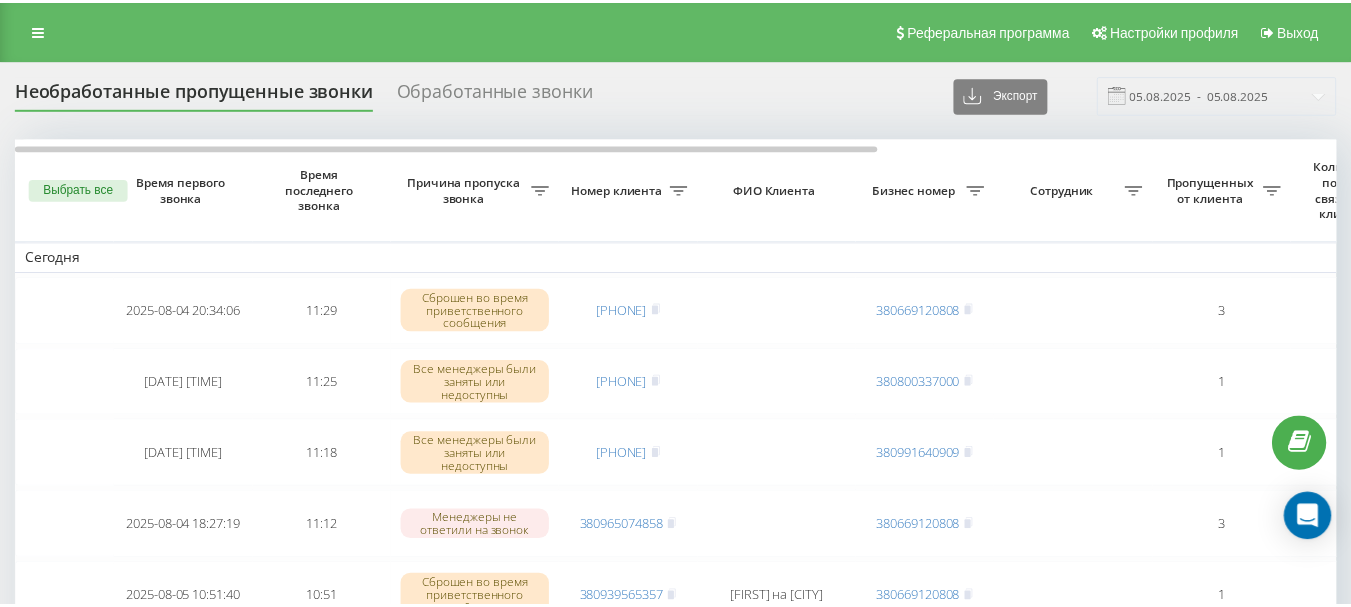 scroll, scrollTop: 0, scrollLeft: 0, axis: both 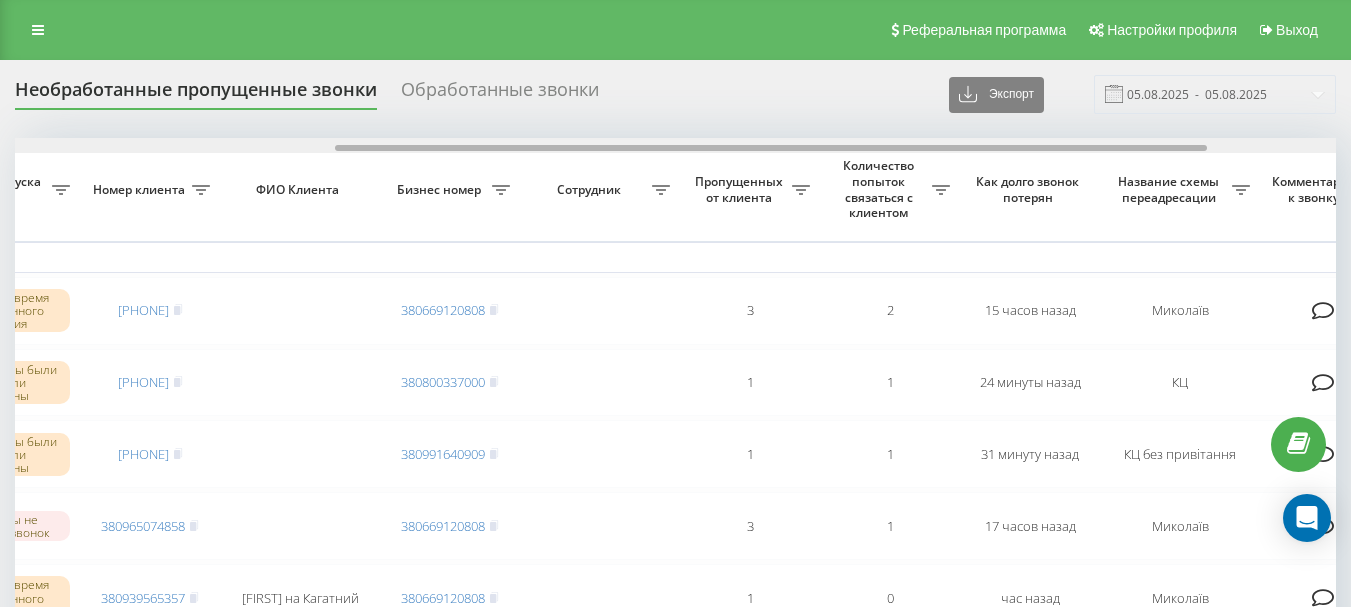 drag, startPoint x: 571, startPoint y: 146, endPoint x: 892, endPoint y: 167, distance: 321.6862 